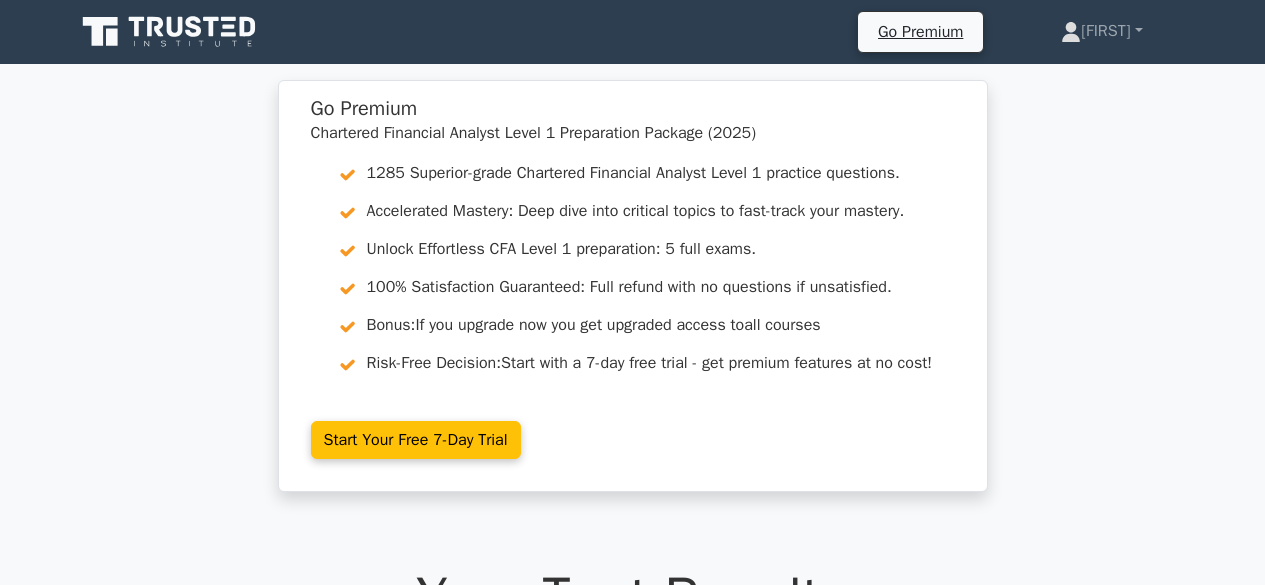 scroll, scrollTop: 2874, scrollLeft: 0, axis: vertical 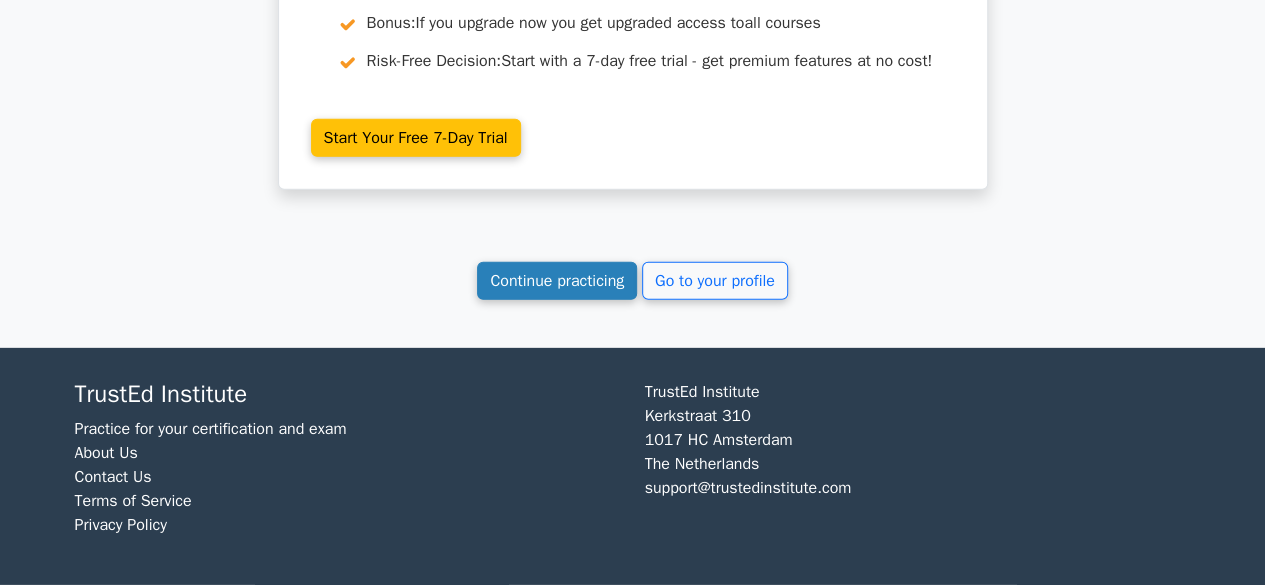 click on "Continue practicing" at bounding box center [557, 281] 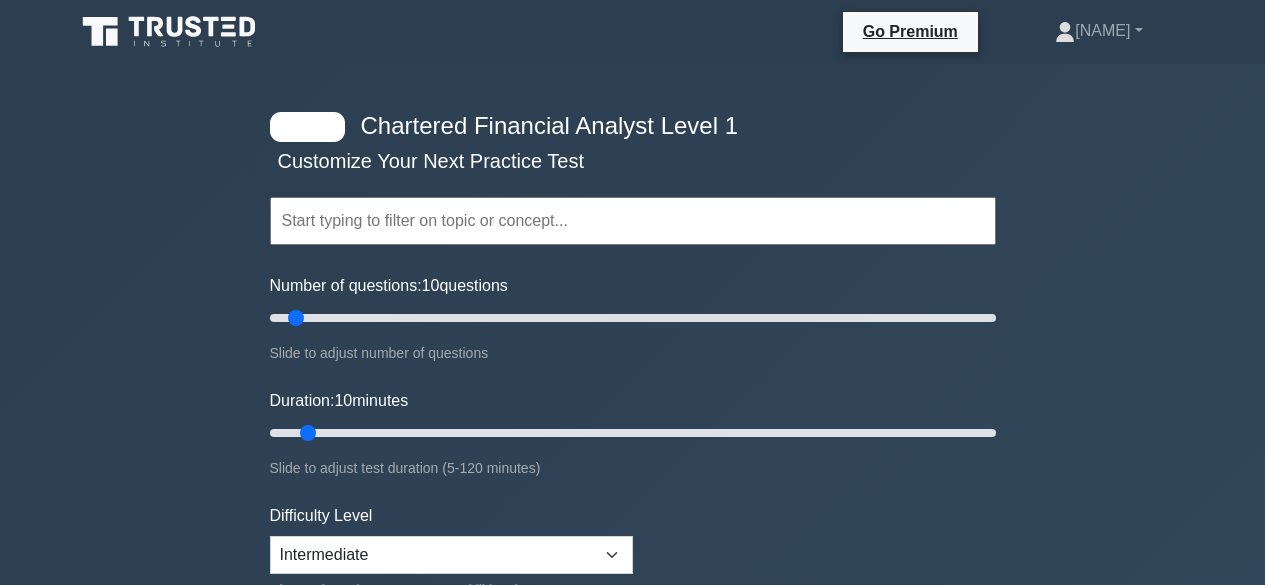 scroll, scrollTop: 0, scrollLeft: 0, axis: both 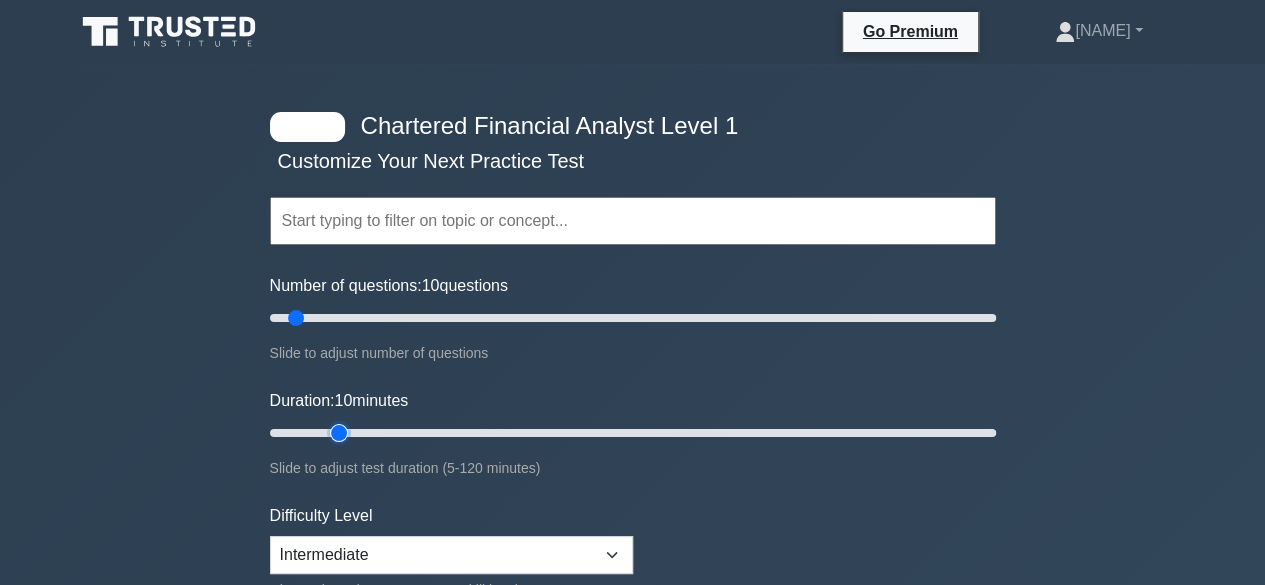type on "15" 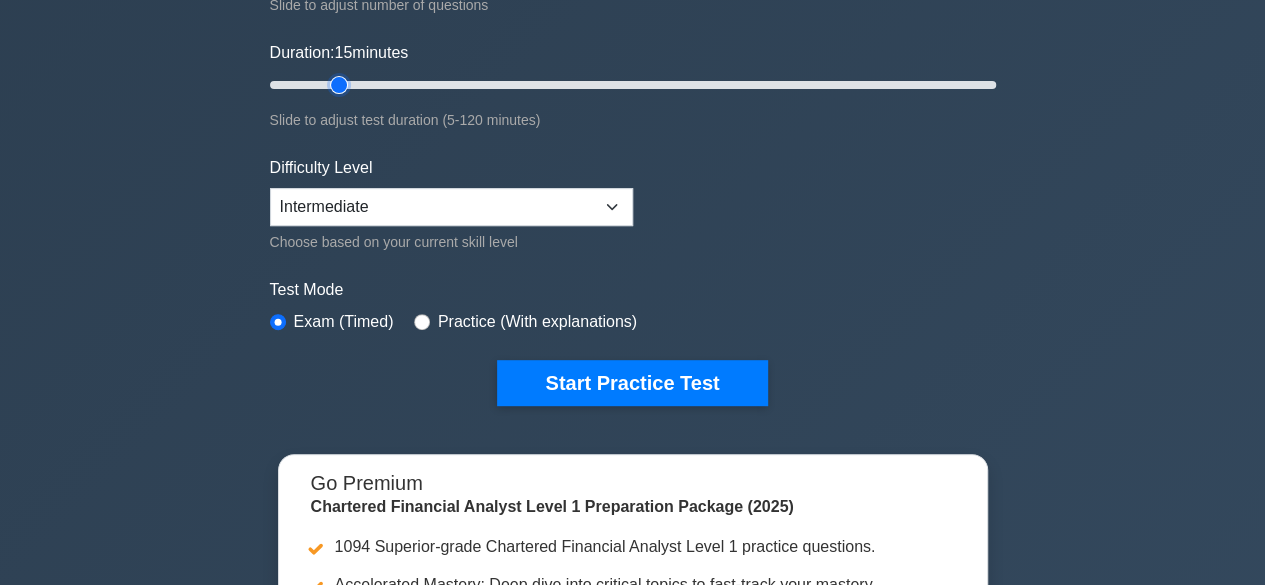 scroll, scrollTop: 342, scrollLeft: 0, axis: vertical 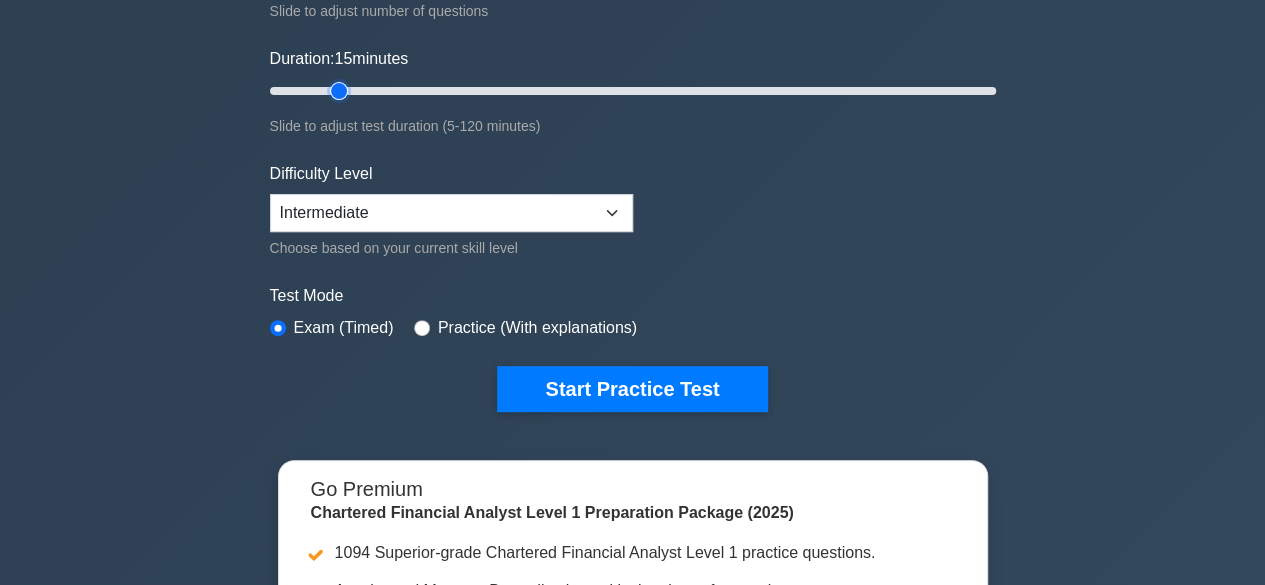 drag, startPoint x: 1272, startPoint y: 41, endPoint x: 1279, endPoint y: 77, distance: 36.67424 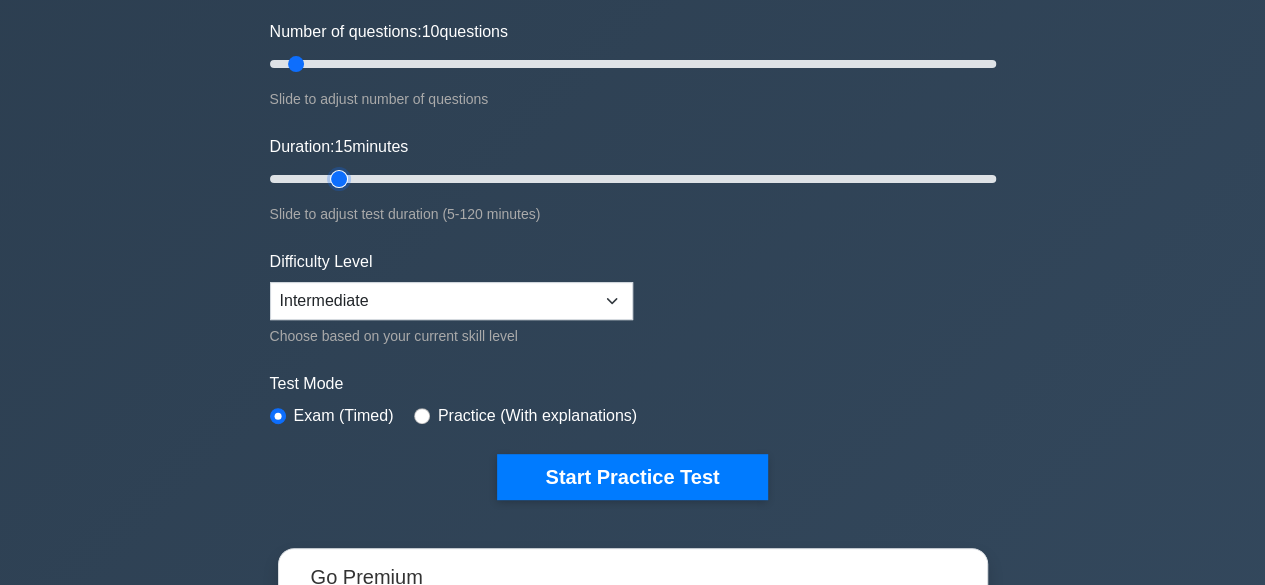 scroll, scrollTop: 280, scrollLeft: 0, axis: vertical 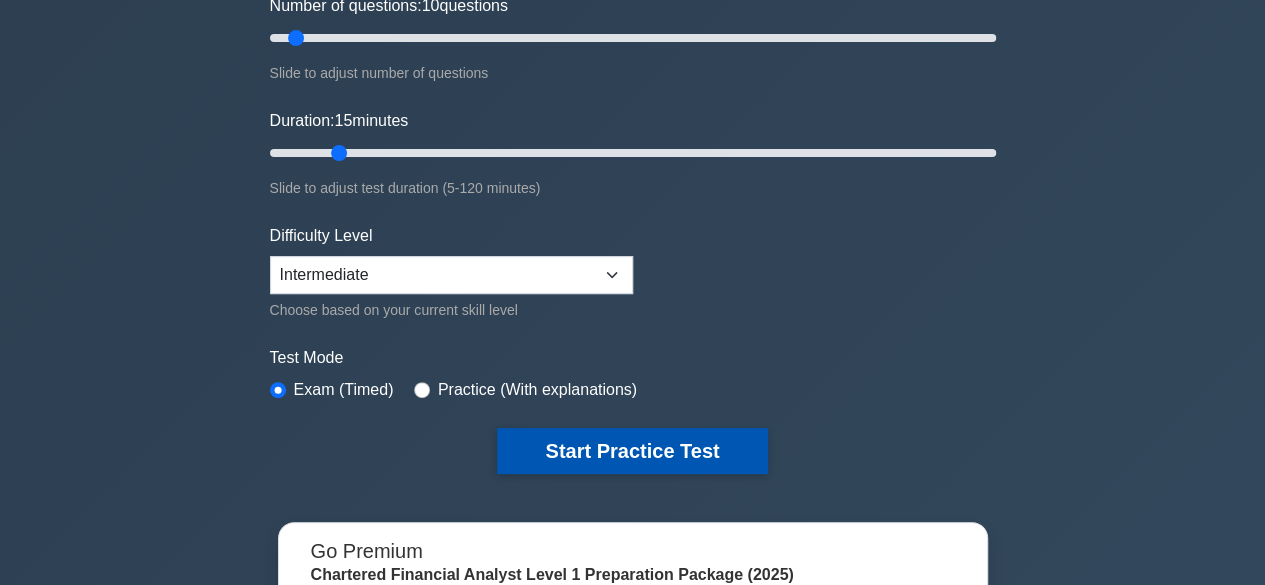 click on "Start Practice Test" at bounding box center [632, 451] 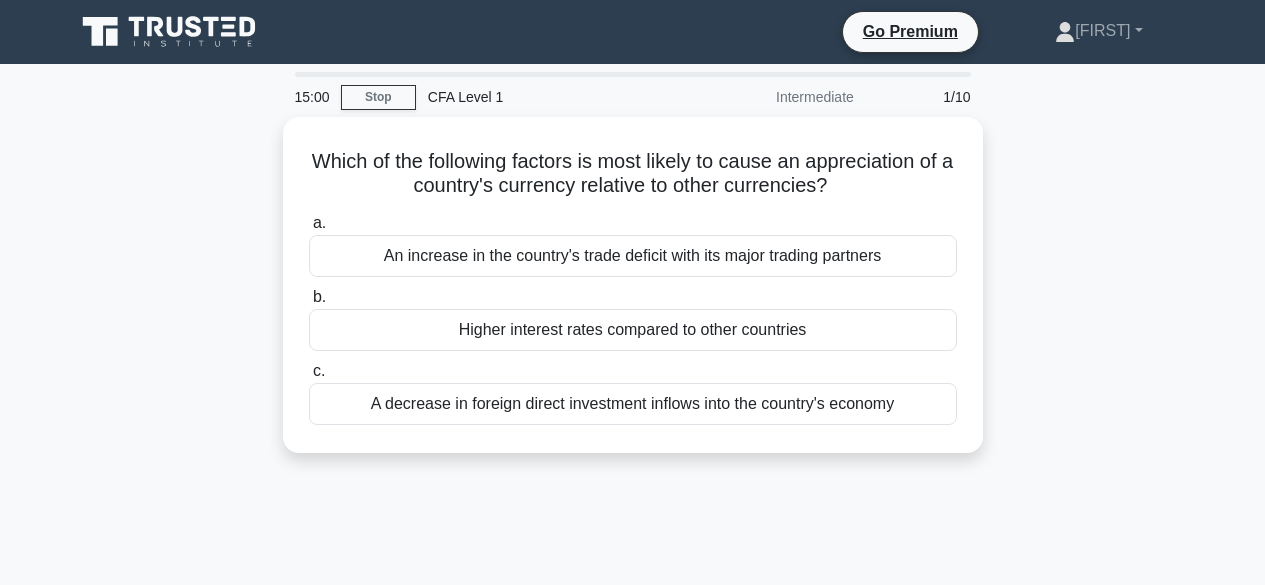scroll, scrollTop: 0, scrollLeft: 0, axis: both 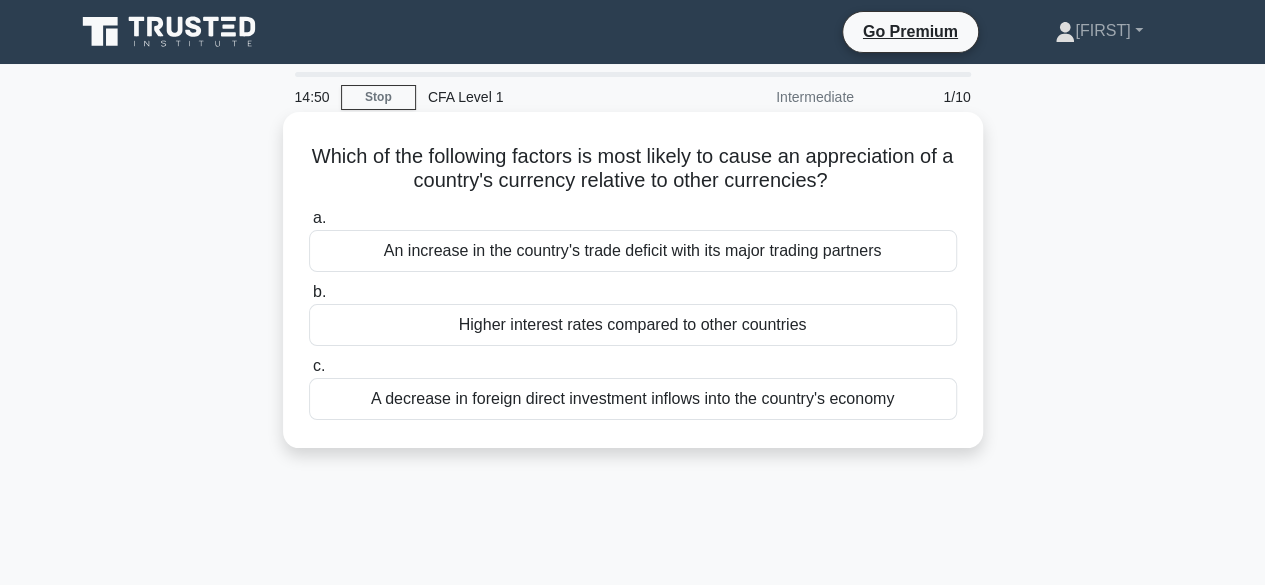 click on "Higher interest rates compared to other countries" at bounding box center [633, 325] 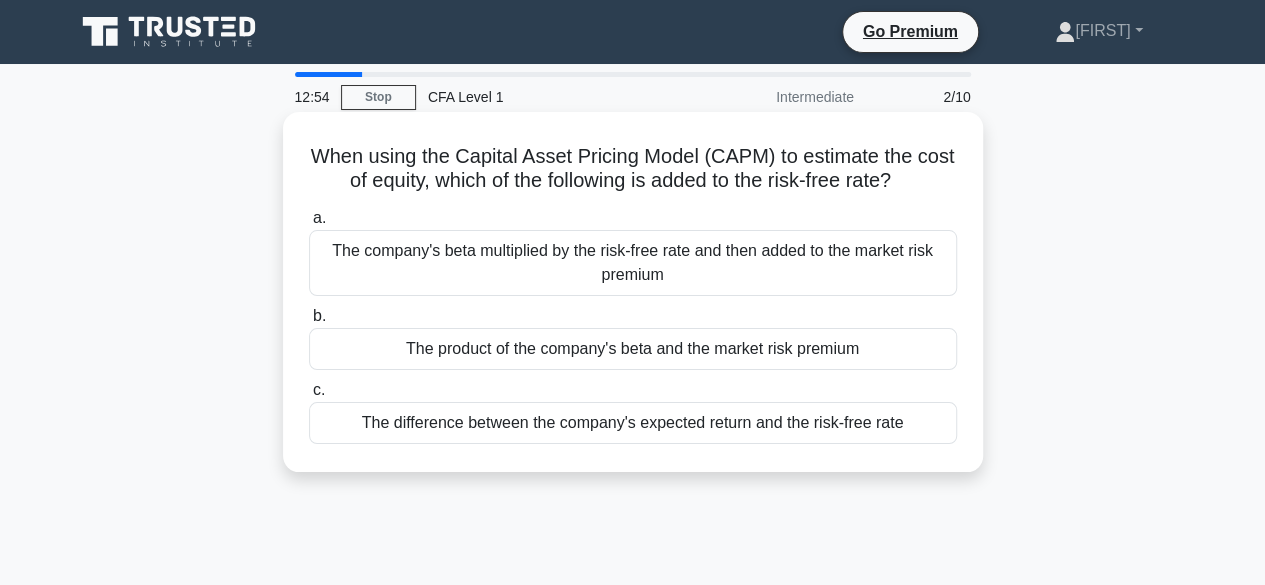 click on "The product of the company's beta and the market risk premium" at bounding box center [633, 349] 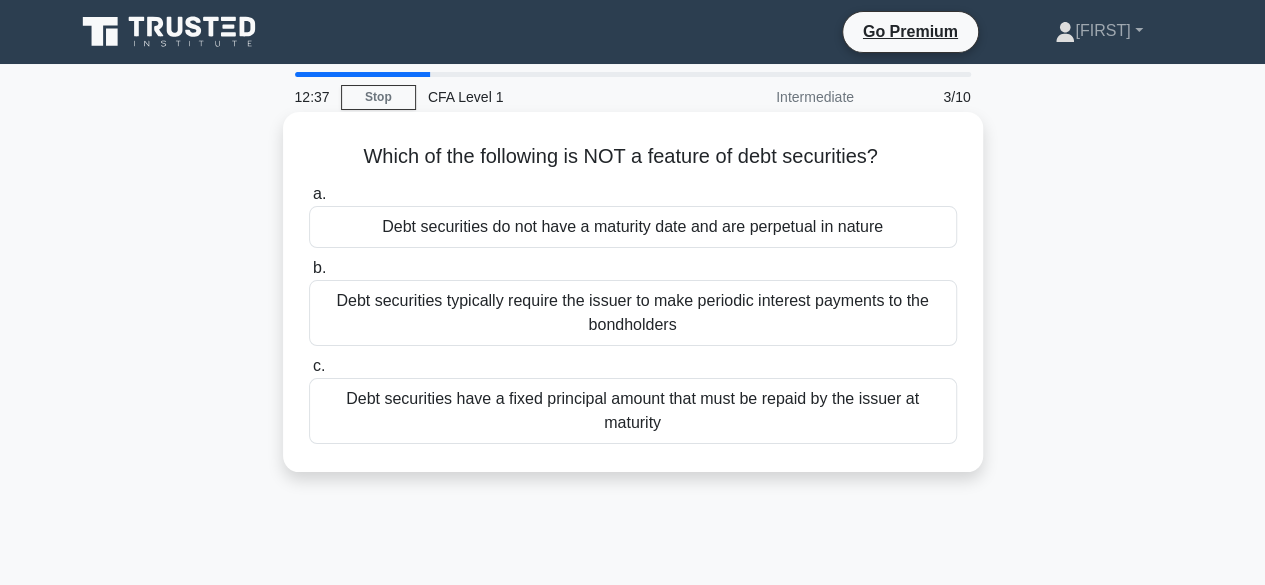 click on "Debt securities do not have a maturity date and are perpetual in nature" at bounding box center [633, 227] 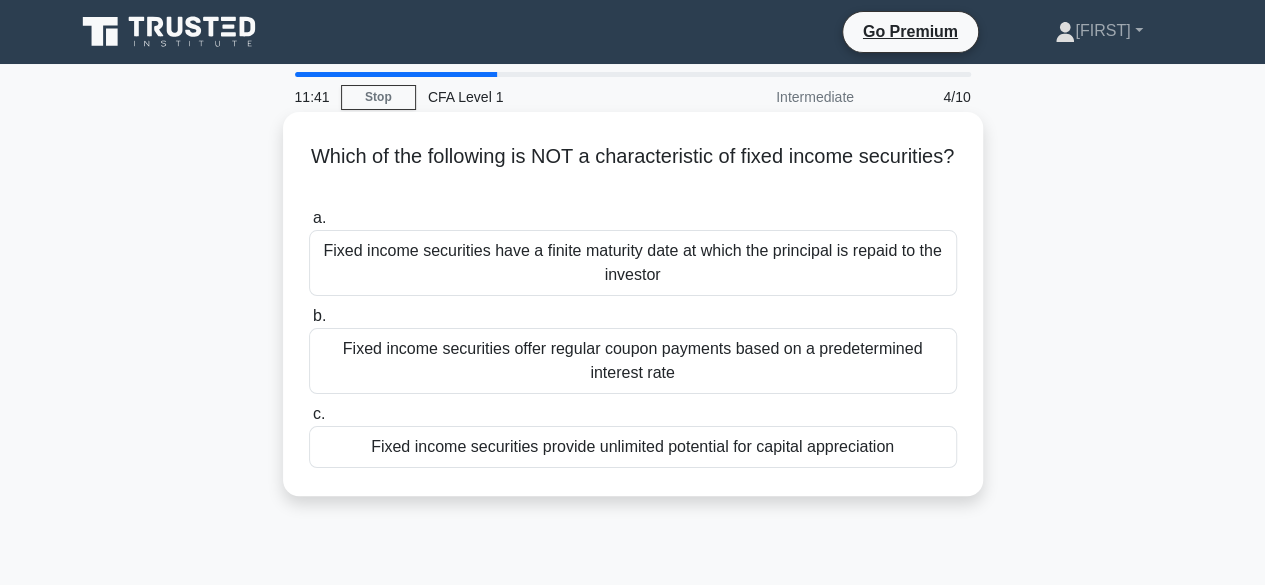 click on "Fixed income securities provide unlimited potential for capital appreciation" at bounding box center (633, 447) 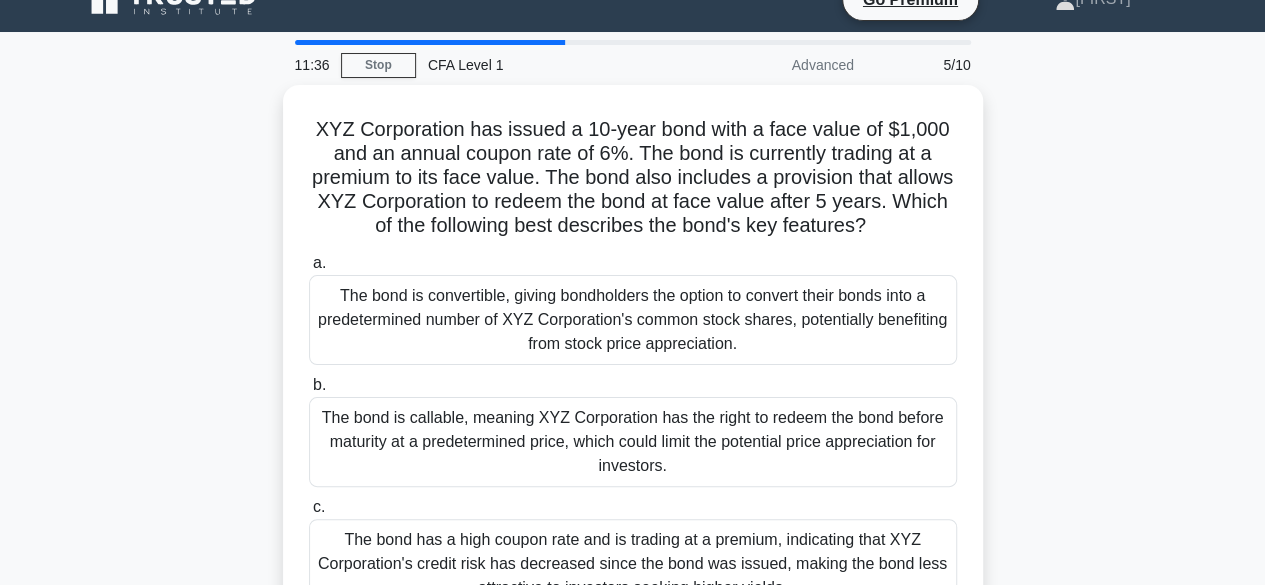 scroll, scrollTop: 34, scrollLeft: 0, axis: vertical 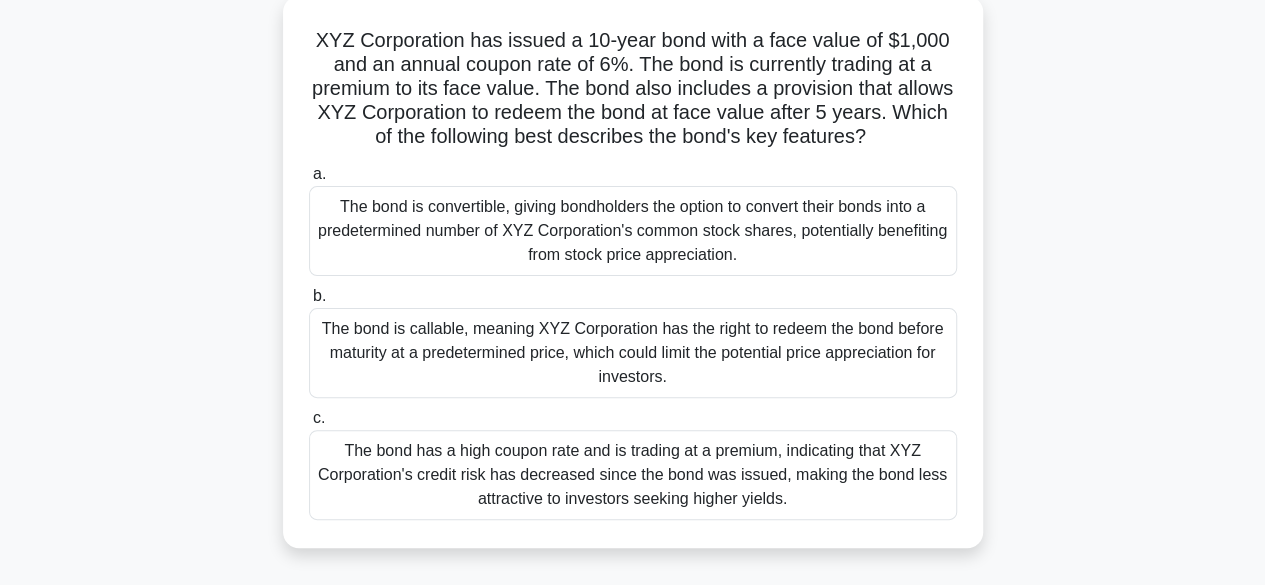 click on "The bond is callable, meaning XYZ Corporation has the right to redeem the bond before maturity at a predetermined price, which could limit the potential price appreciation for investors." at bounding box center [633, 353] 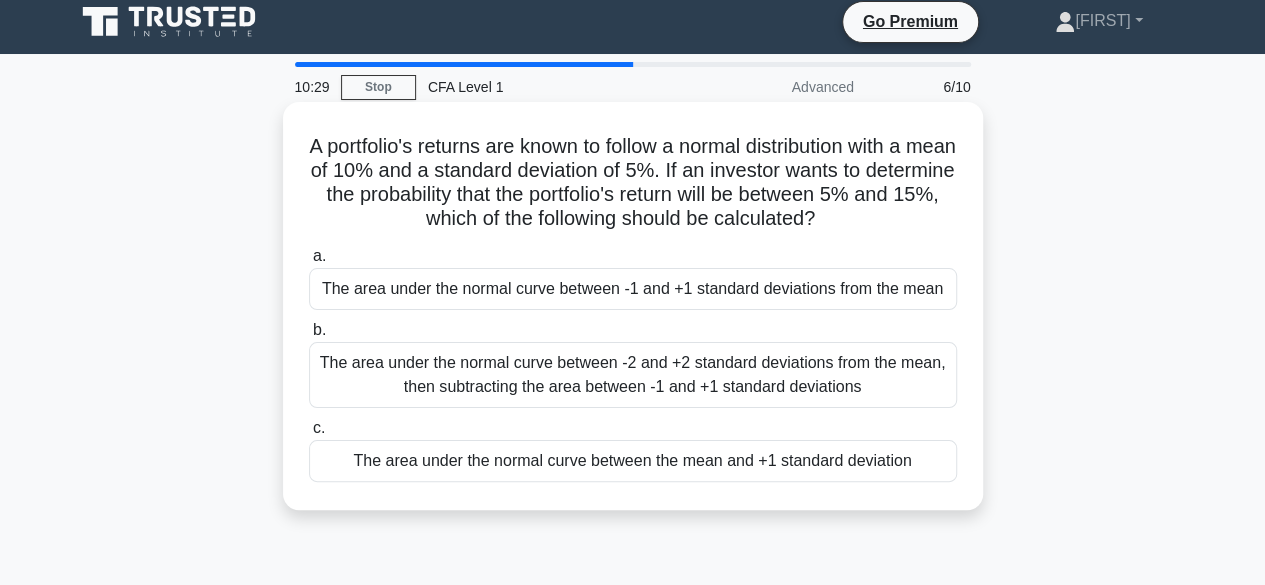 scroll, scrollTop: 0, scrollLeft: 0, axis: both 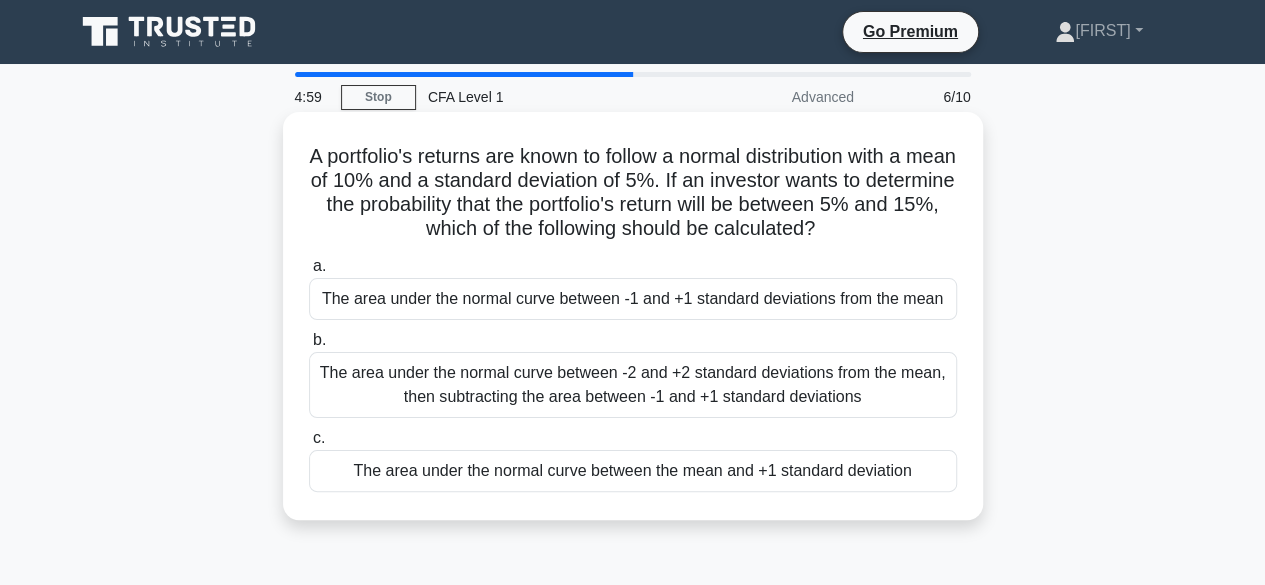 click on "The area under the normal curve between the mean and +1 standard deviation" at bounding box center (633, 471) 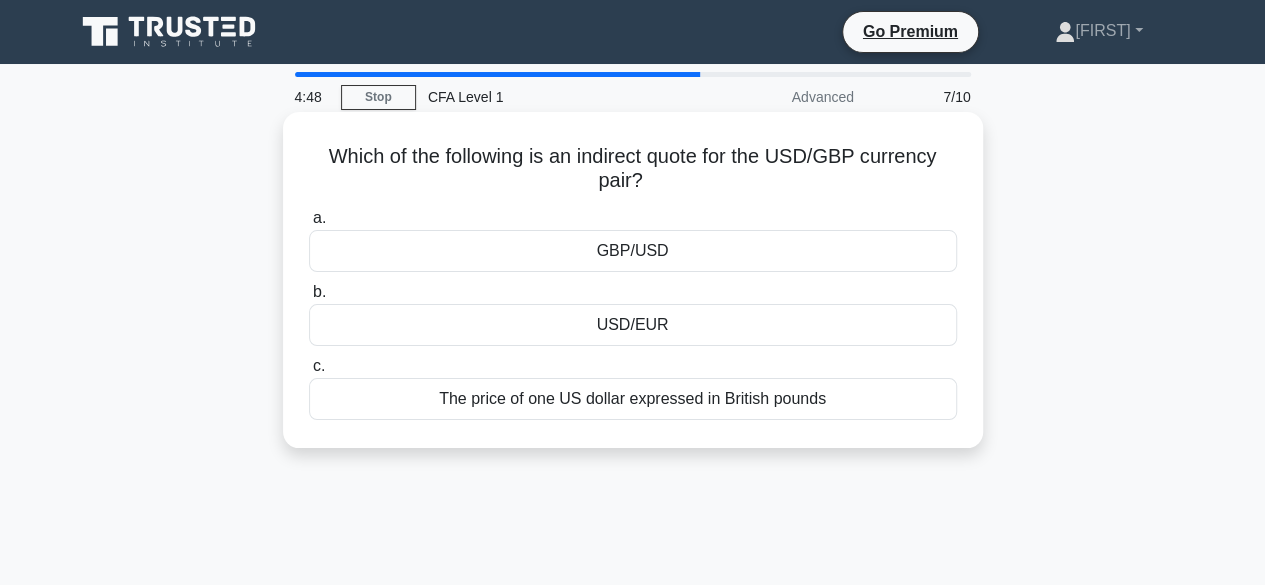 click on "USD/EUR" at bounding box center (633, 325) 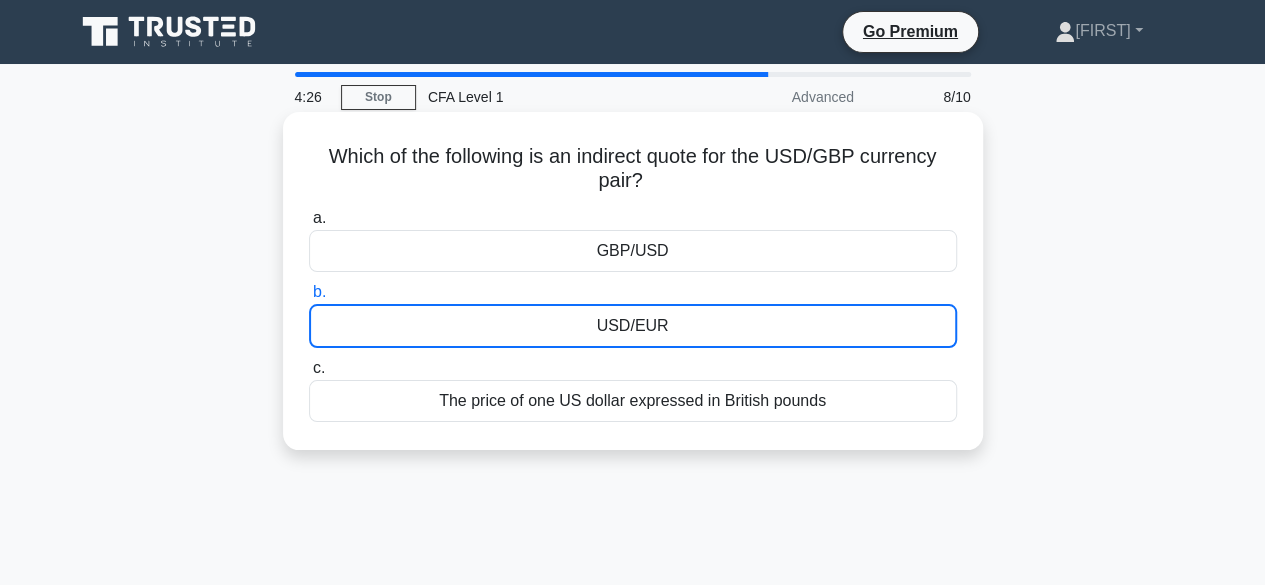 click on "USD/EUR" at bounding box center [633, 326] 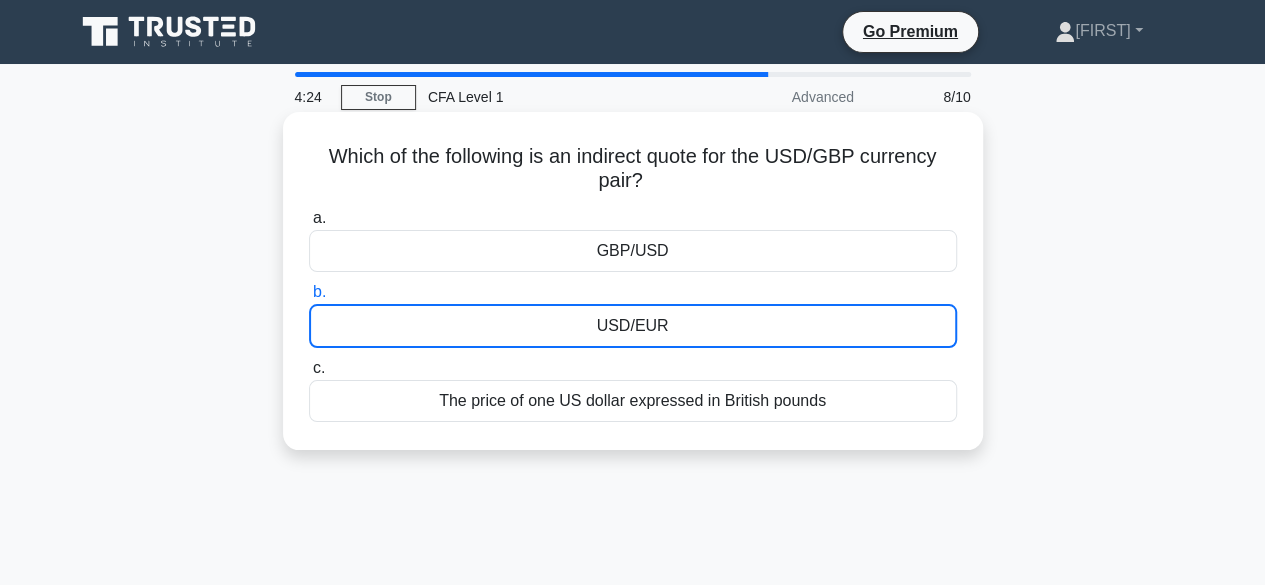 click on "USD/EUR" at bounding box center [633, 326] 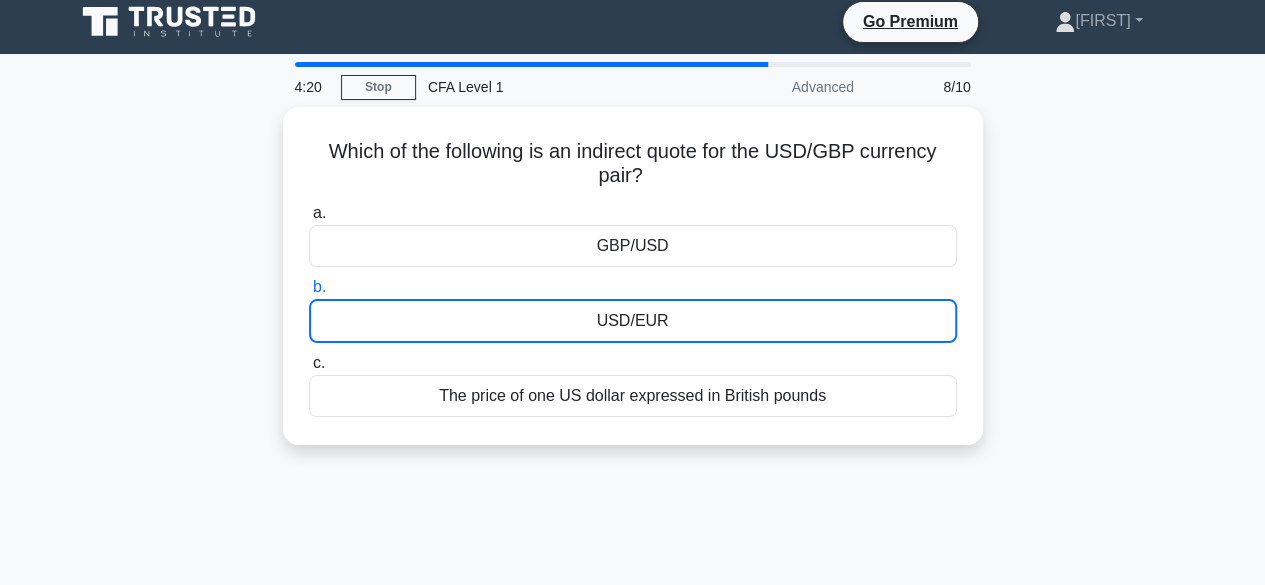 scroll, scrollTop: 0, scrollLeft: 0, axis: both 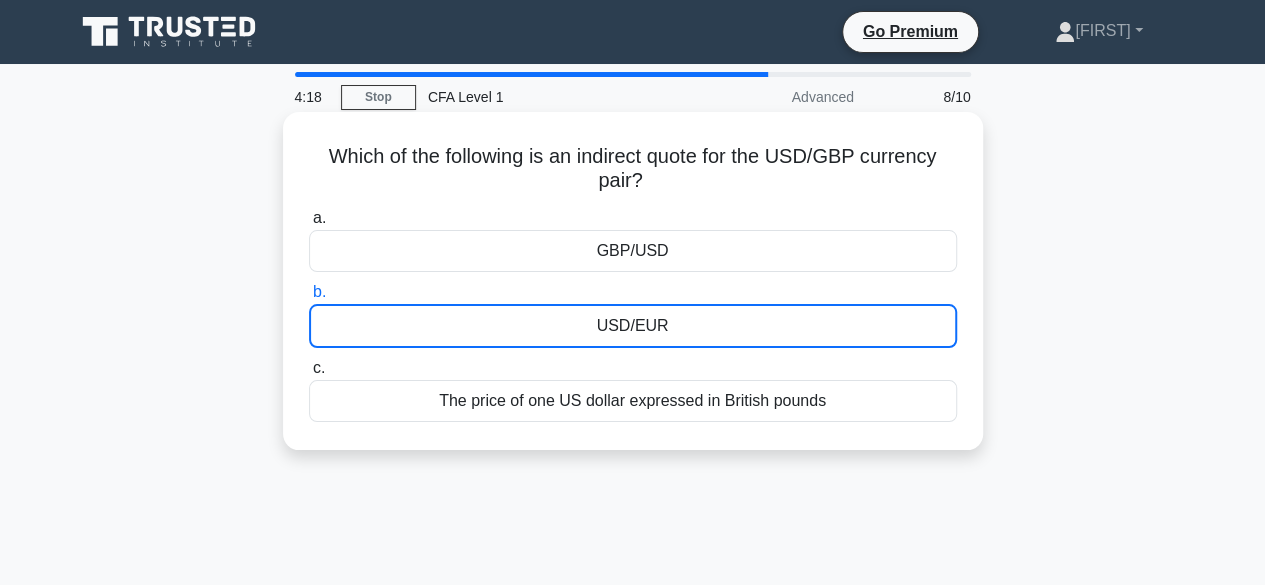 click on "USD/EUR" at bounding box center (633, 326) 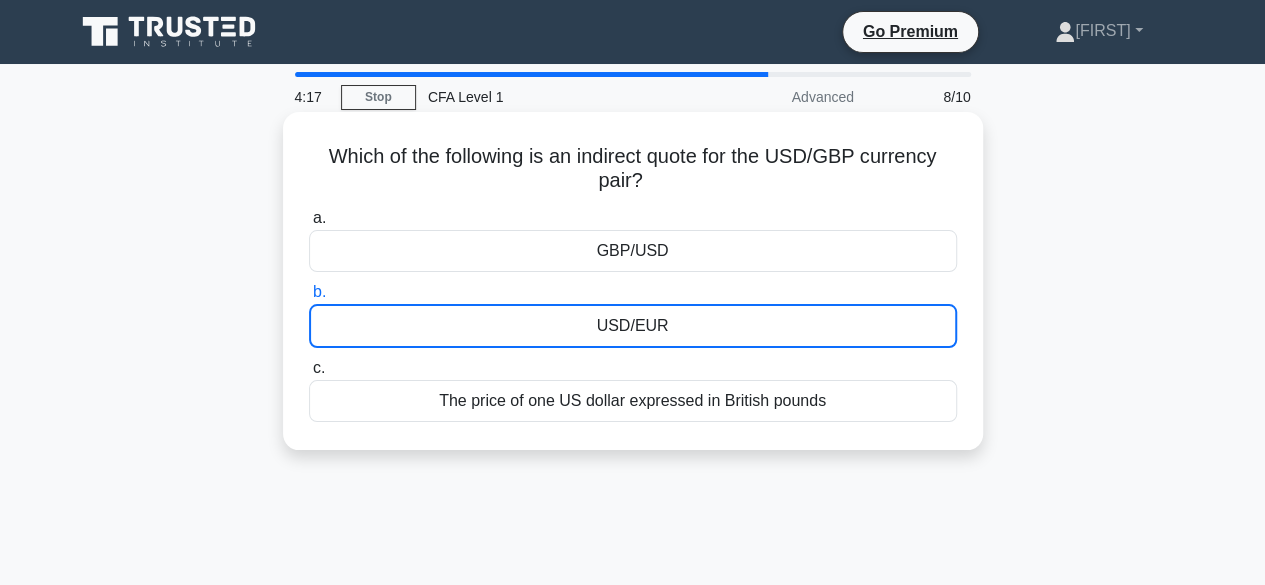 click on "USD/EUR" at bounding box center [633, 326] 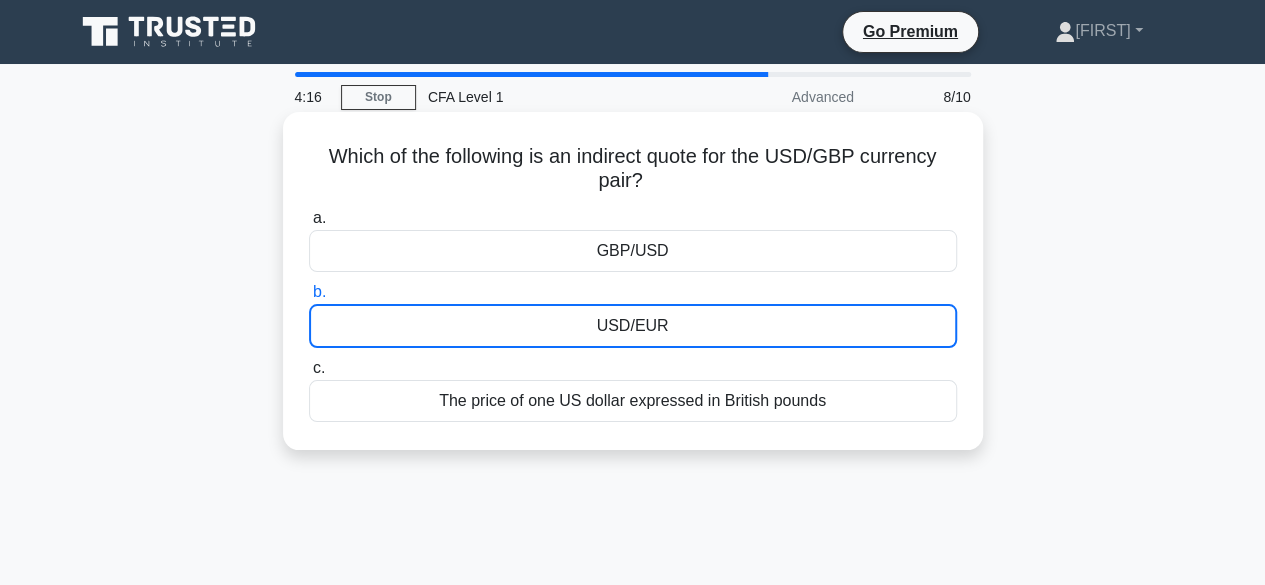 click on "USD/EUR" at bounding box center [633, 326] 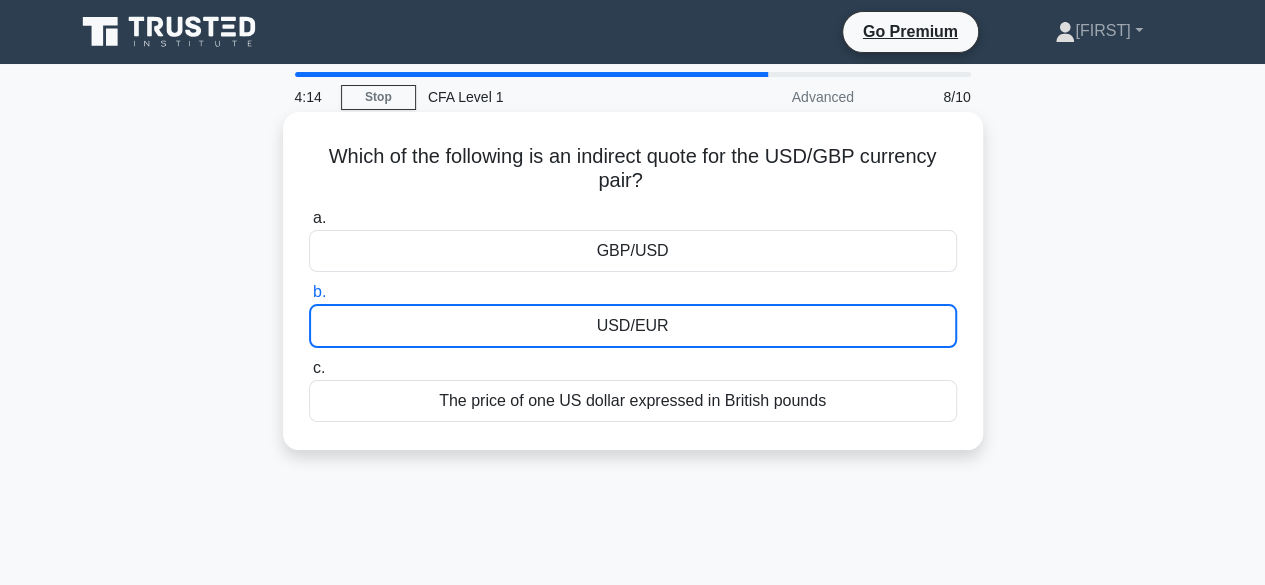 click on "USD/EUR" at bounding box center (633, 326) 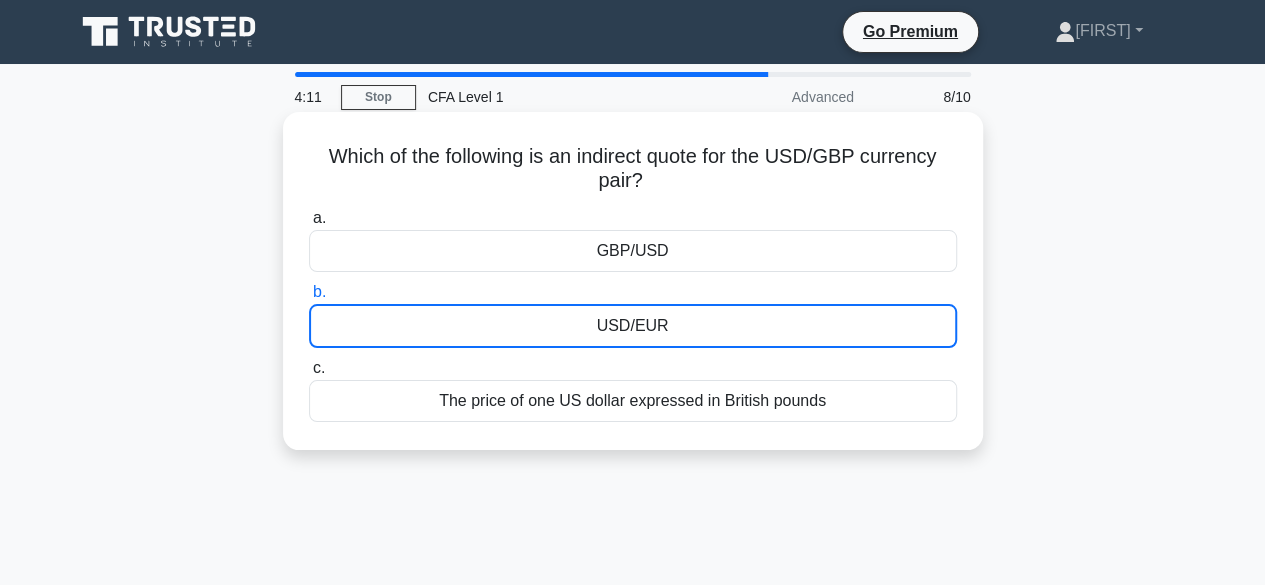 click on "USD/EUR" at bounding box center [633, 326] 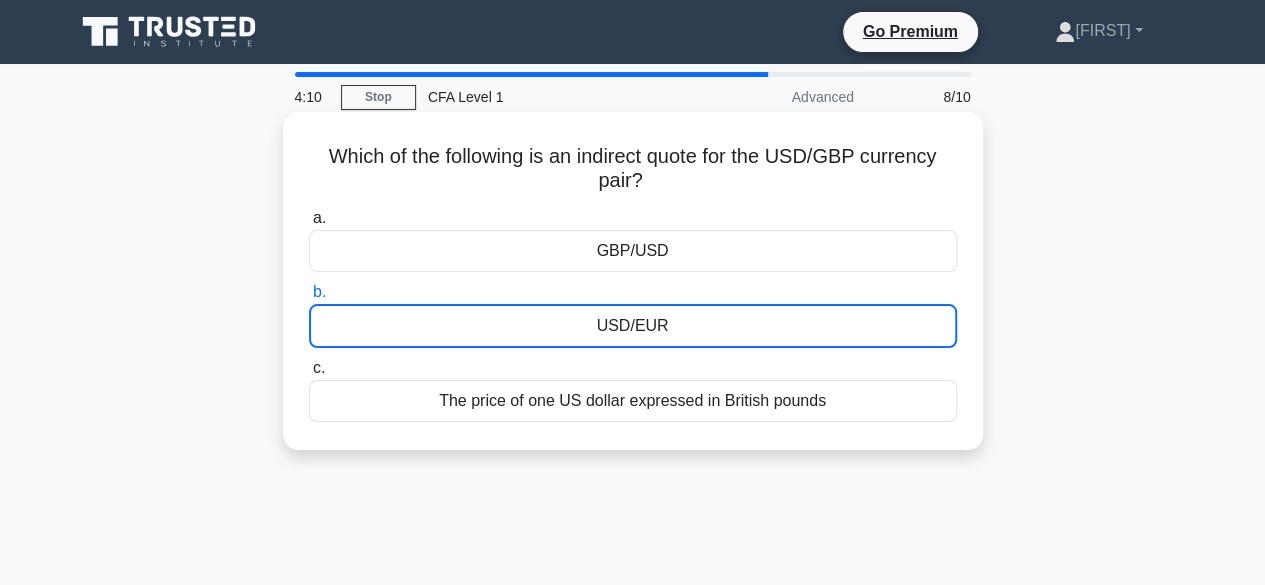 click on "USD/EUR" at bounding box center (633, 326) 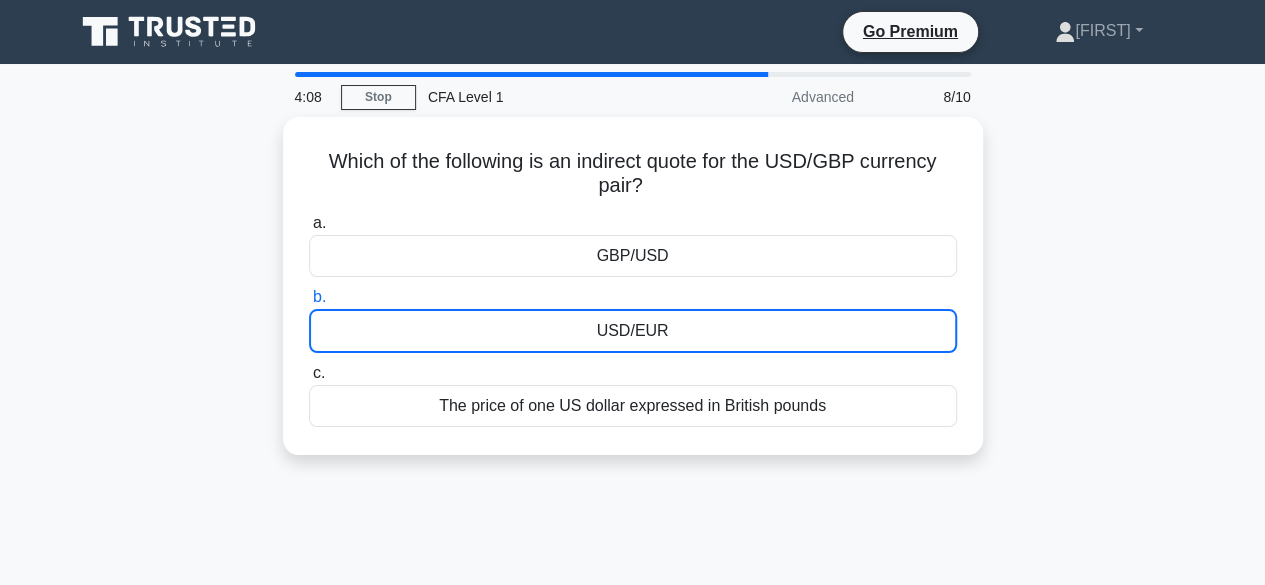 click on "4:08
Stop
CFA Level 1
Advanced
8/10
Which of the following is an indirect quote for the USD/GBP currency pair?
.spinner_0XTQ{transform-origin:center;animation:spinner_y6GP .75s linear infinite}@keyframes spinner_y6GP{100%{transform:rotate(360deg)}}
a.
b." at bounding box center (633, 572) 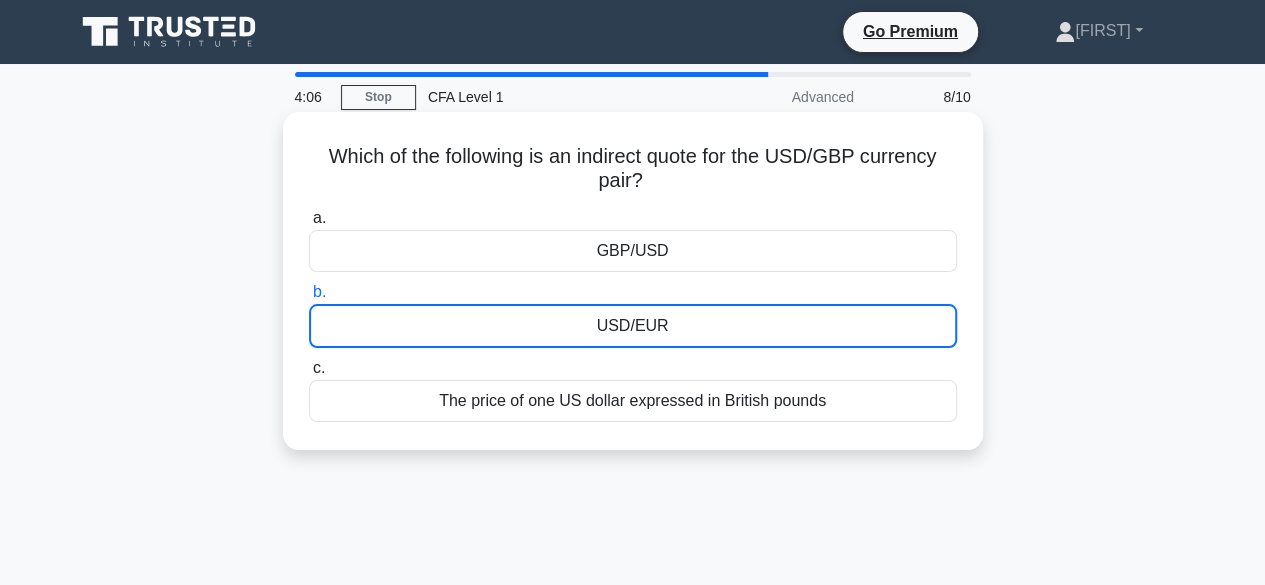 click on "Which of the following is an indirect quote for the USD/GBP currency pair?
.spinner_0XTQ{transform-origin:center;animation:spinner_y6GP .75s linear infinite}@keyframes spinner_y6GP{100%{transform:rotate(360deg)}}" at bounding box center [633, 169] 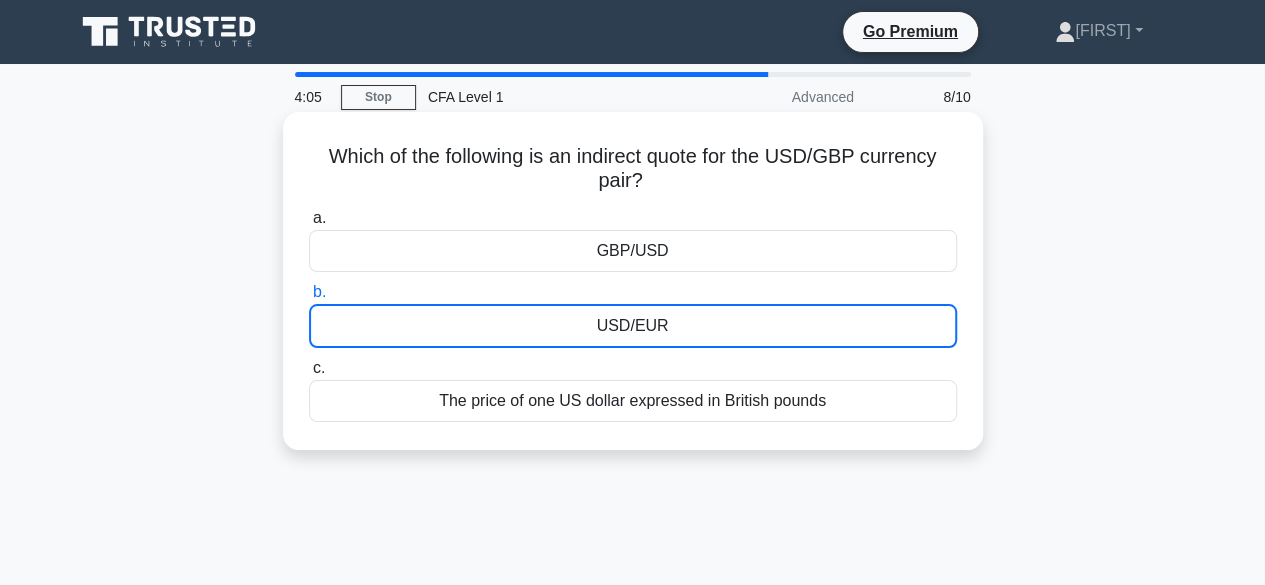 click on "Which of the following is an indirect quote for the USD/GBP currency pair?
.spinner_0XTQ{transform-origin:center;animation:spinner_y6GP .75s linear infinite}@keyframes spinner_y6GP{100%{transform:rotate(360deg)}}" at bounding box center [633, 169] 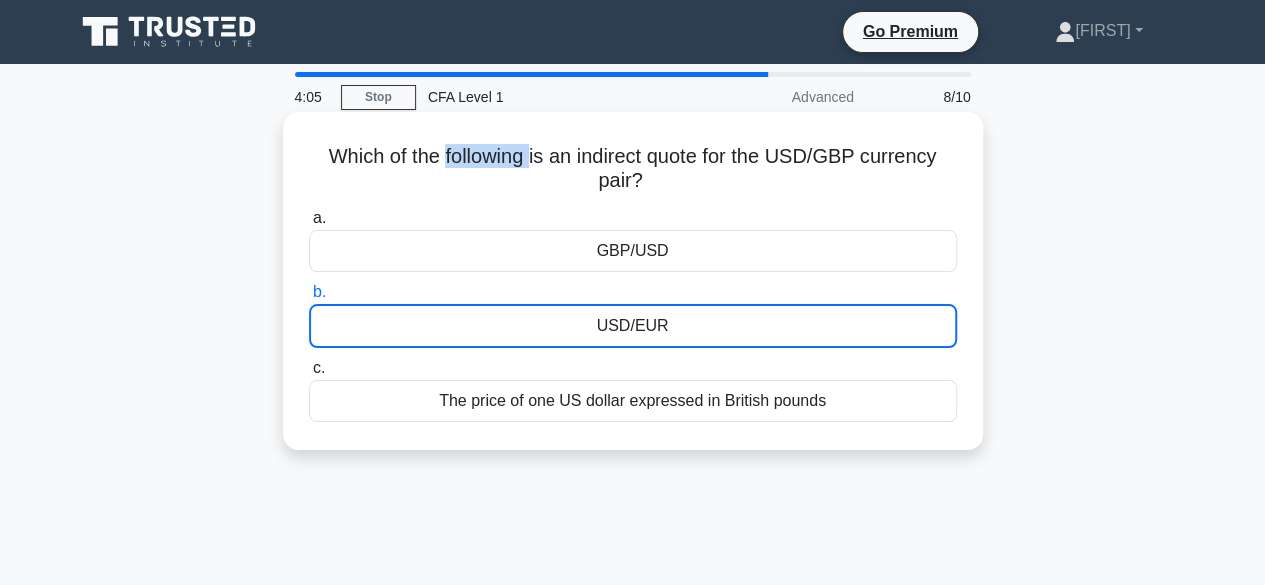 click on "Which of the following is an indirect quote for the USD/GBP currency pair?
.spinner_0XTQ{transform-origin:center;animation:spinner_y6GP .75s linear infinite}@keyframes spinner_y6GP{100%{transform:rotate(360deg)}}" at bounding box center (633, 169) 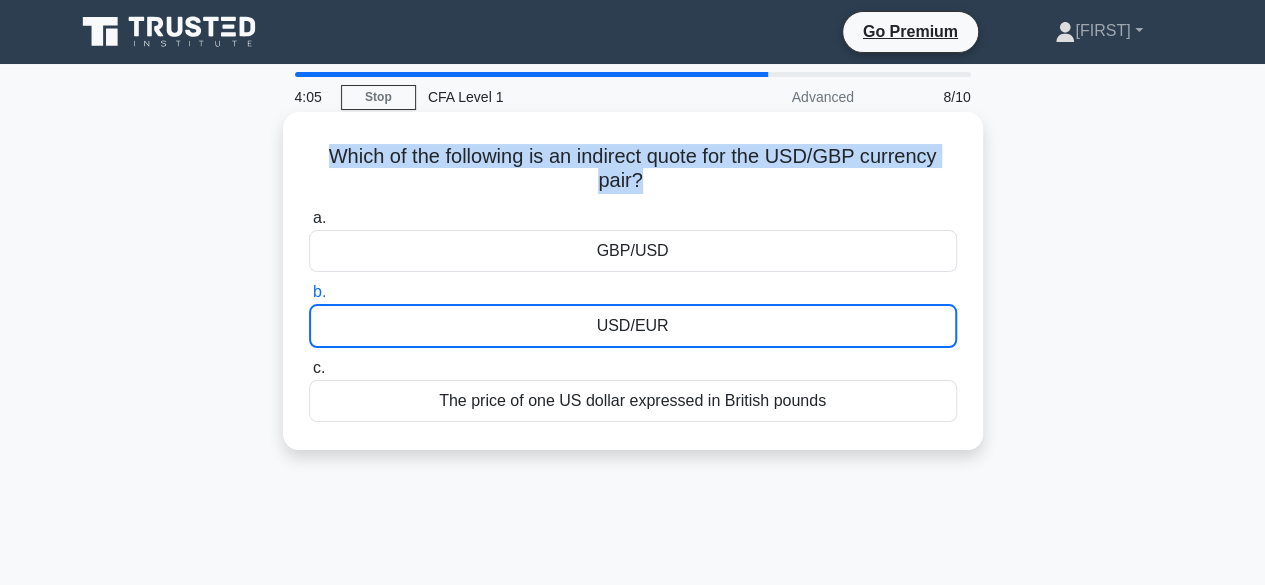 click on "Which of the following is an indirect quote for the USD/GBP currency pair?
.spinner_0XTQ{transform-origin:center;animation:spinner_y6GP .75s linear infinite}@keyframes spinner_y6GP{100%{transform:rotate(360deg)}}" at bounding box center [633, 169] 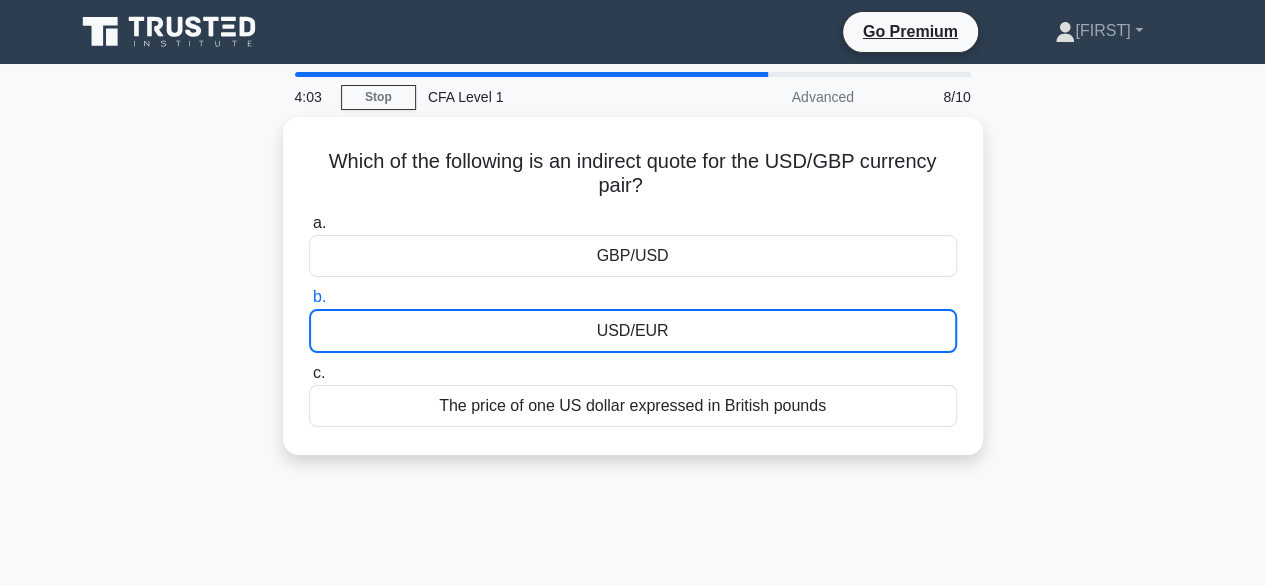 click on "4:03" at bounding box center [312, 97] 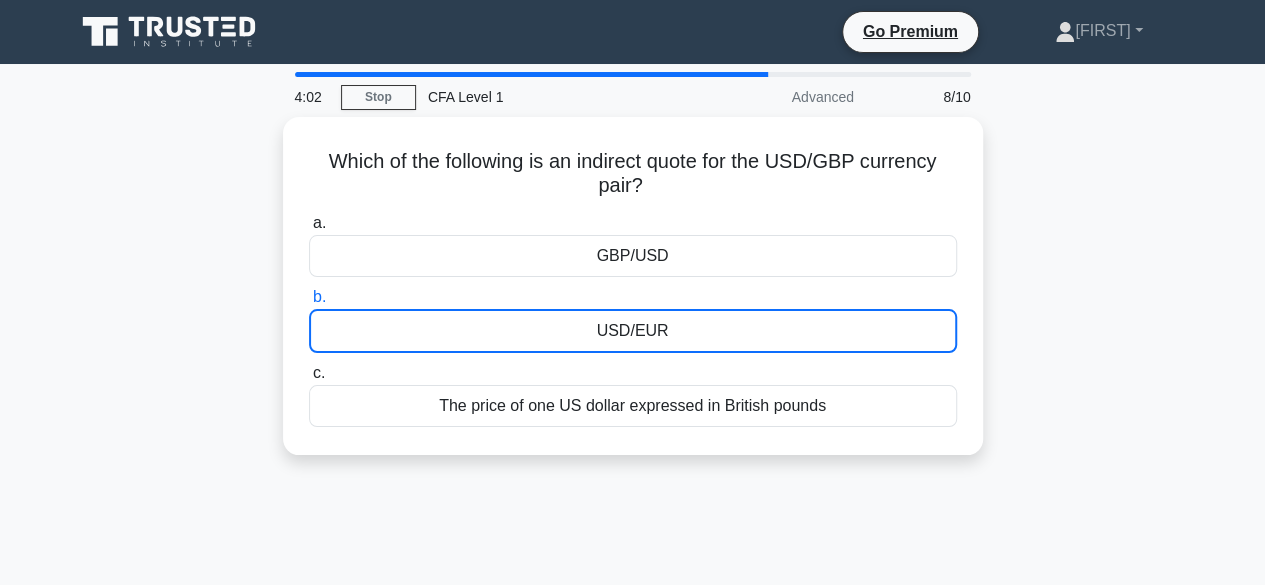 click on "4:02" at bounding box center (312, 97) 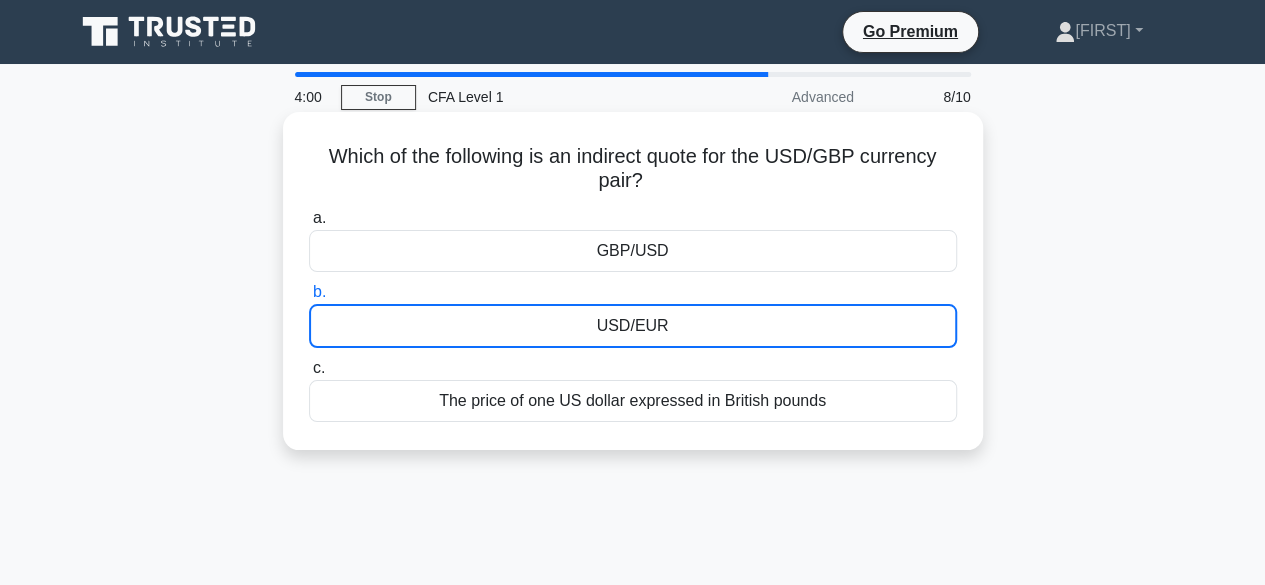 click on "USD/EUR" at bounding box center (633, 326) 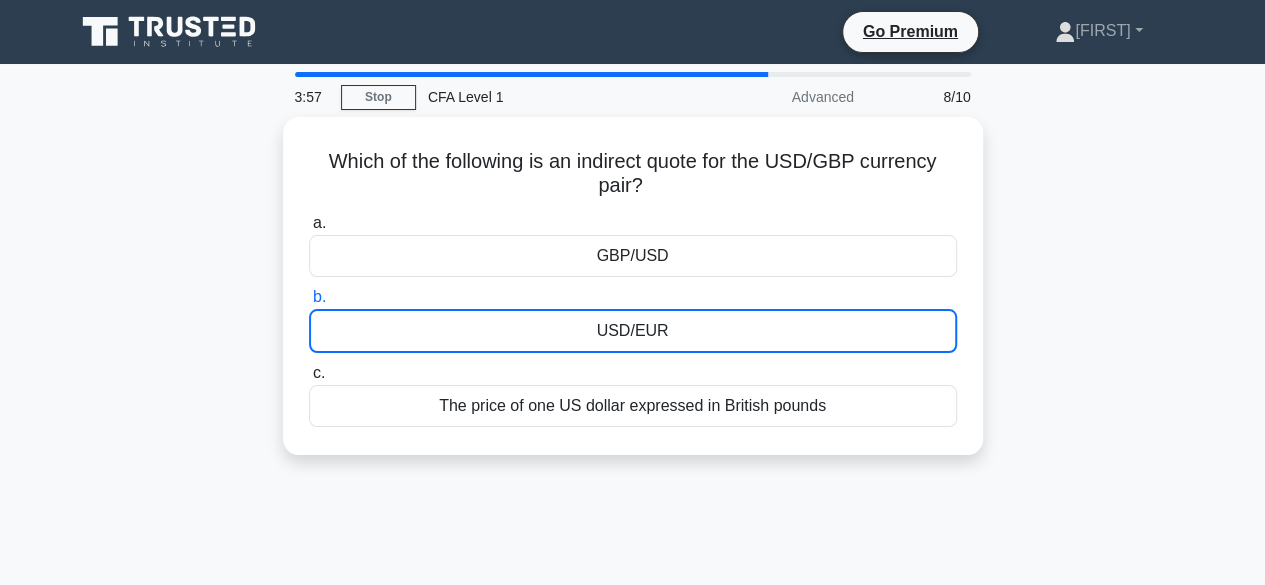 scroll, scrollTop: 0, scrollLeft: 0, axis: both 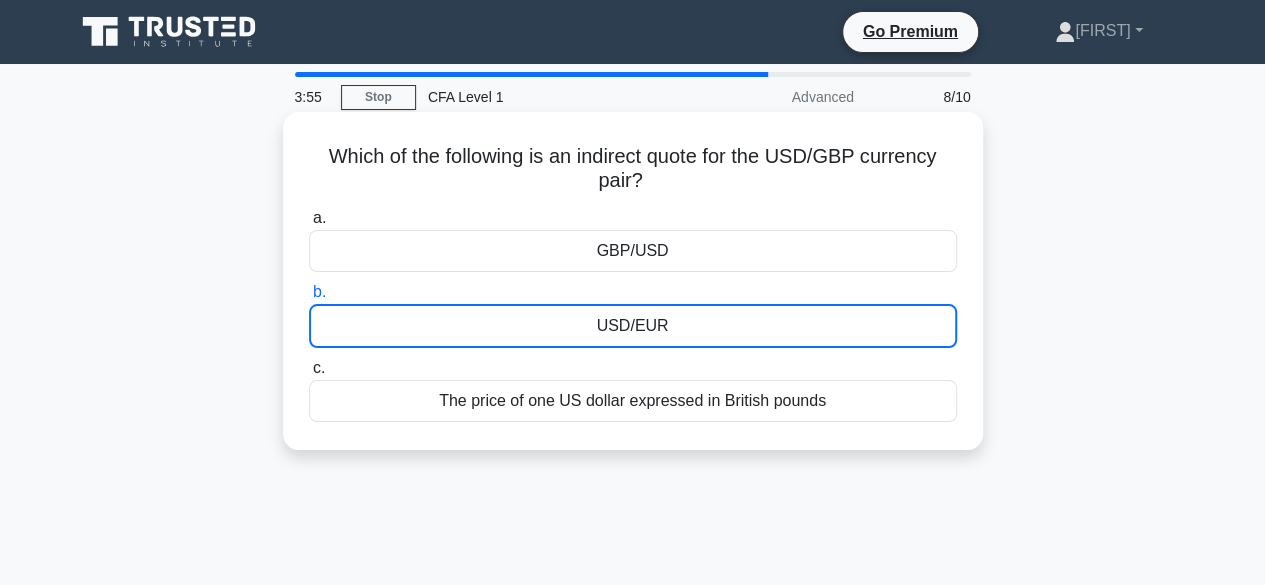 click on "USD/EUR" at bounding box center [633, 326] 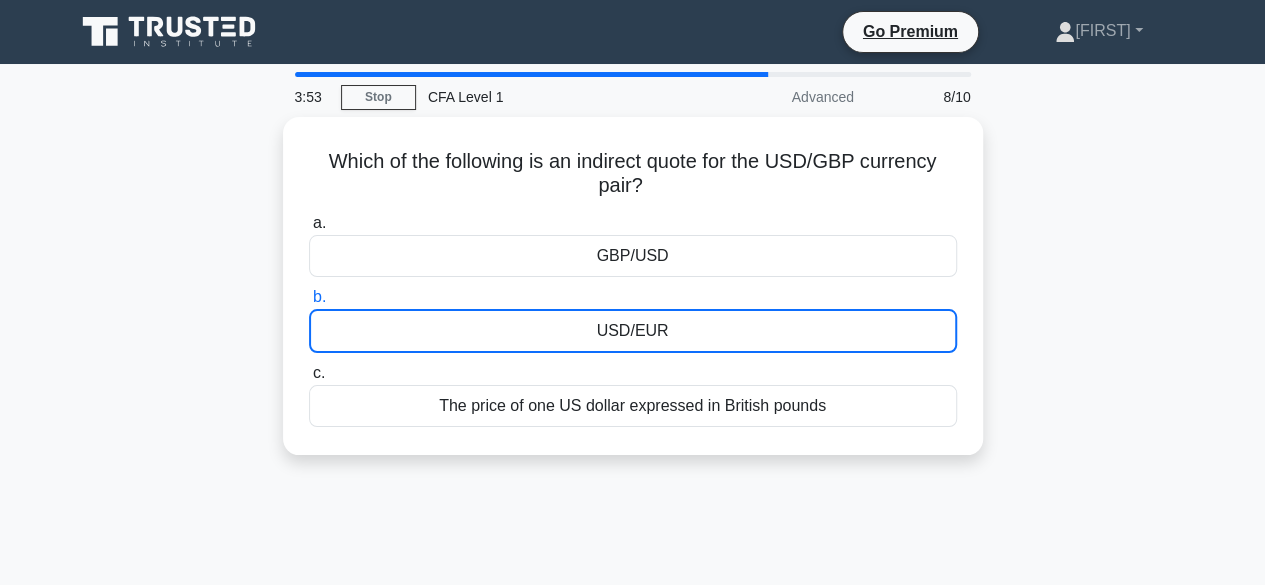 click at bounding box center [531, 74] 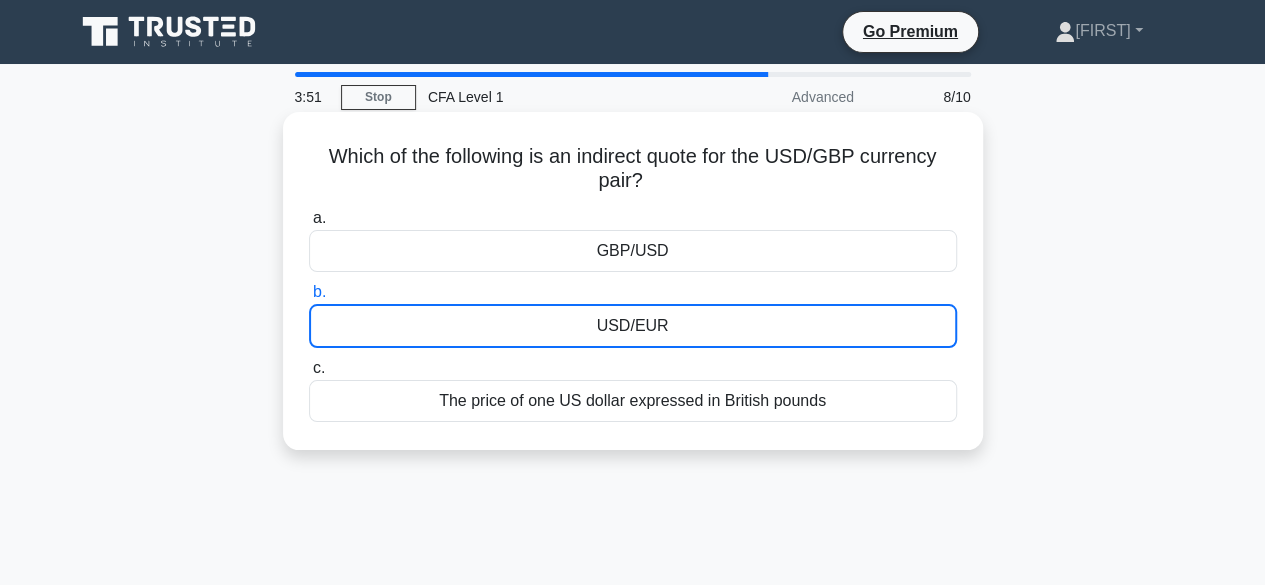 click on "USD/EUR" at bounding box center (633, 326) 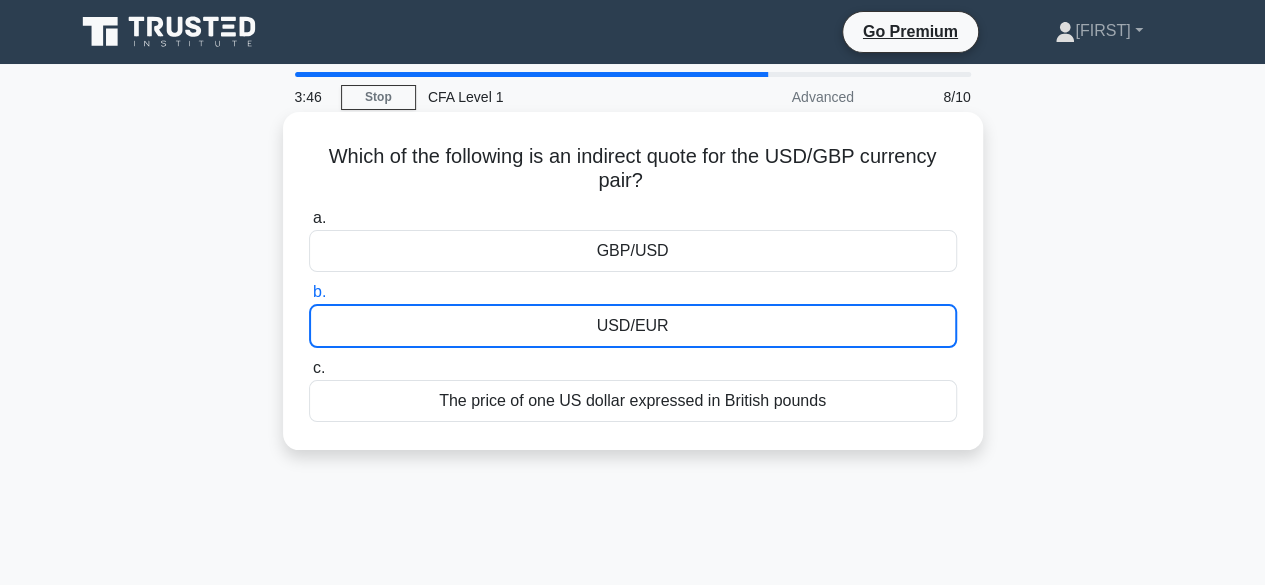 click on "USD/EUR" at bounding box center [633, 326] 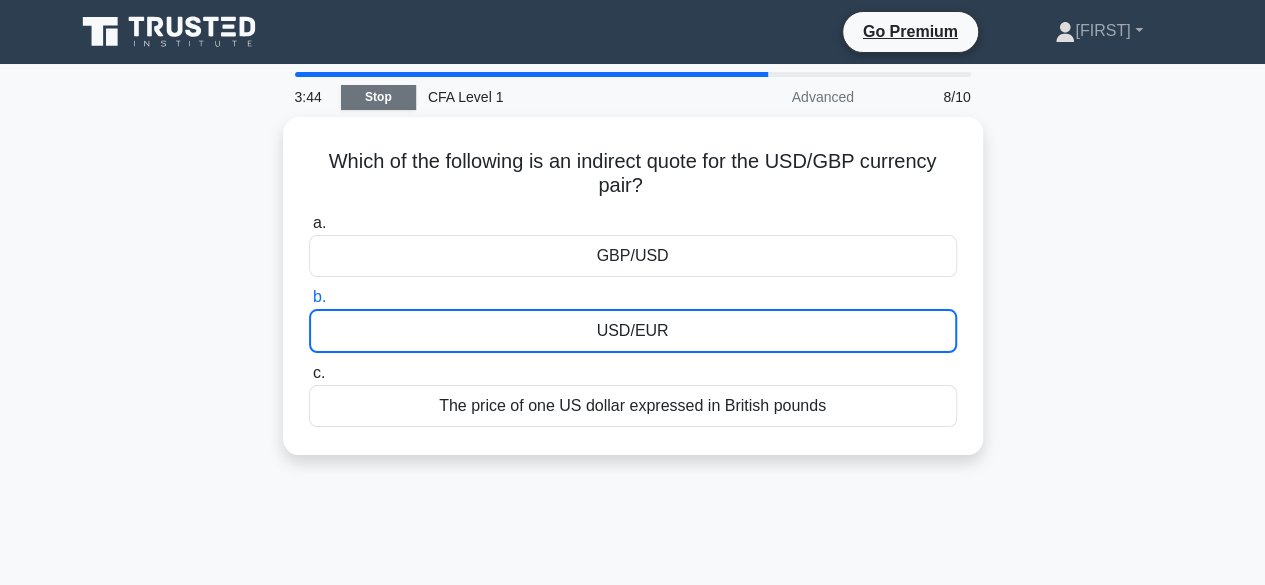 click on "Stop" at bounding box center [378, 97] 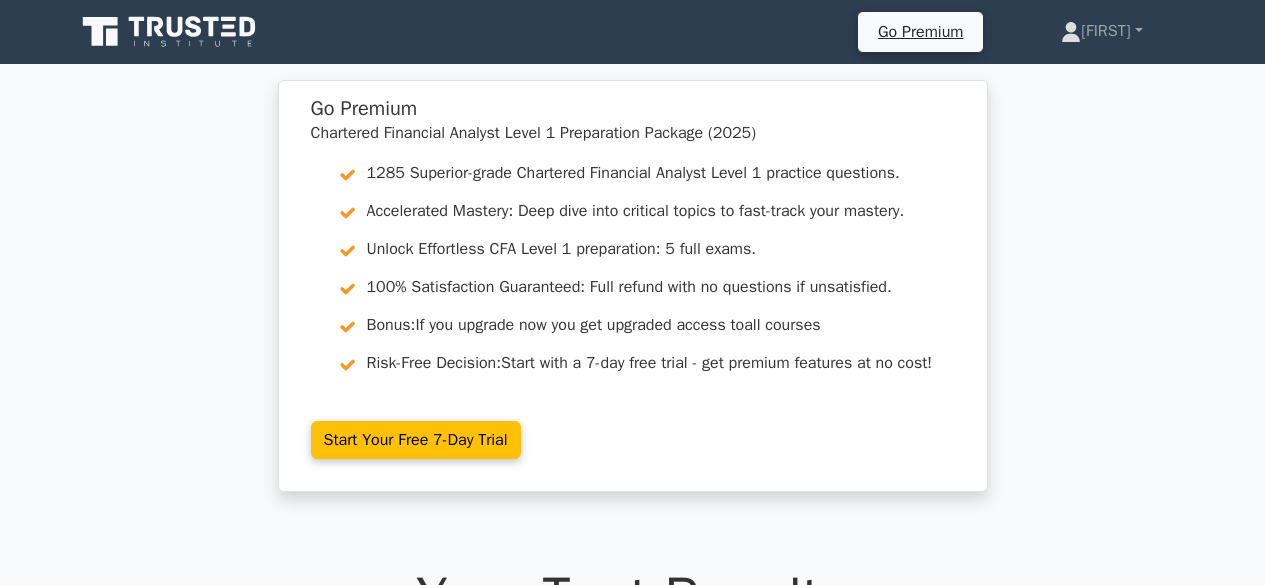 scroll, scrollTop: 0, scrollLeft: 0, axis: both 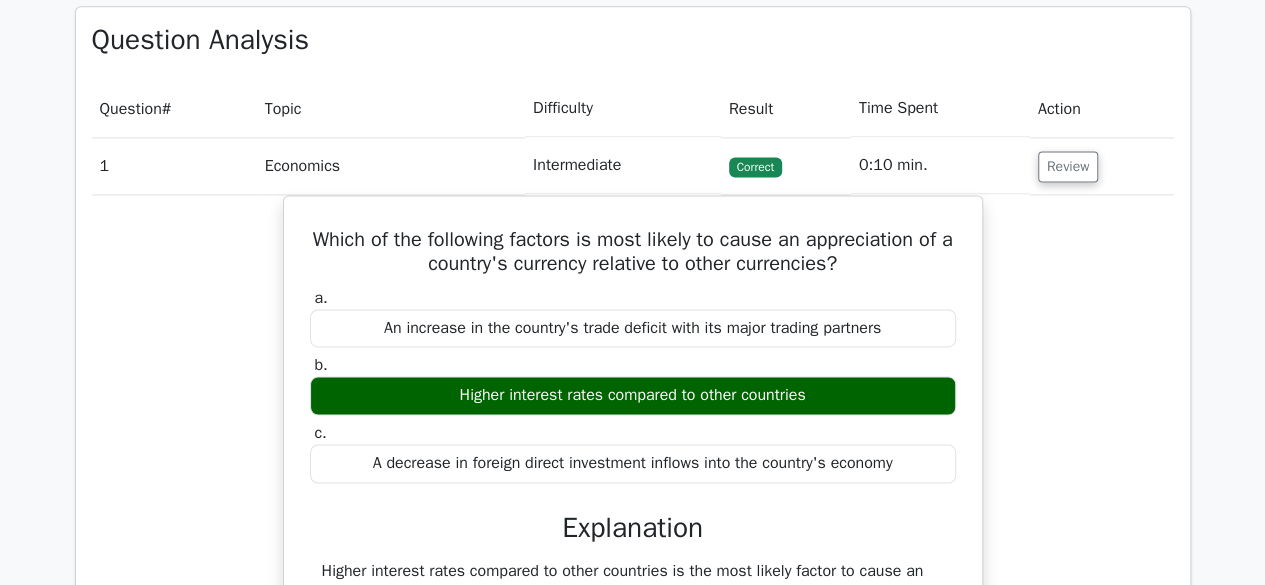 drag, startPoint x: 1270, startPoint y: 49, endPoint x: 1279, endPoint y: 259, distance: 210.19276 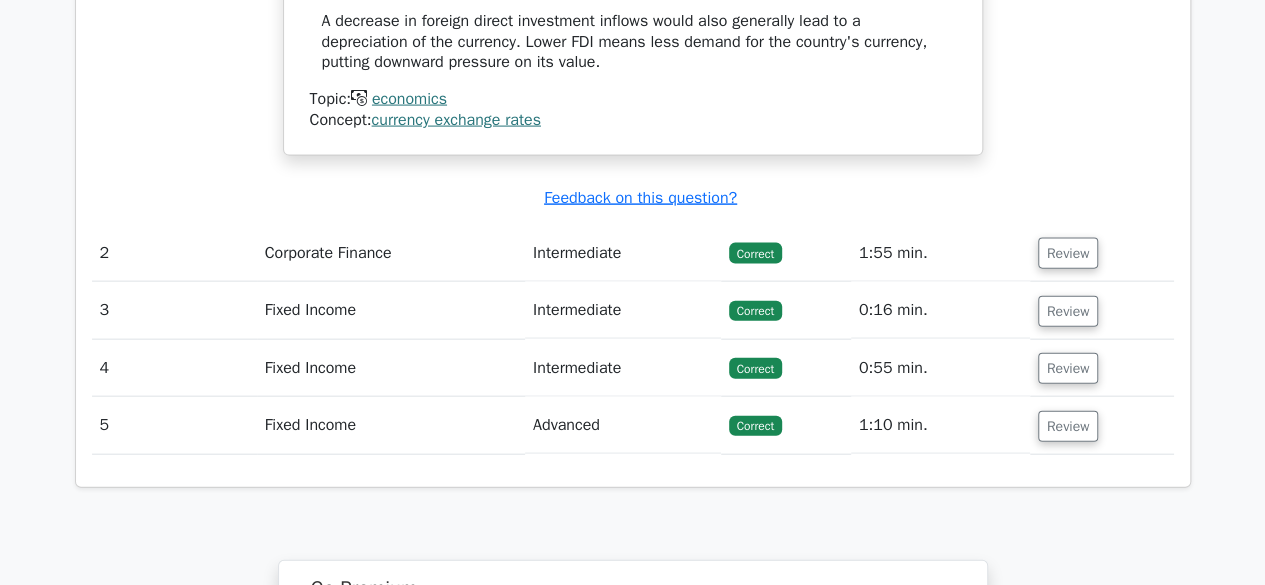 scroll, scrollTop: 2074, scrollLeft: 0, axis: vertical 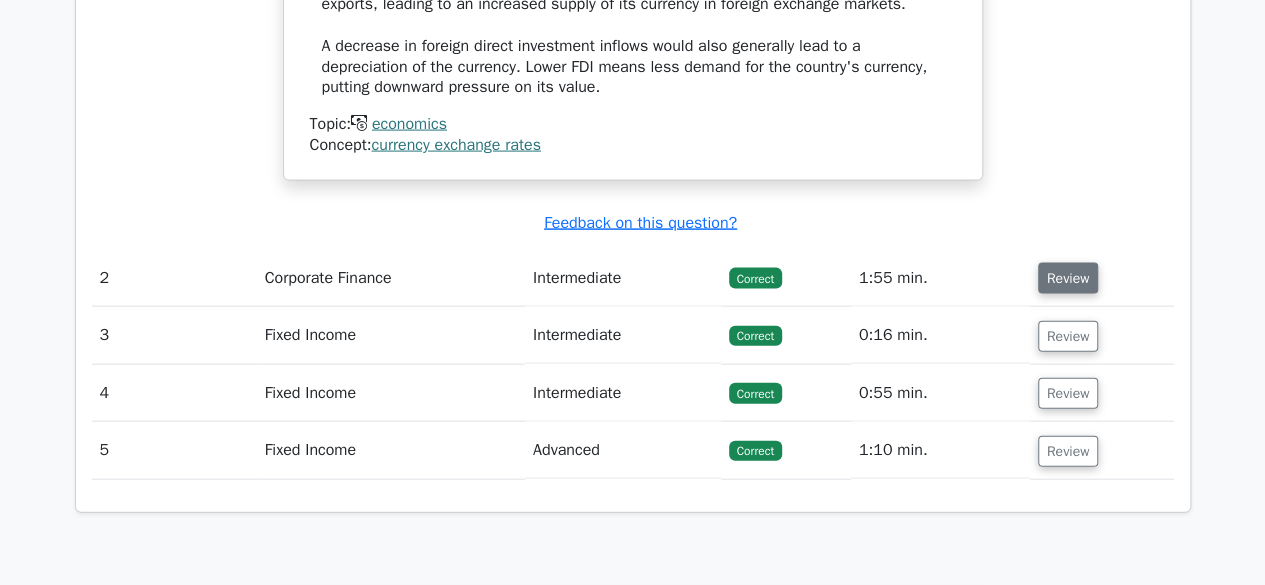 click on "Review" at bounding box center [1068, 278] 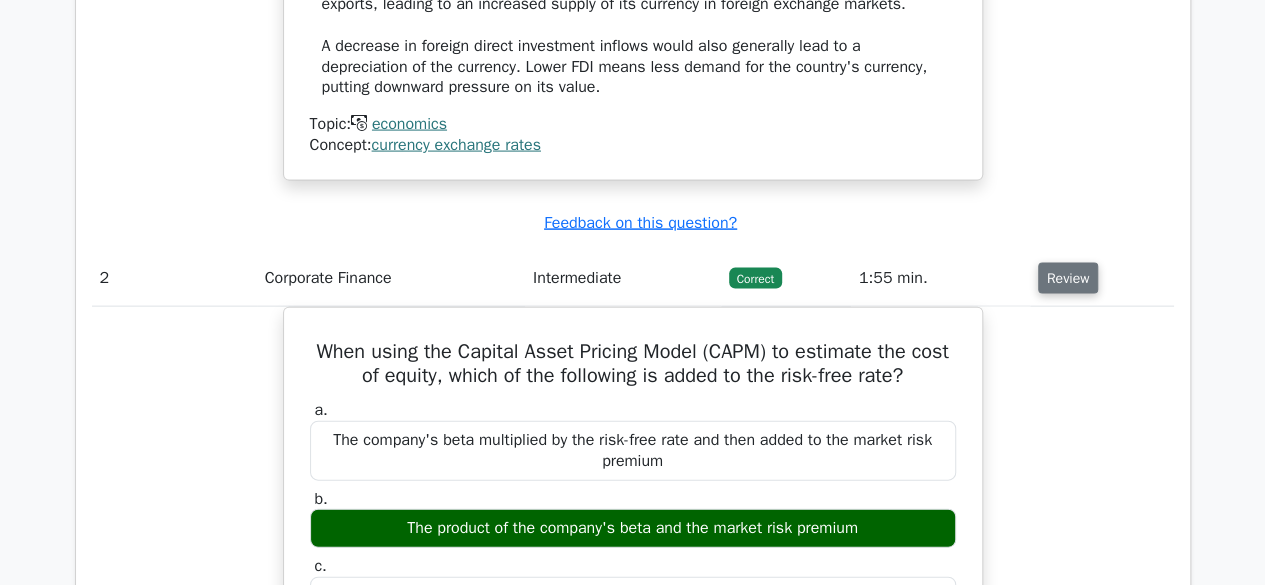 click on "Review" at bounding box center [1068, 278] 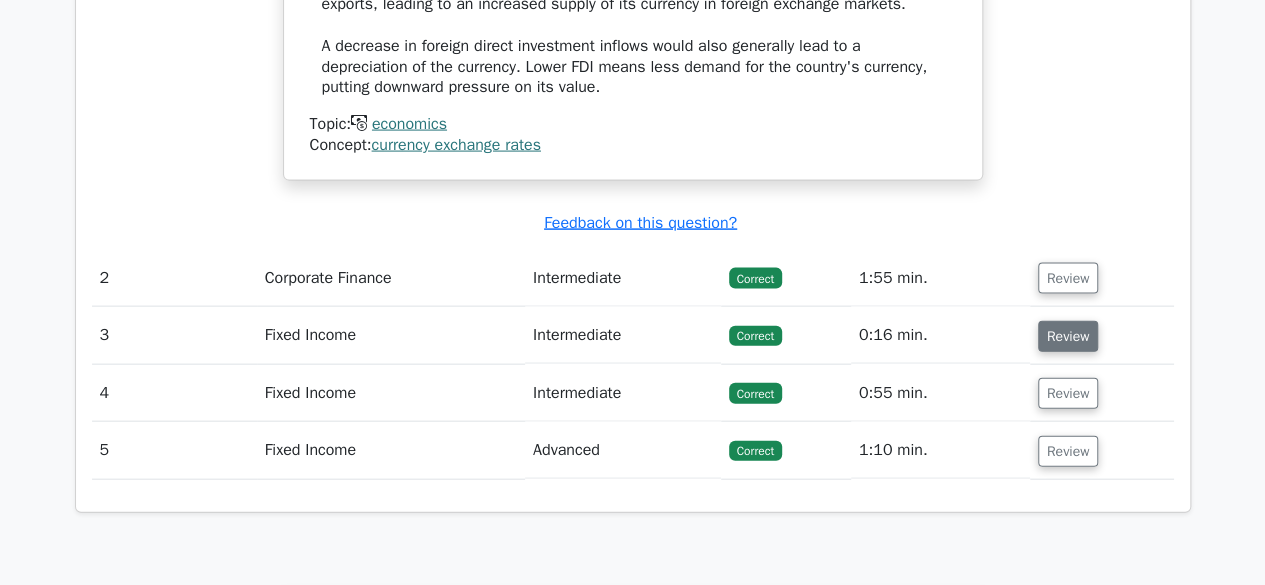 click on "Review" at bounding box center [1068, 336] 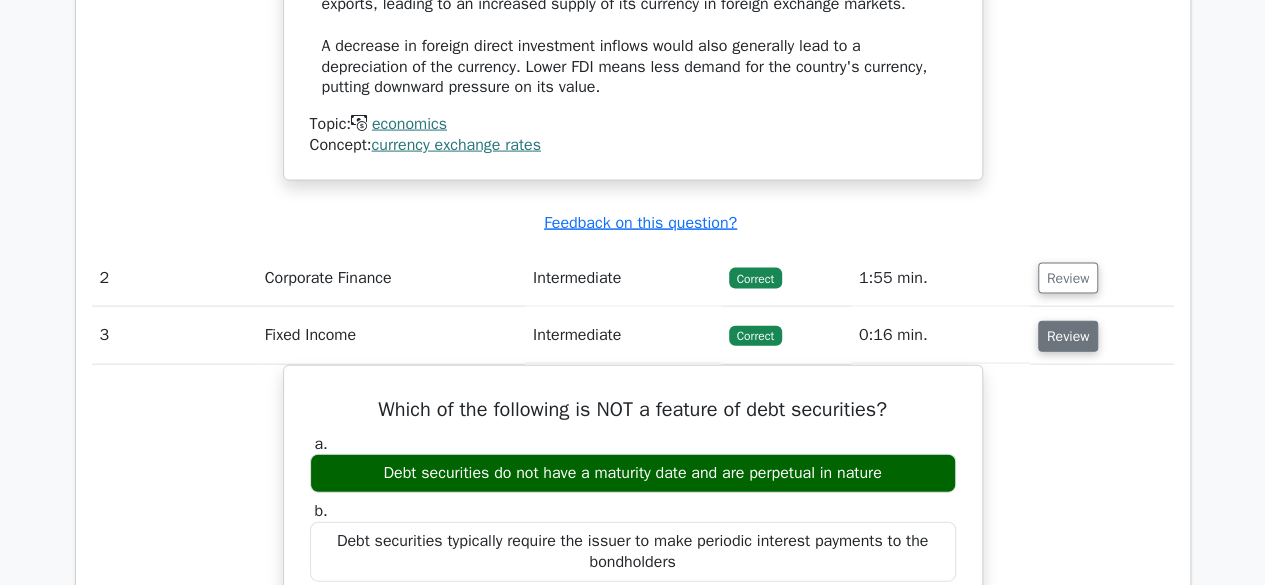 click on "Review" at bounding box center [1068, 336] 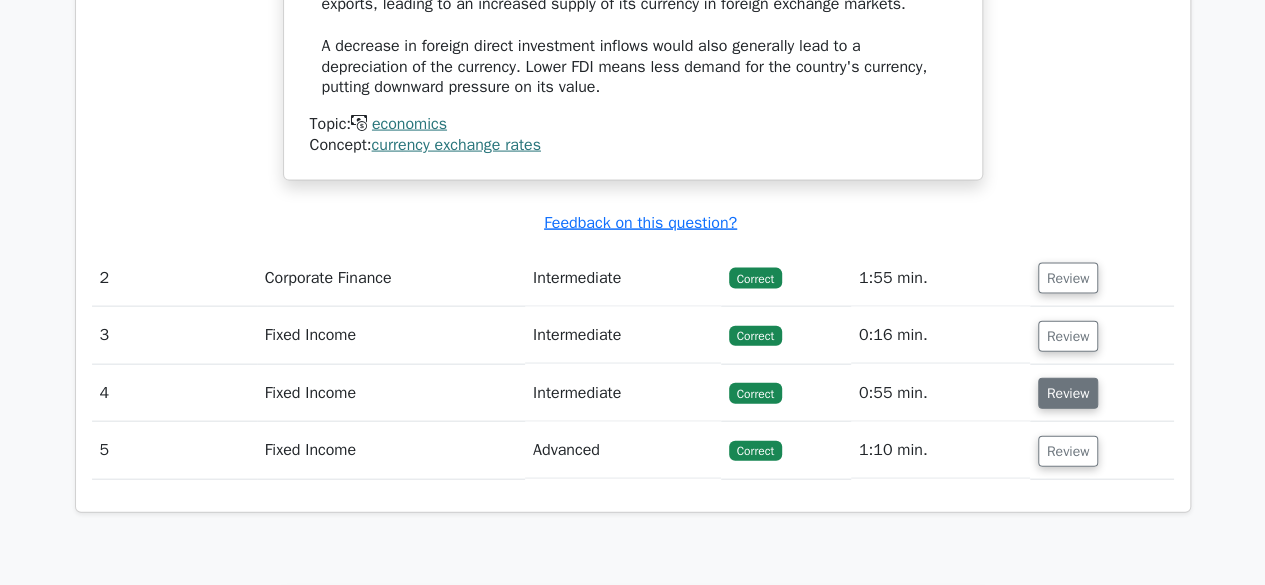 click on "Review" at bounding box center [1068, 393] 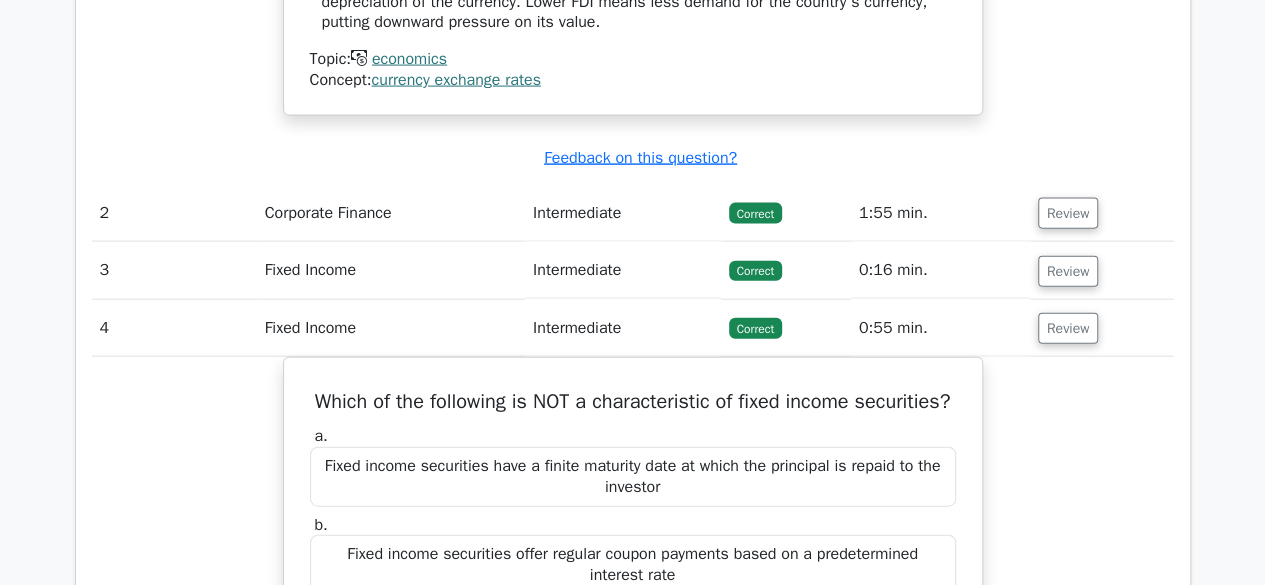 scroll, scrollTop: 2134, scrollLeft: 0, axis: vertical 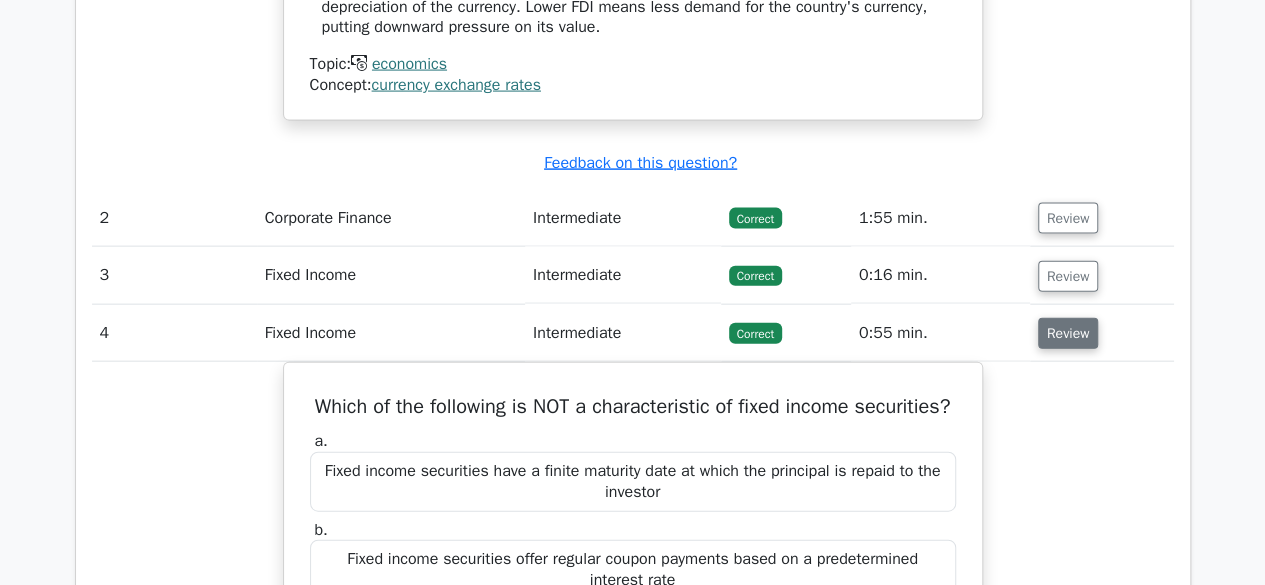 click on "Review" at bounding box center [1068, 333] 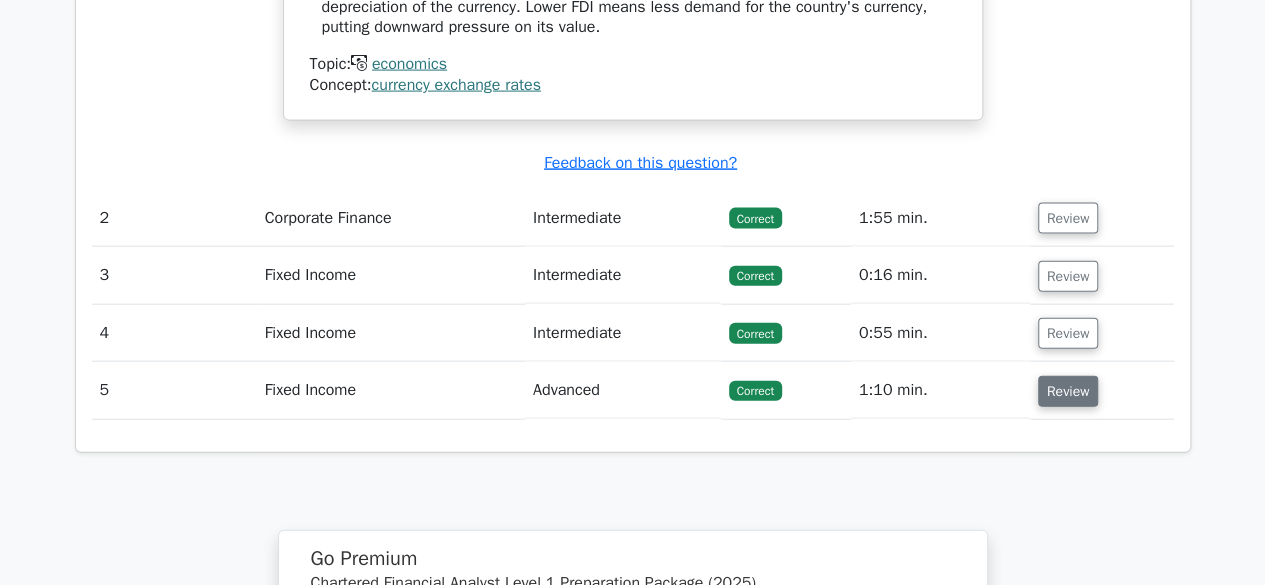 click on "Review" at bounding box center [1068, 391] 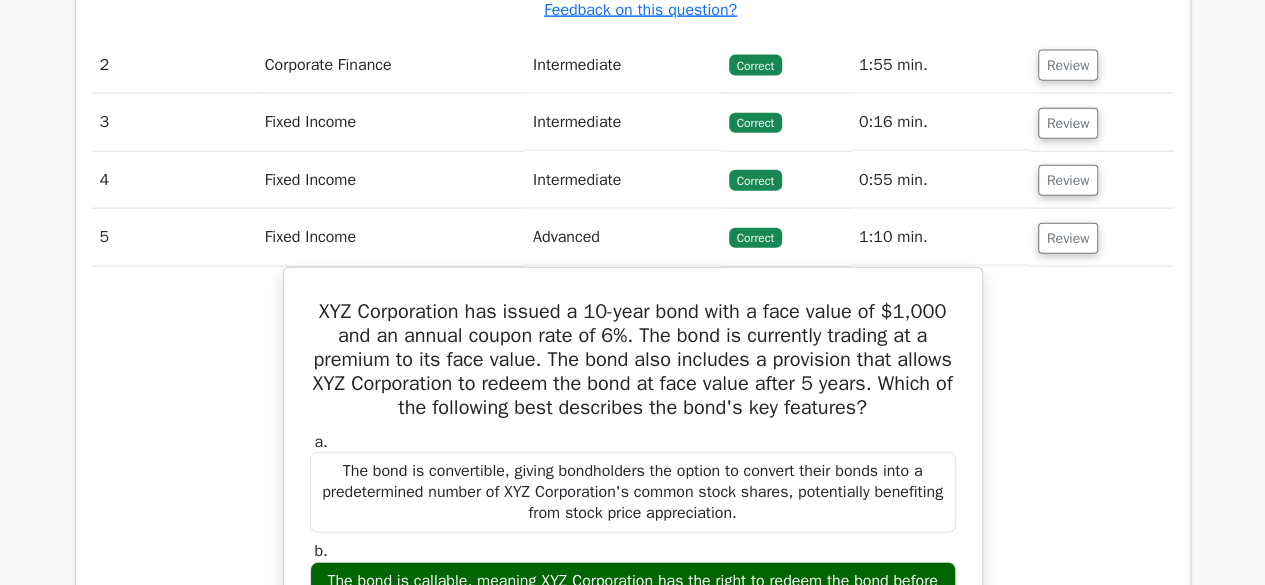 scroll, scrollTop: 2217, scrollLeft: 0, axis: vertical 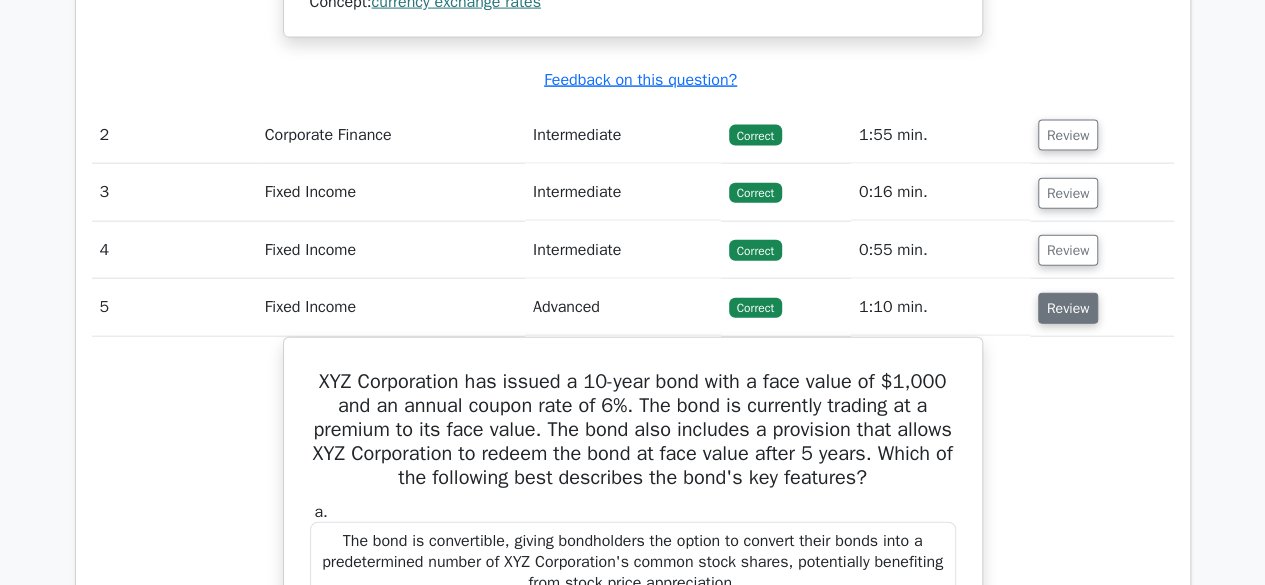 click on "Review" at bounding box center [1068, 308] 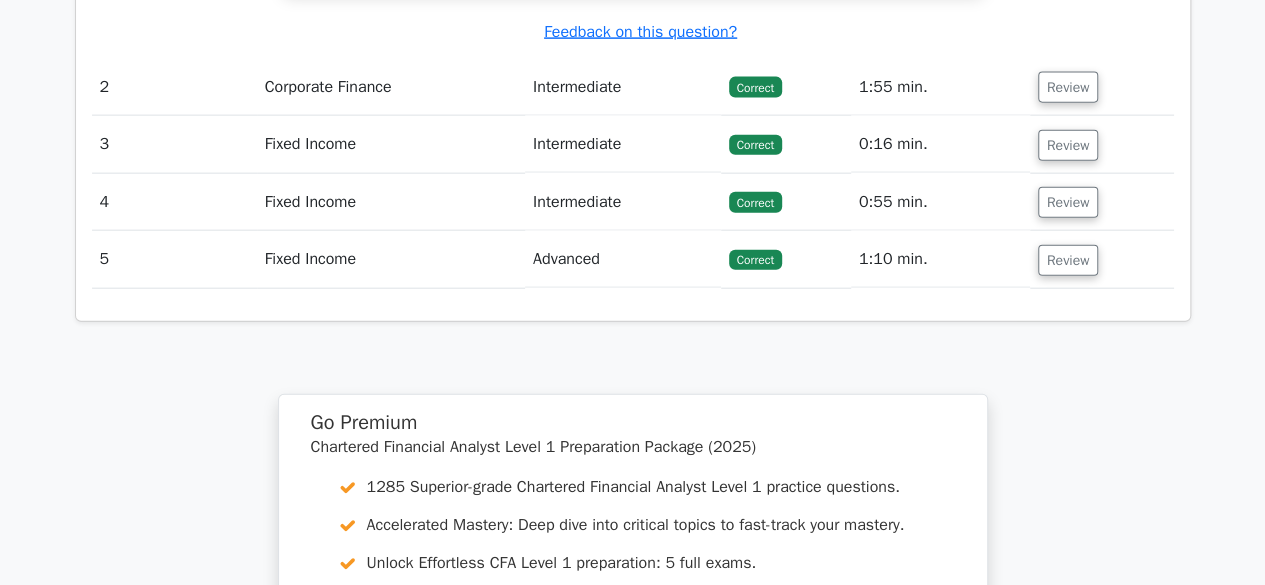 scroll, scrollTop: 2278, scrollLeft: 0, axis: vertical 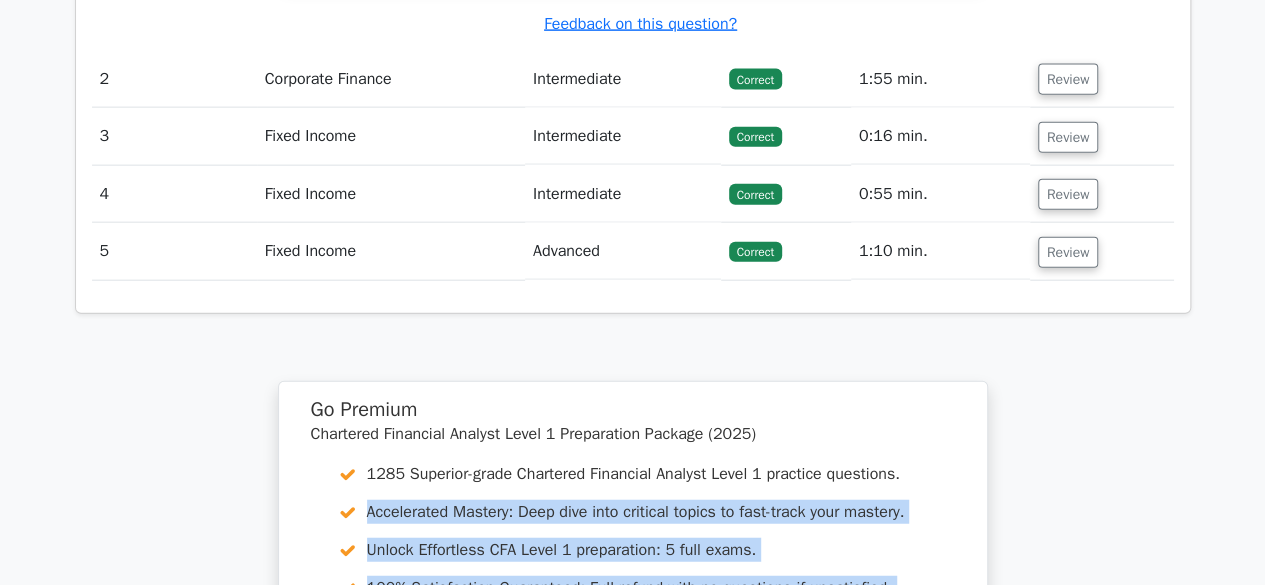 drag, startPoint x: 1260, startPoint y: 423, endPoint x: 931, endPoint y: 455, distance: 330.55258 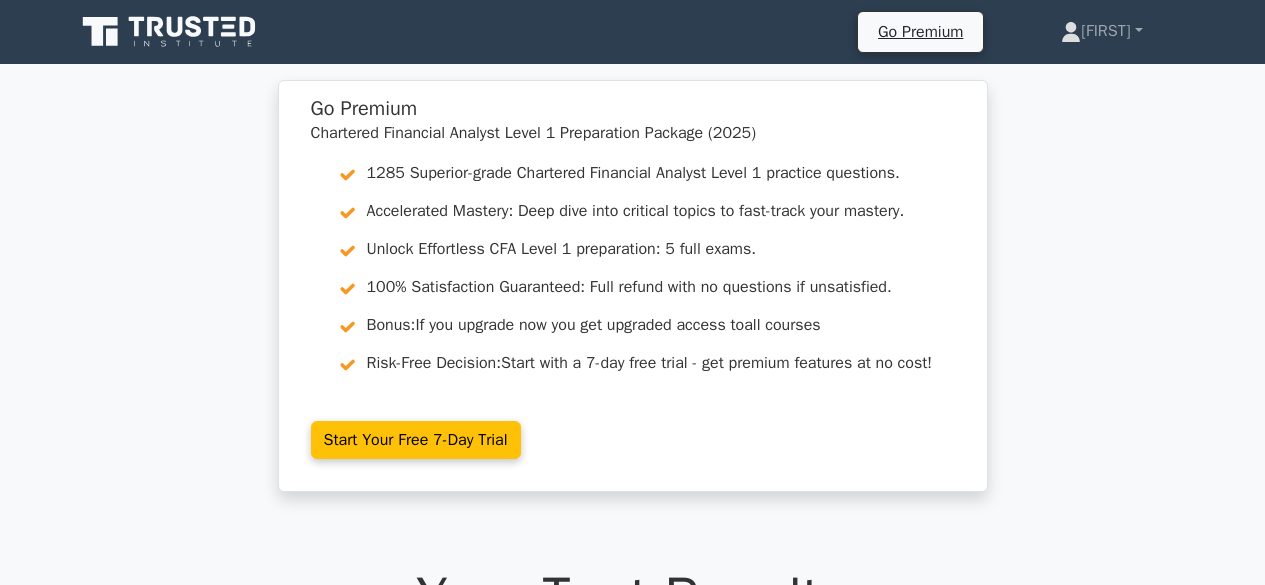 scroll, scrollTop: 2278, scrollLeft: 0, axis: vertical 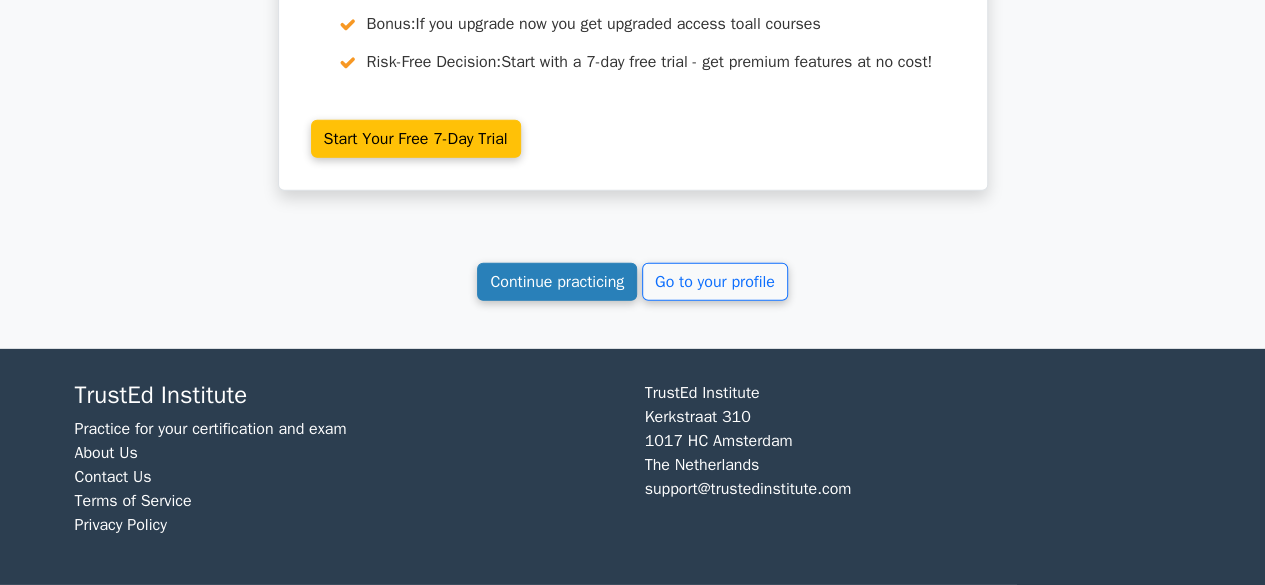 click on "Continue practicing" at bounding box center (557, 282) 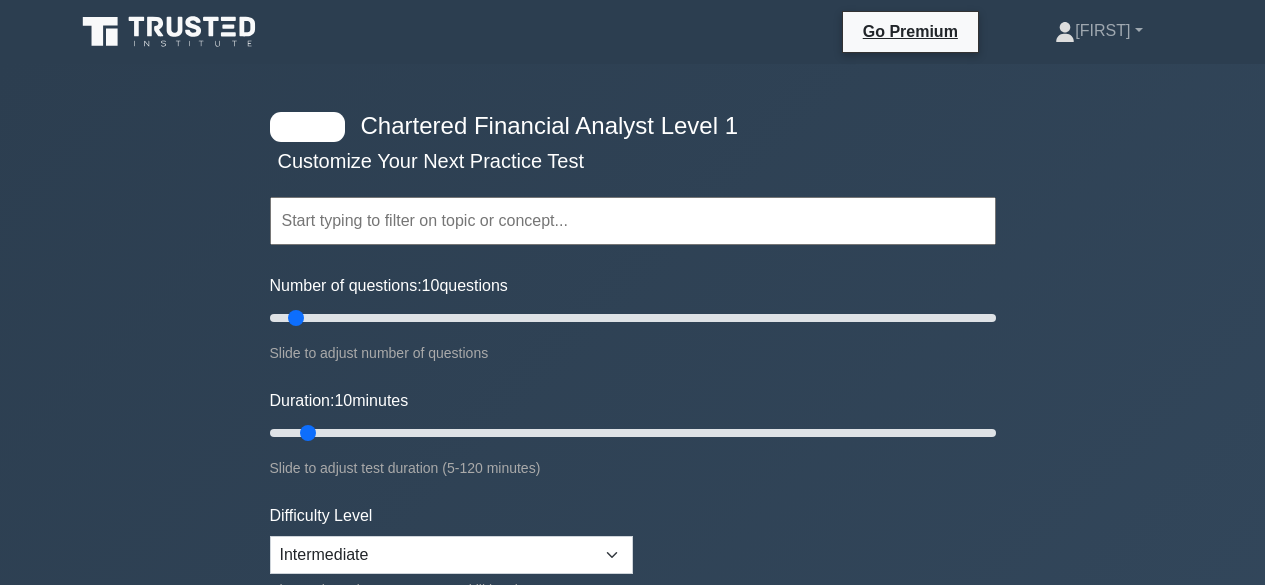 scroll, scrollTop: 0, scrollLeft: 0, axis: both 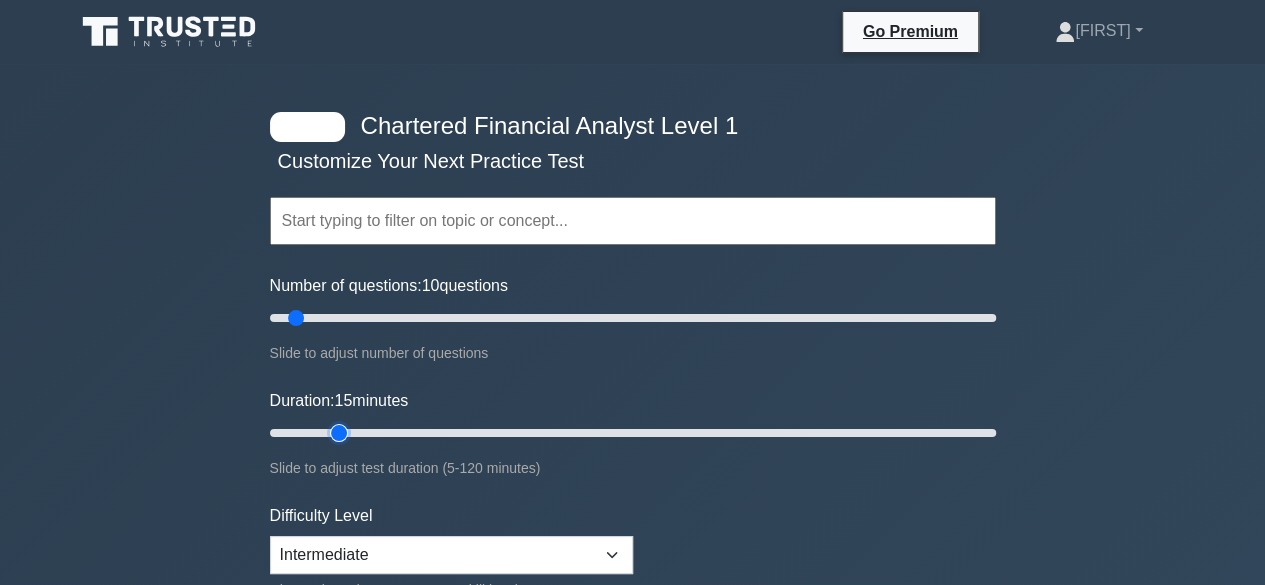 type on "15" 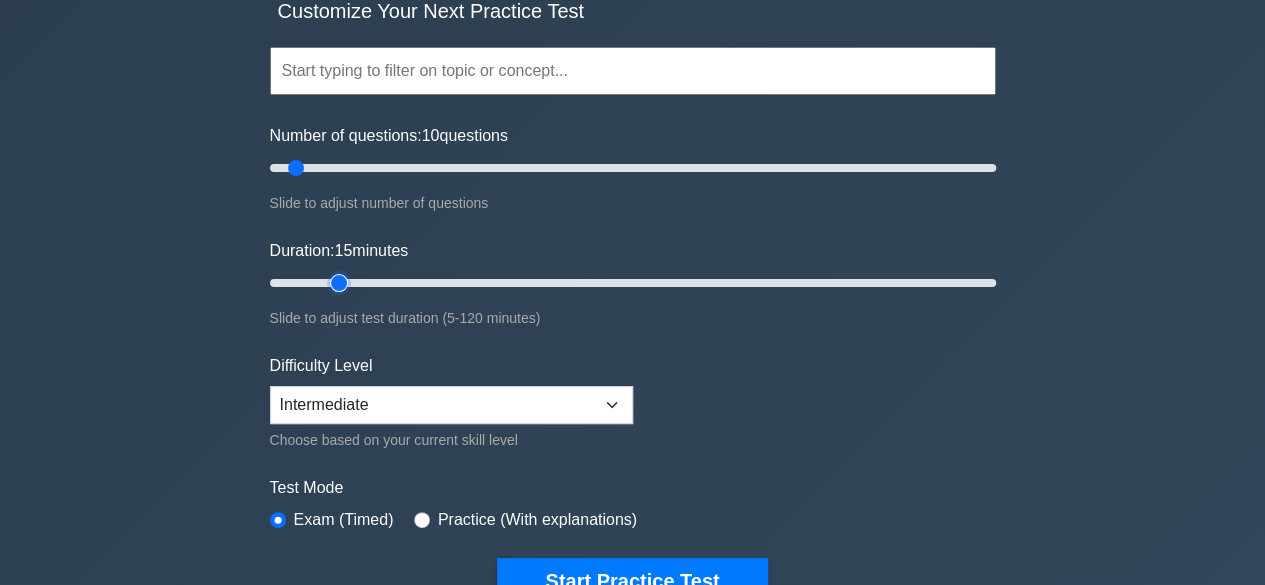 scroll, scrollTop: 204, scrollLeft: 0, axis: vertical 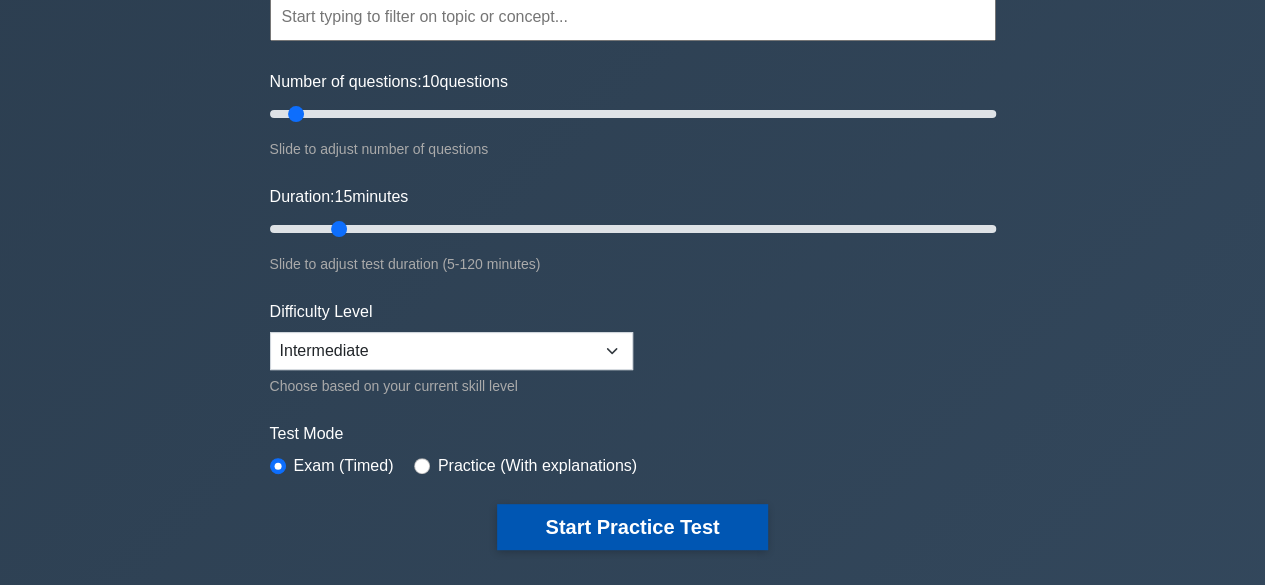 click on "Start Practice Test" at bounding box center [632, 527] 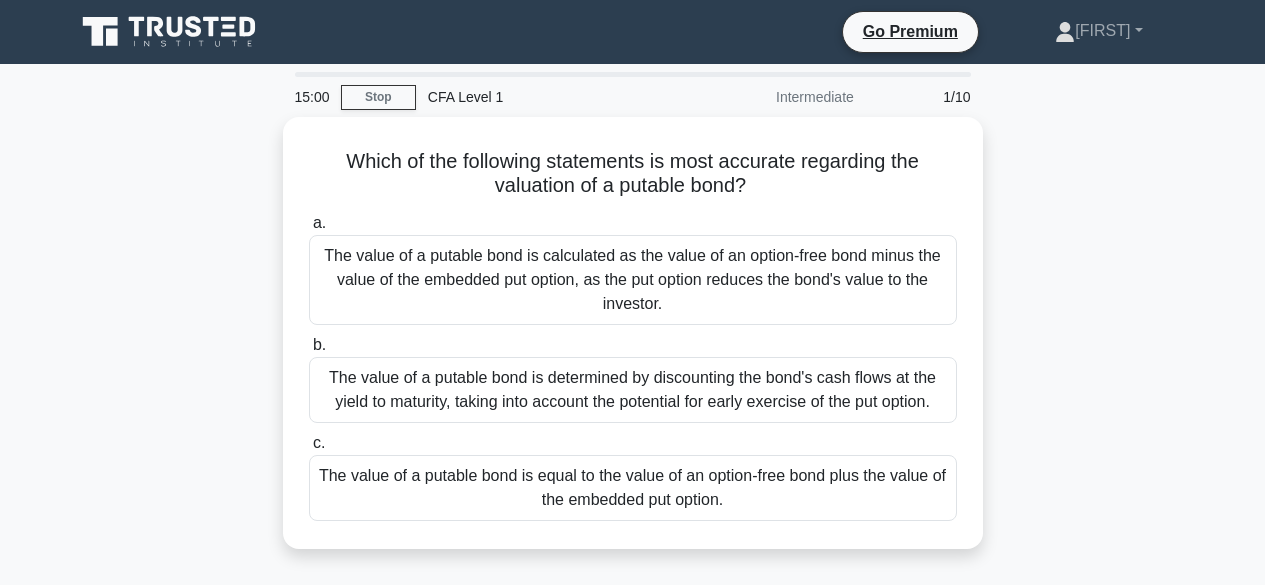 scroll, scrollTop: 0, scrollLeft: 0, axis: both 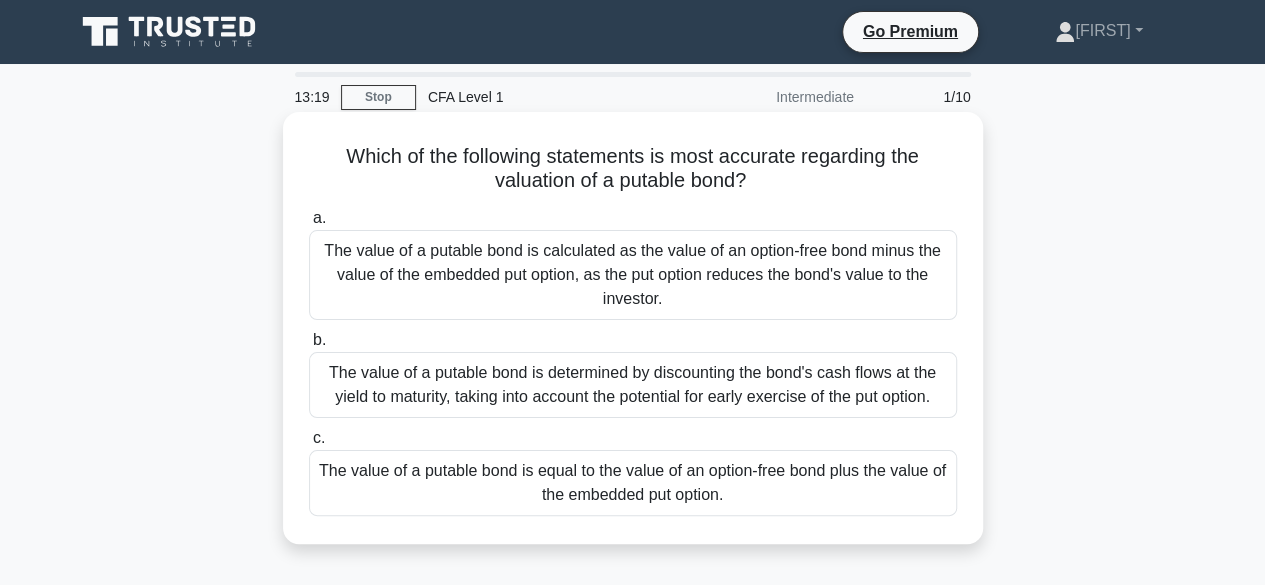 click on "The value of a putable bond is calculated as the value of an option-free bond minus the value of the embedded put option, as the put option reduces the bond's value to the investor." at bounding box center [633, 275] 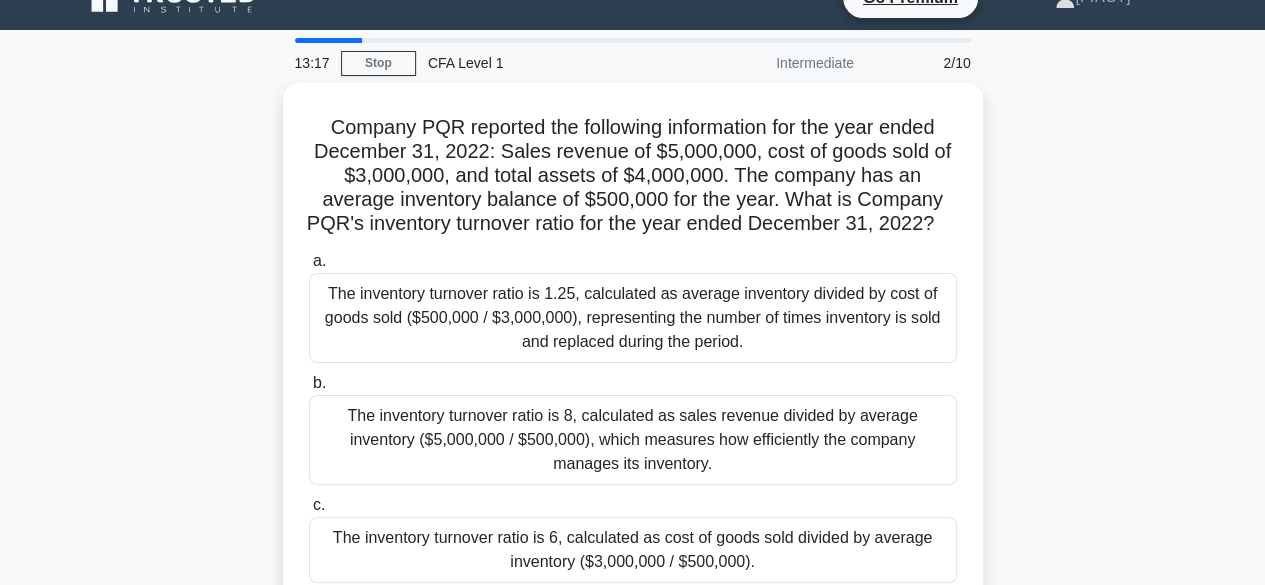 scroll, scrollTop: 36, scrollLeft: 0, axis: vertical 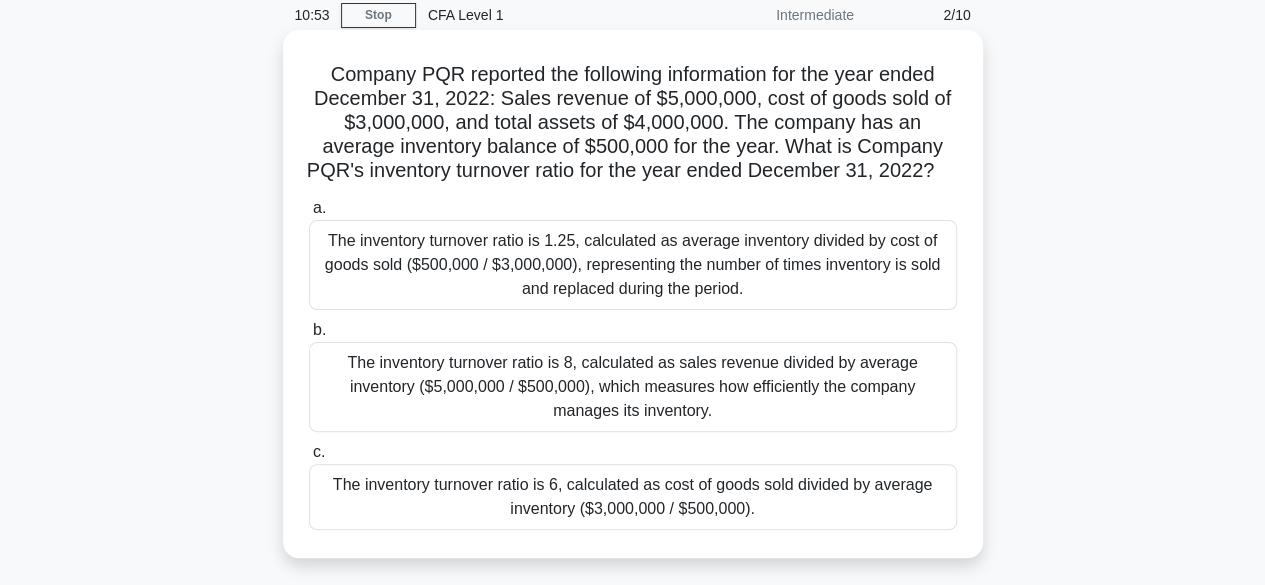 click on "The inventory turnover ratio is 8, calculated as sales revenue divided by average inventory ($5,000,000 / $500,000), which measures how efficiently the company manages its inventory." at bounding box center [633, 387] 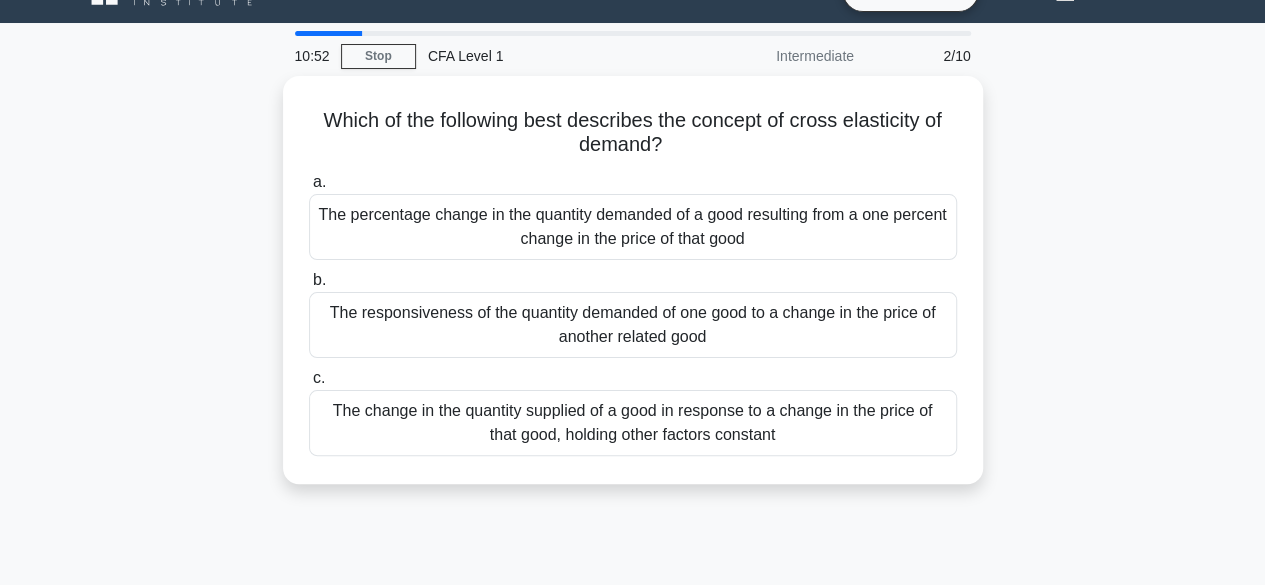 scroll, scrollTop: 0, scrollLeft: 0, axis: both 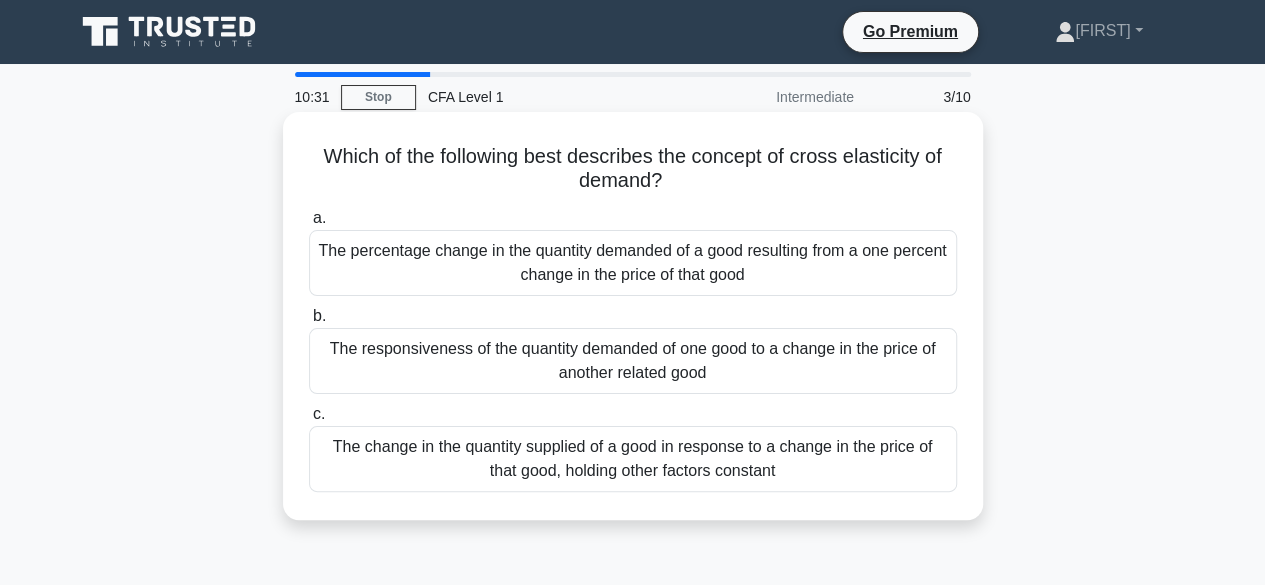 click on "The responsiveness of the quantity demanded of one good to a change in the price of another related good" at bounding box center (633, 361) 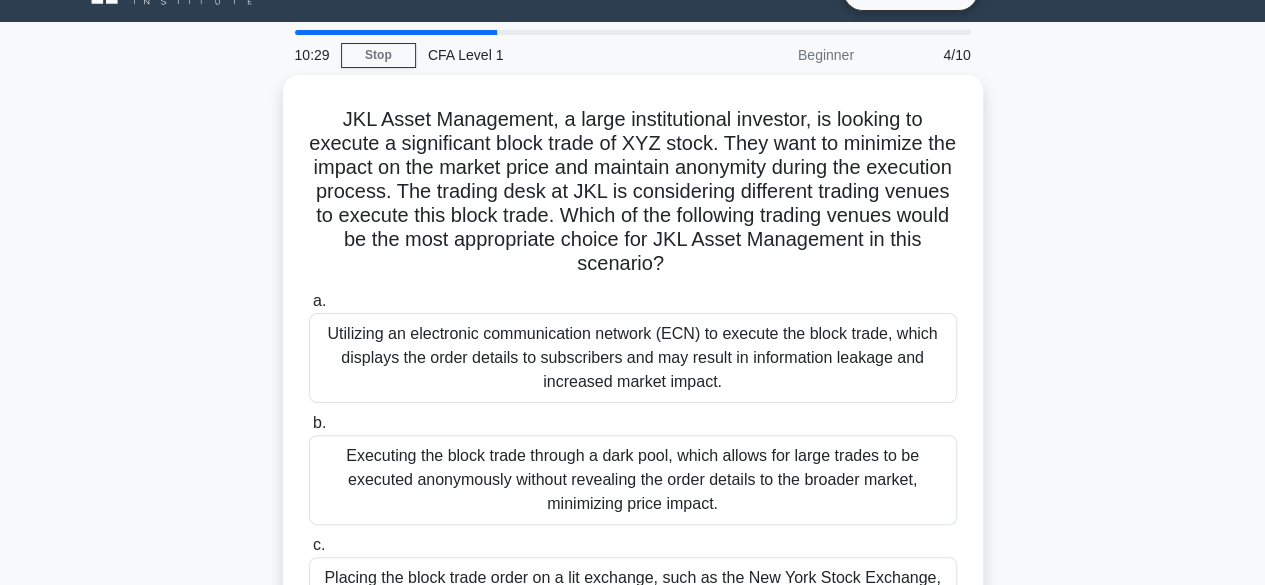 scroll, scrollTop: 46, scrollLeft: 0, axis: vertical 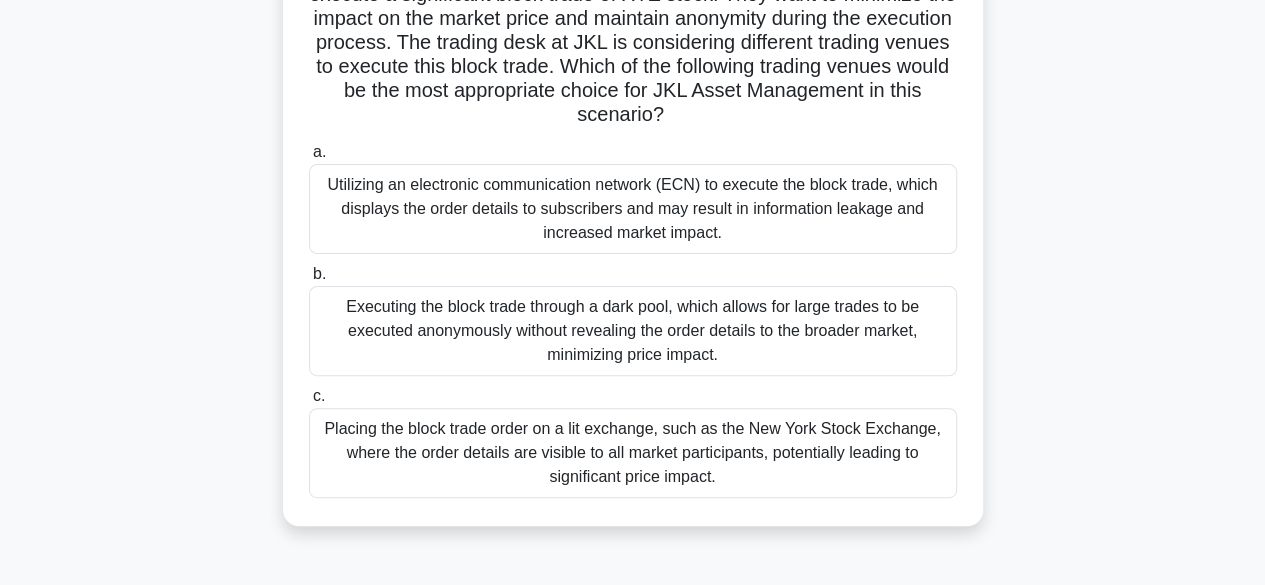 click on "Executing the block trade through a dark pool, which allows for large trades to be executed anonymously without revealing the order details to the broader market, minimizing price impact." at bounding box center [633, 331] 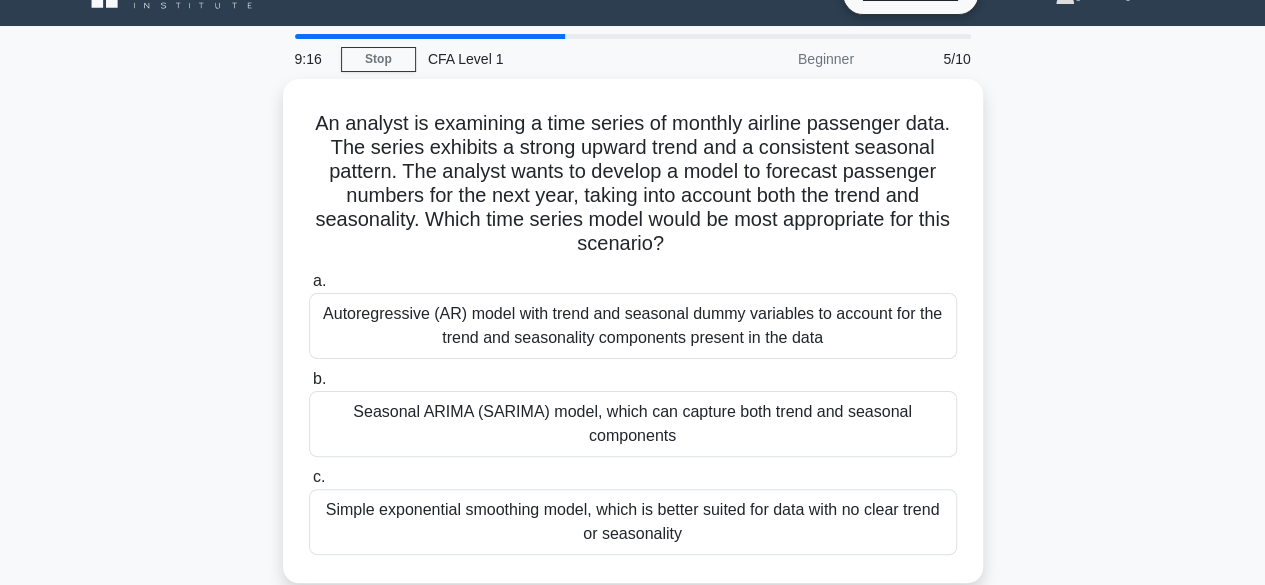 scroll, scrollTop: 0, scrollLeft: 0, axis: both 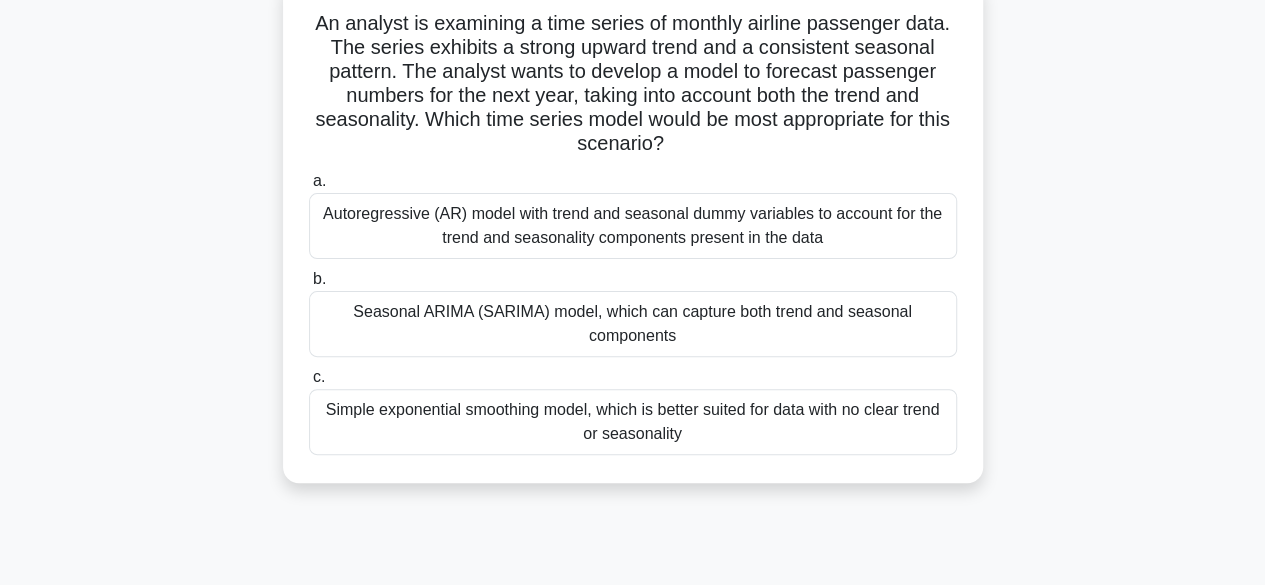 click on "Autoregressive (AR) model with trend and seasonal dummy variables to account for the trend and seasonality components present in the data" at bounding box center [633, 226] 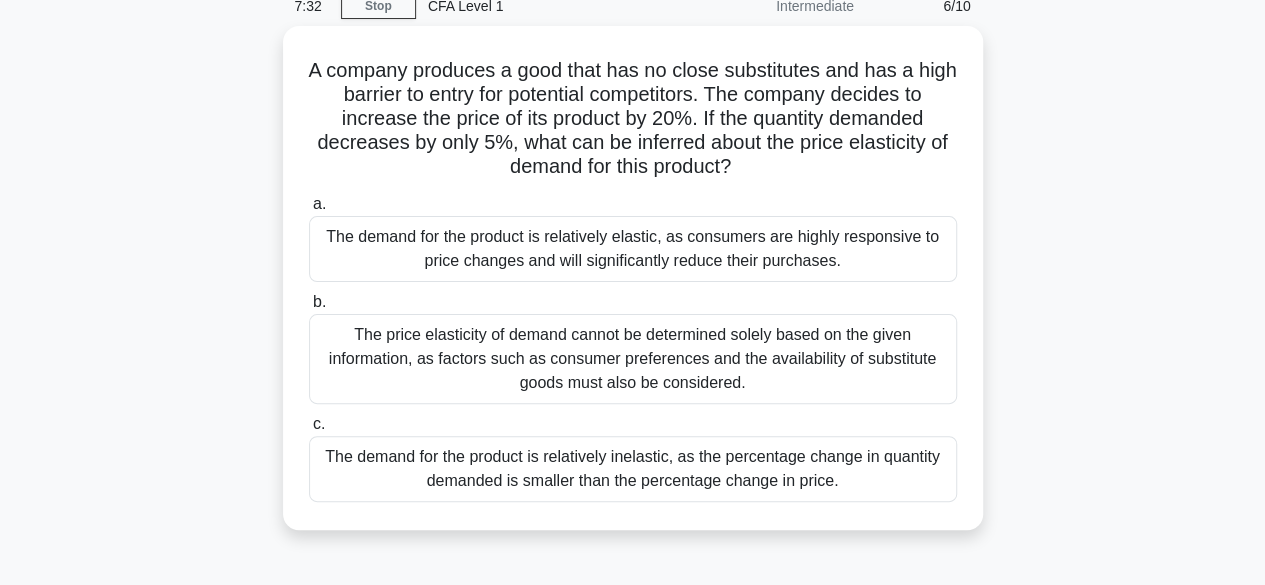 scroll, scrollTop: 0, scrollLeft: 0, axis: both 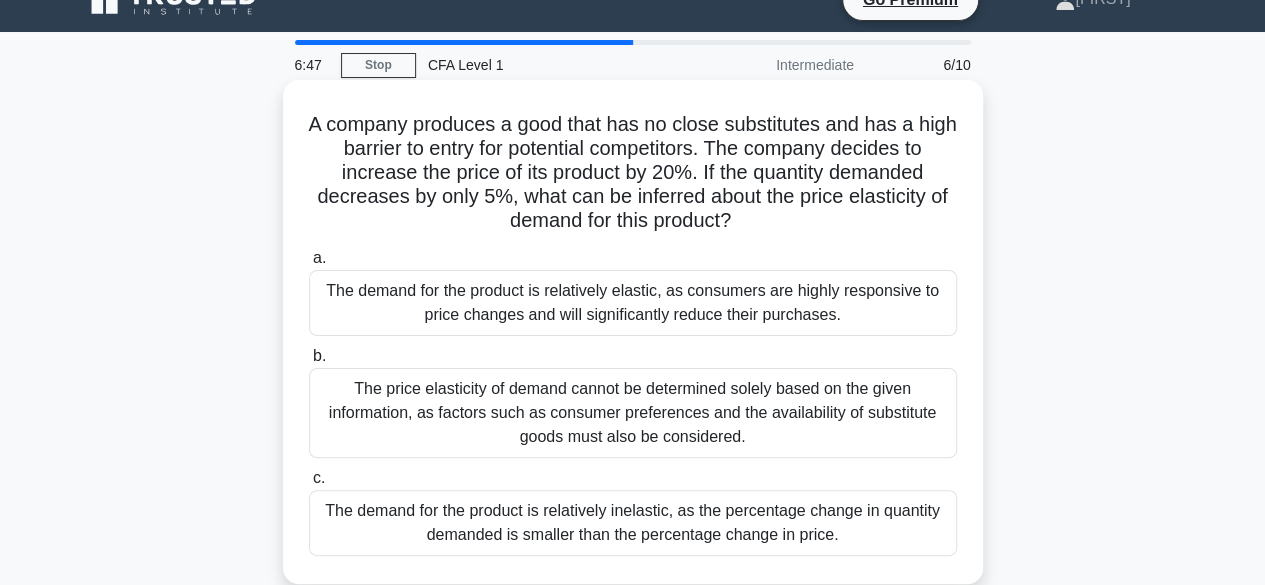 click on "The demand for the product is relatively elastic, as consumers are highly responsive to price changes and will significantly reduce their purchases." at bounding box center (633, 303) 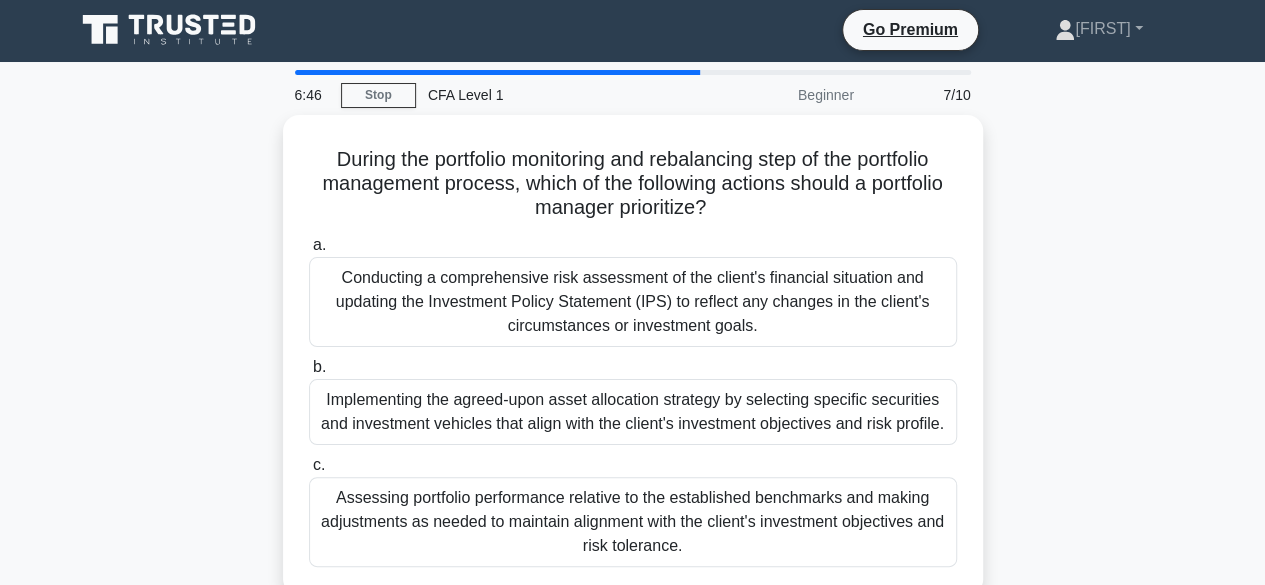 scroll, scrollTop: 0, scrollLeft: 0, axis: both 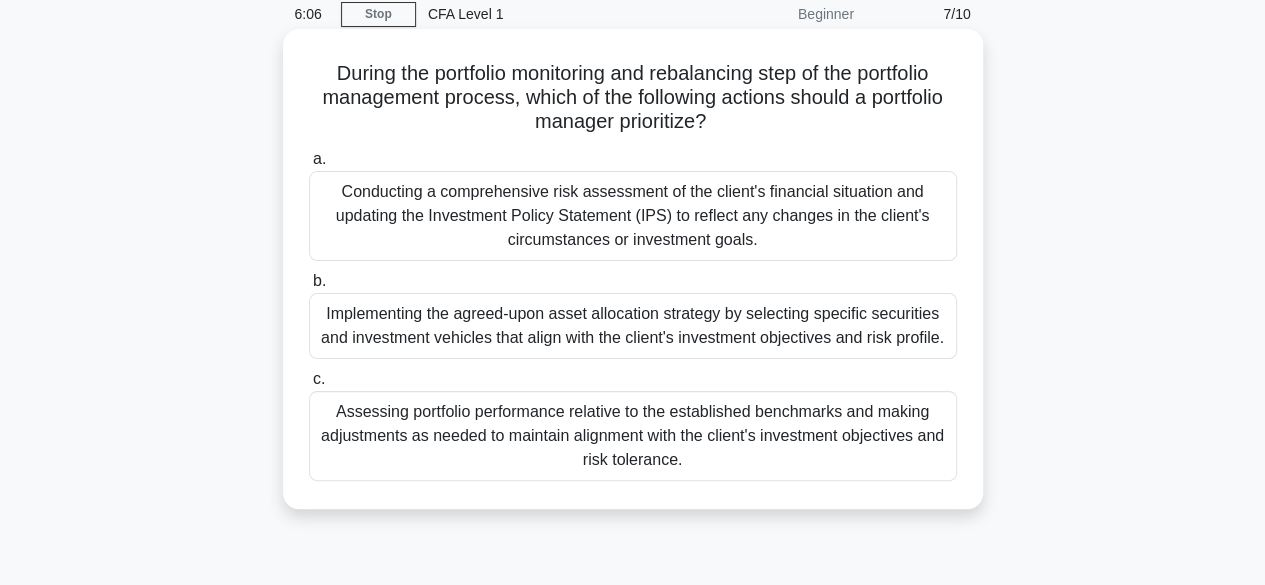 click on "Assessing portfolio performance relative to the established benchmarks and making adjustments as needed to maintain alignment with the client's investment objectives and risk tolerance." at bounding box center [633, 436] 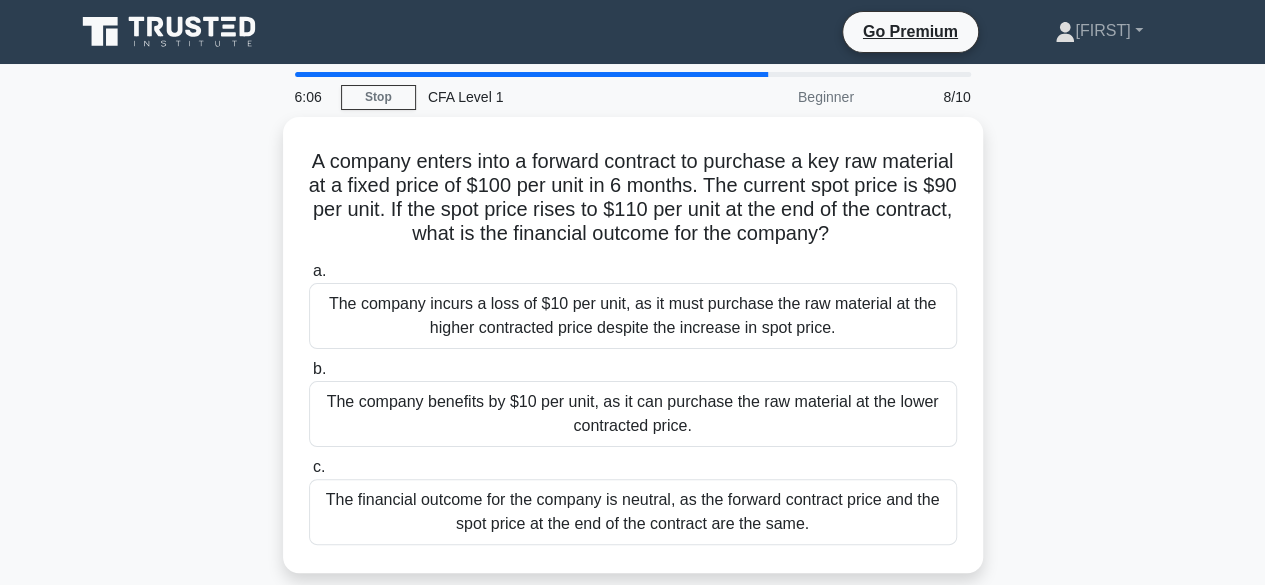 scroll, scrollTop: 0, scrollLeft: 0, axis: both 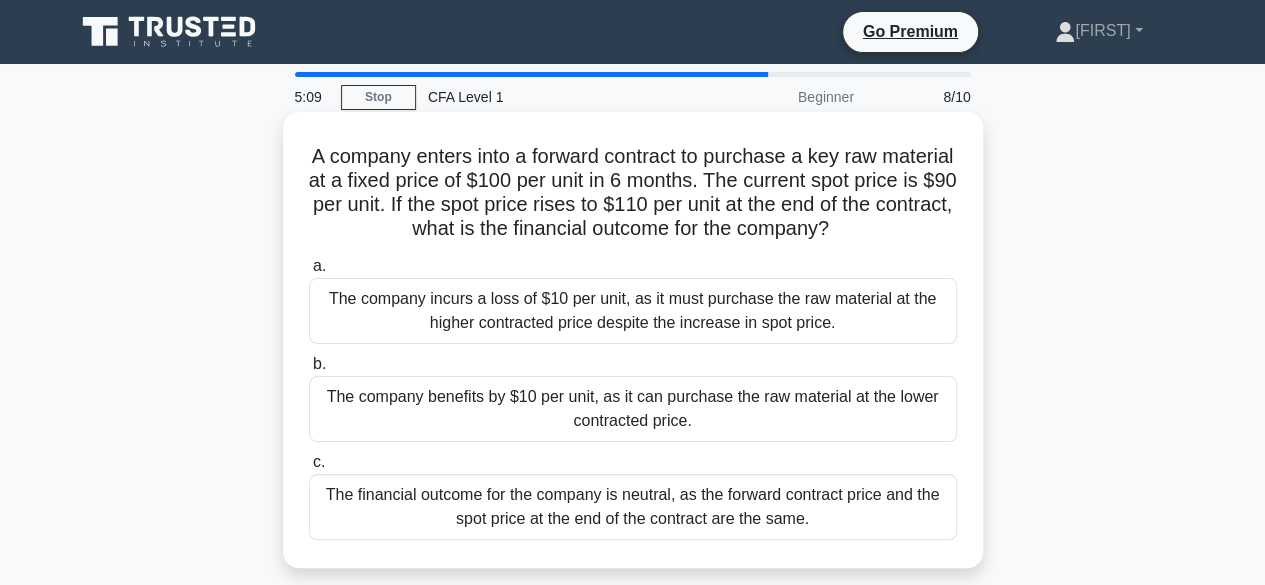 click on "The company benefits by $10 per unit, as it can purchase the raw material at the lower contracted price." at bounding box center (633, 409) 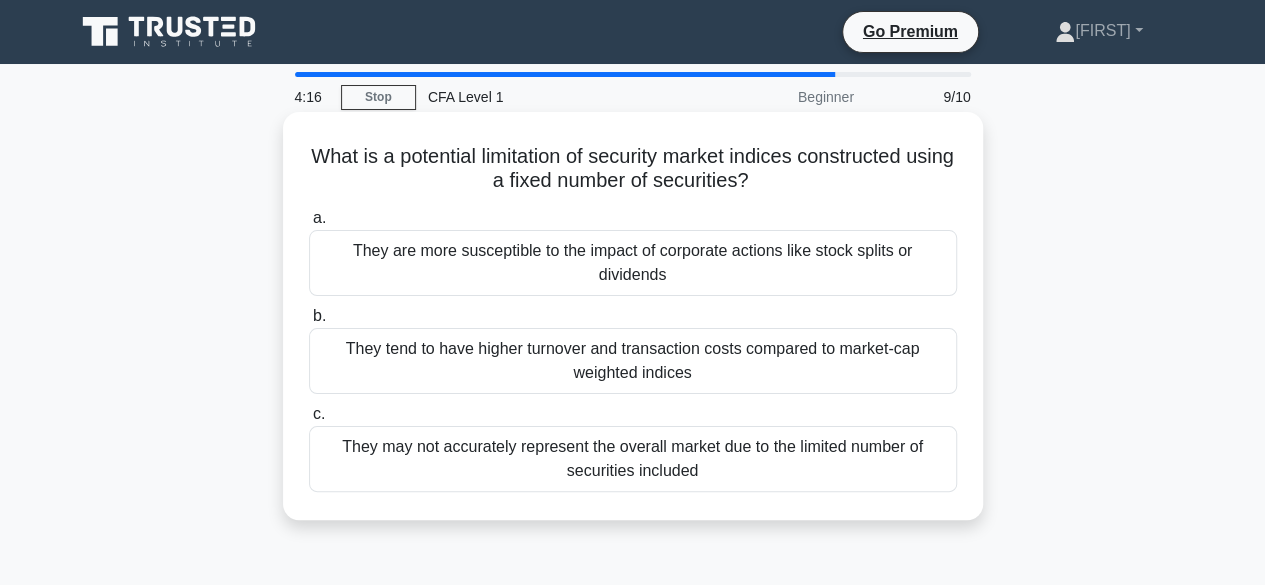 click on "They may not accurately represent the overall market due to the limited number of securities included" at bounding box center (633, 459) 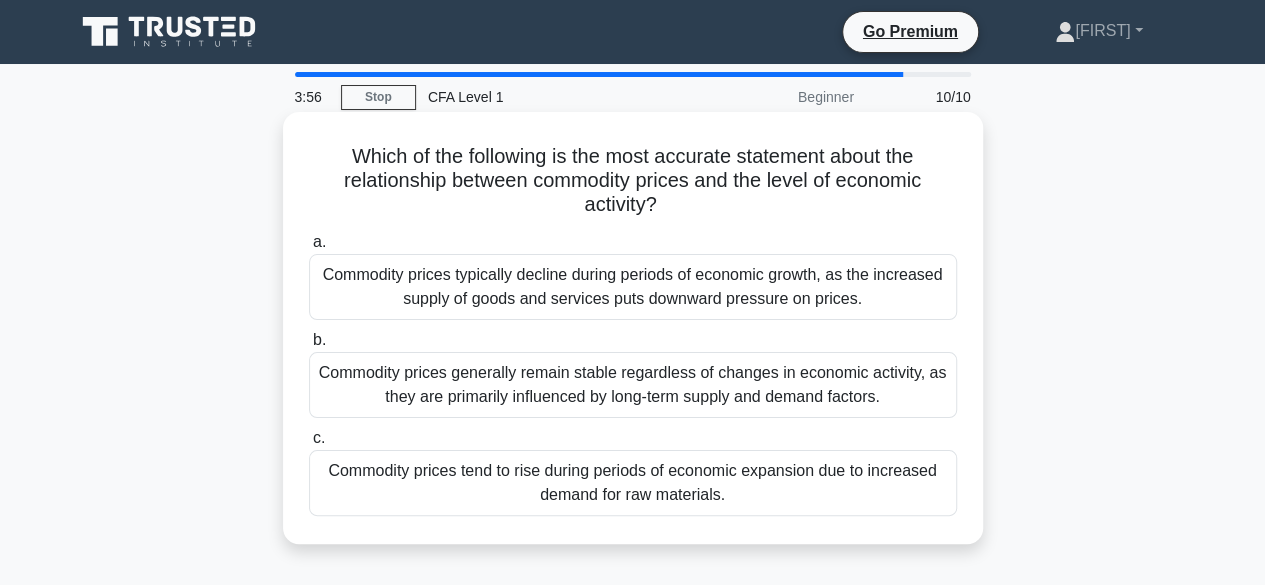 click on "Commodity prices tend to rise during periods of economic expansion due to increased demand for raw materials." at bounding box center (633, 483) 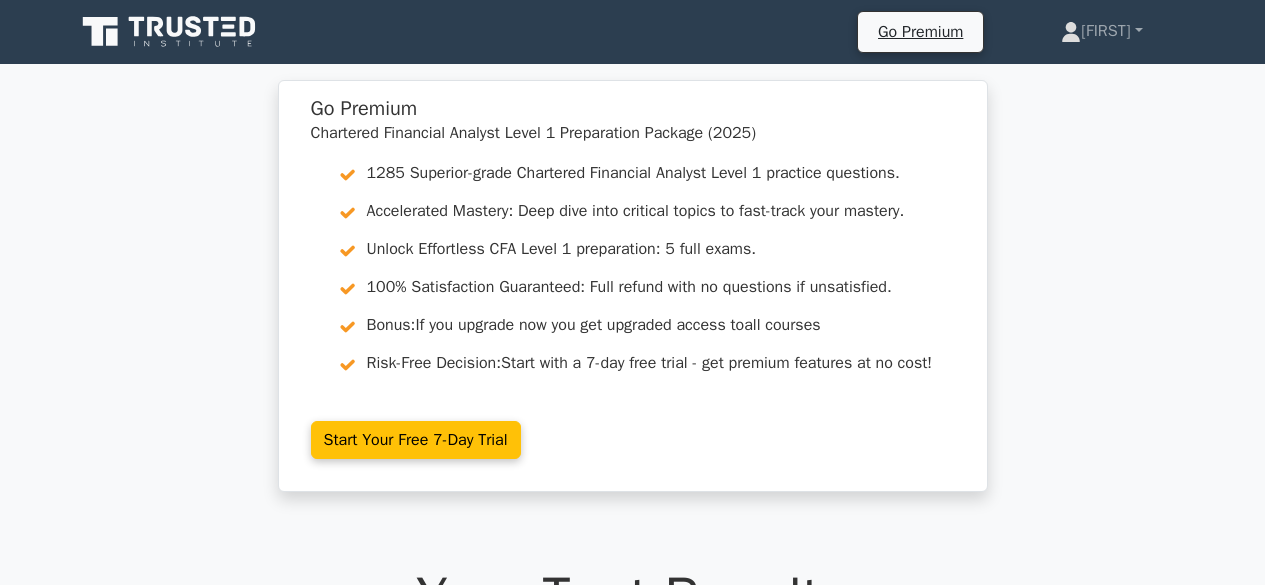 scroll, scrollTop: 0, scrollLeft: 0, axis: both 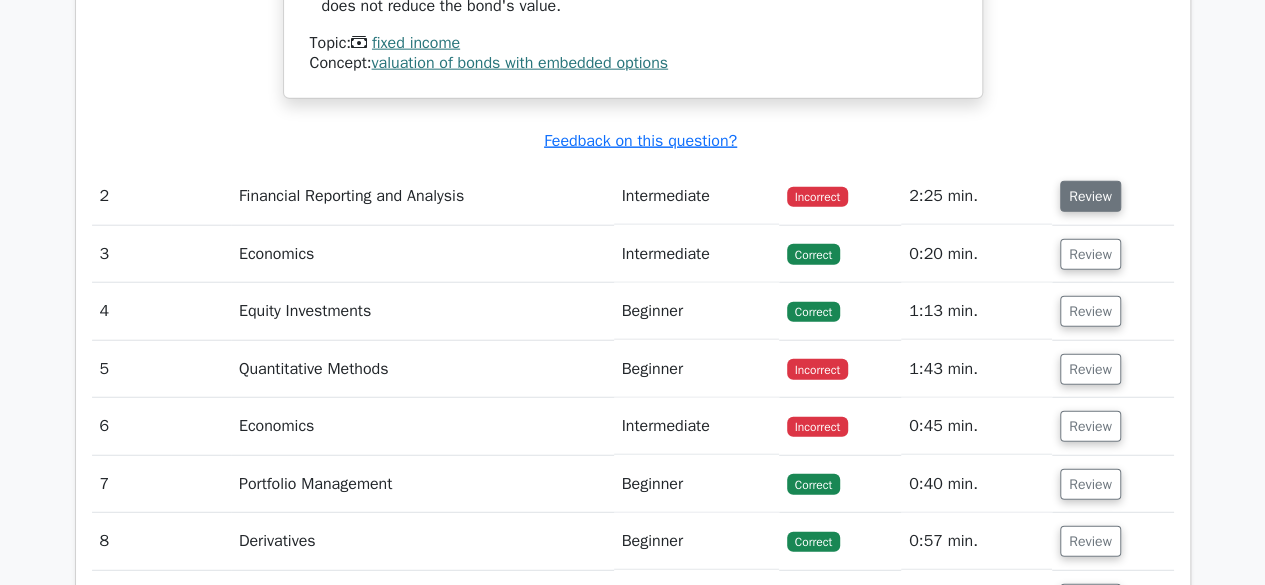 click on "Review" at bounding box center [1090, 196] 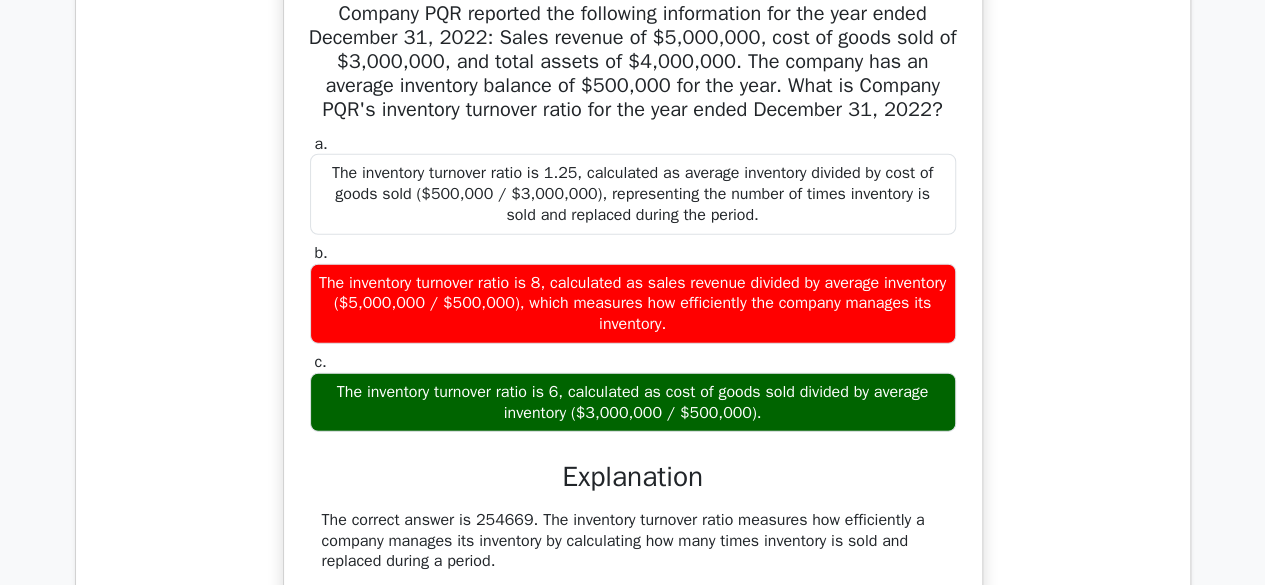 scroll, scrollTop: 2670, scrollLeft: 0, axis: vertical 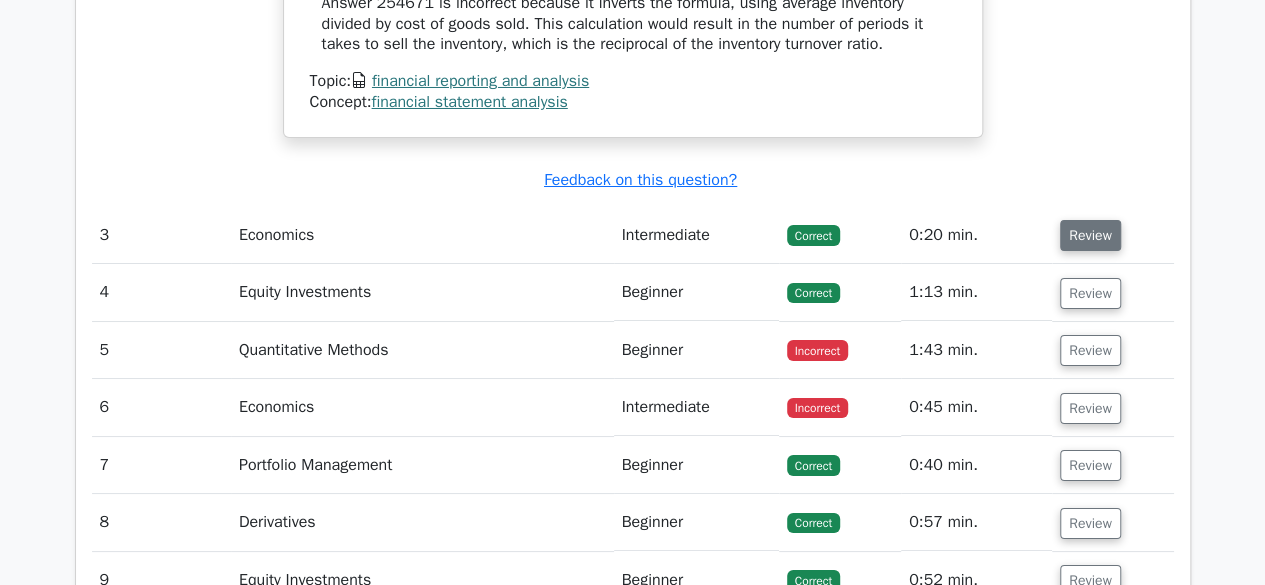 click on "Review" at bounding box center (1090, 235) 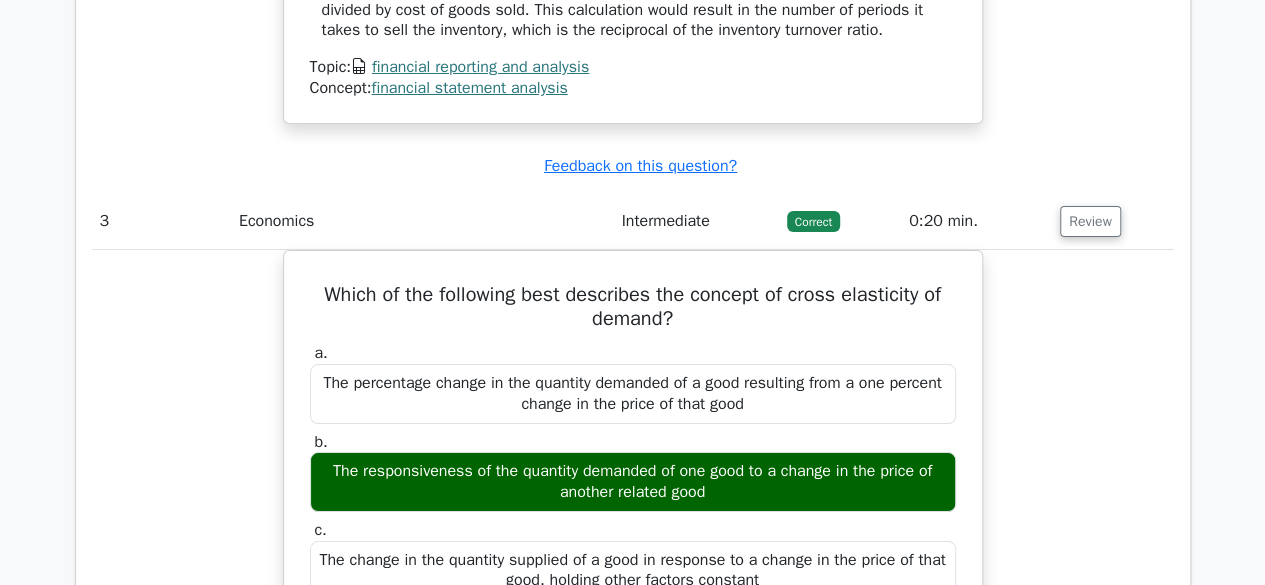 scroll, scrollTop: 3560, scrollLeft: 0, axis: vertical 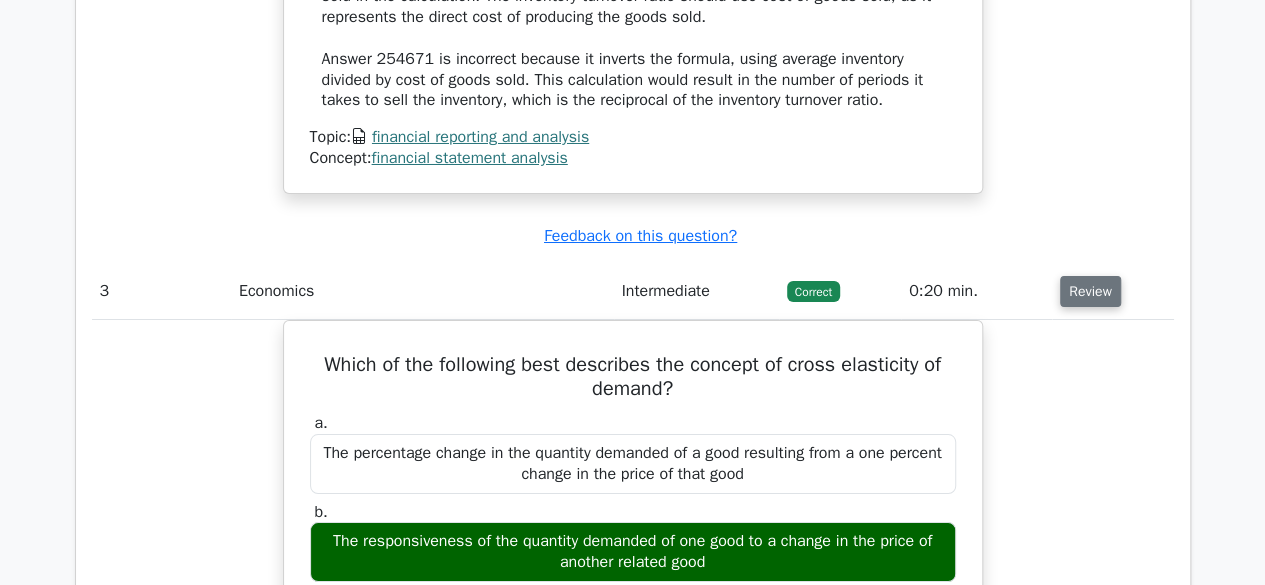 click on "Review" at bounding box center [1090, 291] 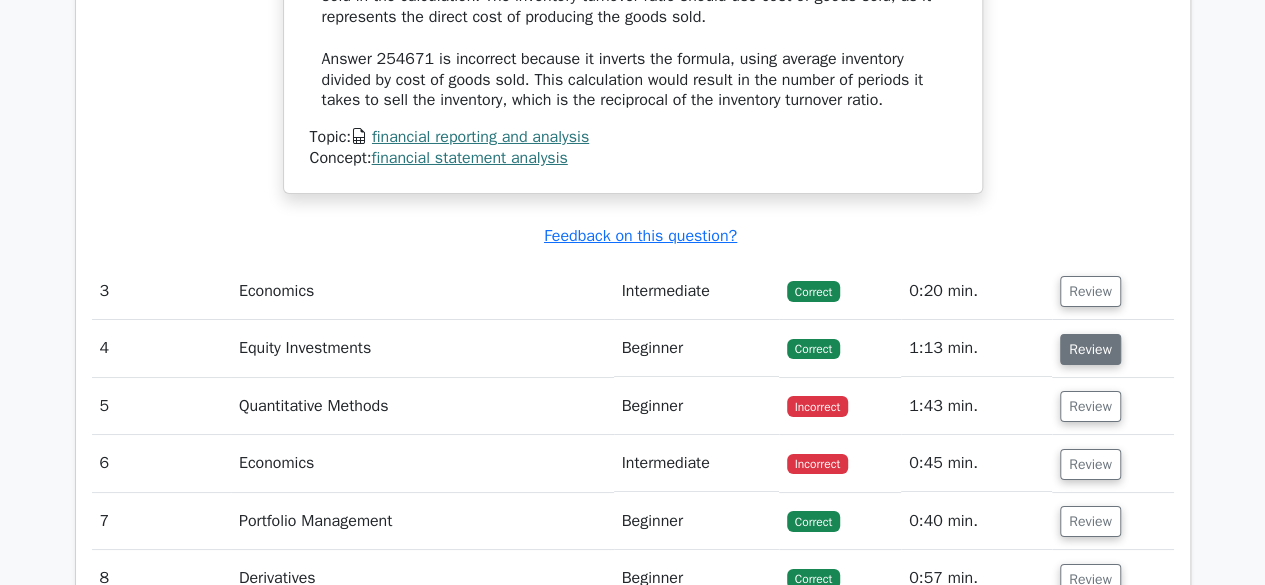 click on "Review" at bounding box center [1090, 349] 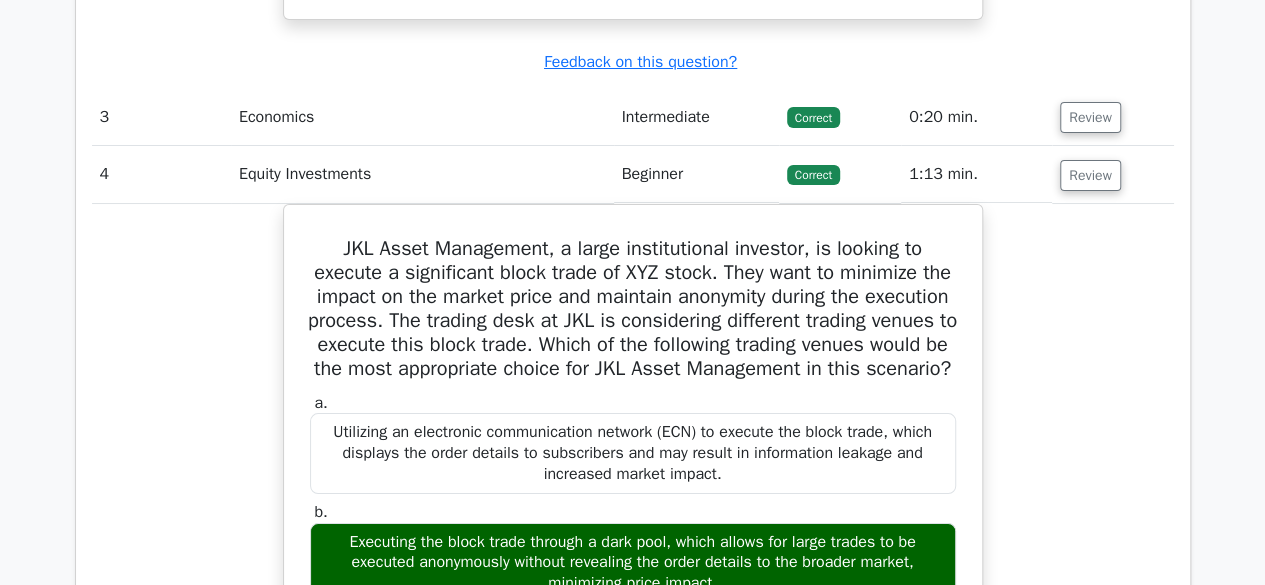 scroll, scrollTop: 3732, scrollLeft: 0, axis: vertical 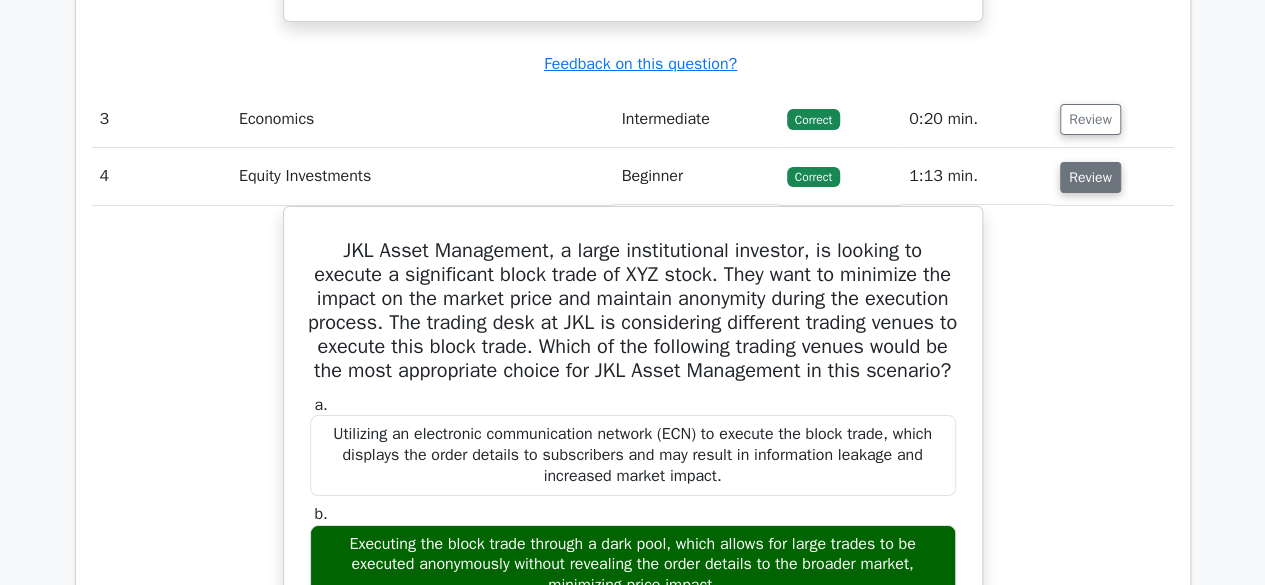 click on "Review" at bounding box center (1090, 177) 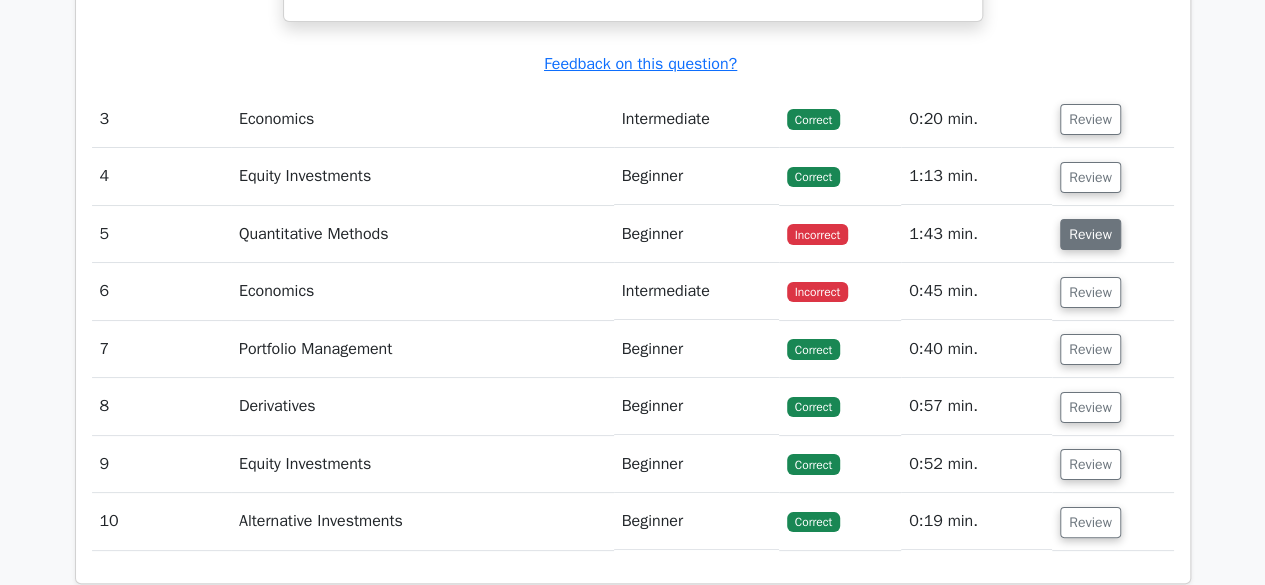click on "Review" at bounding box center (1090, 234) 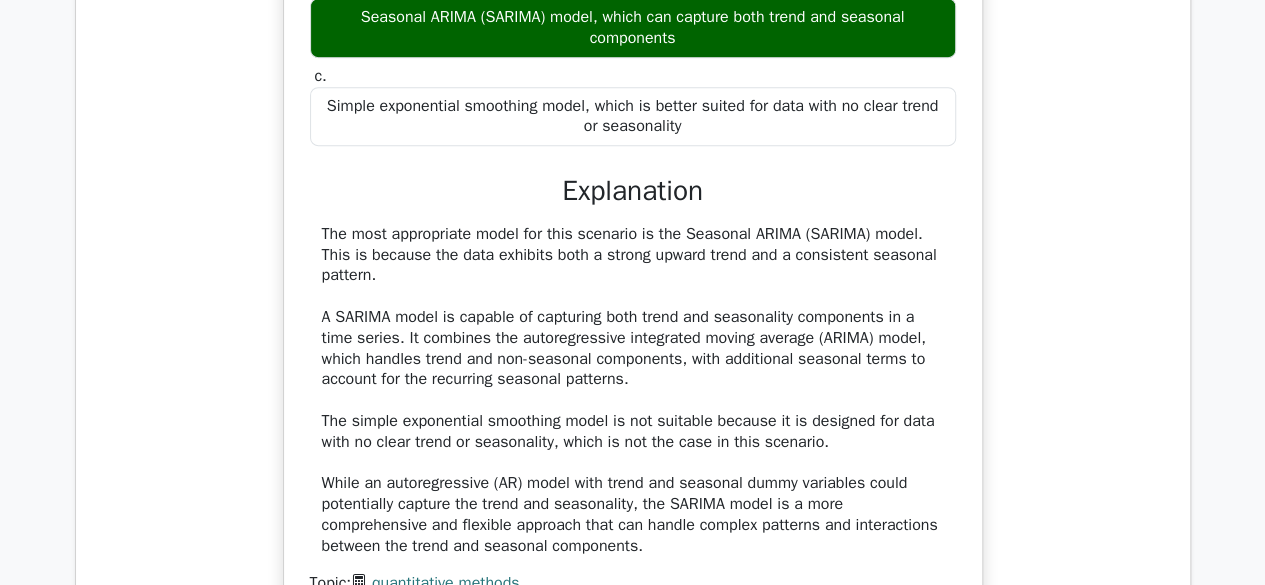 scroll, scrollTop: 4315, scrollLeft: 0, axis: vertical 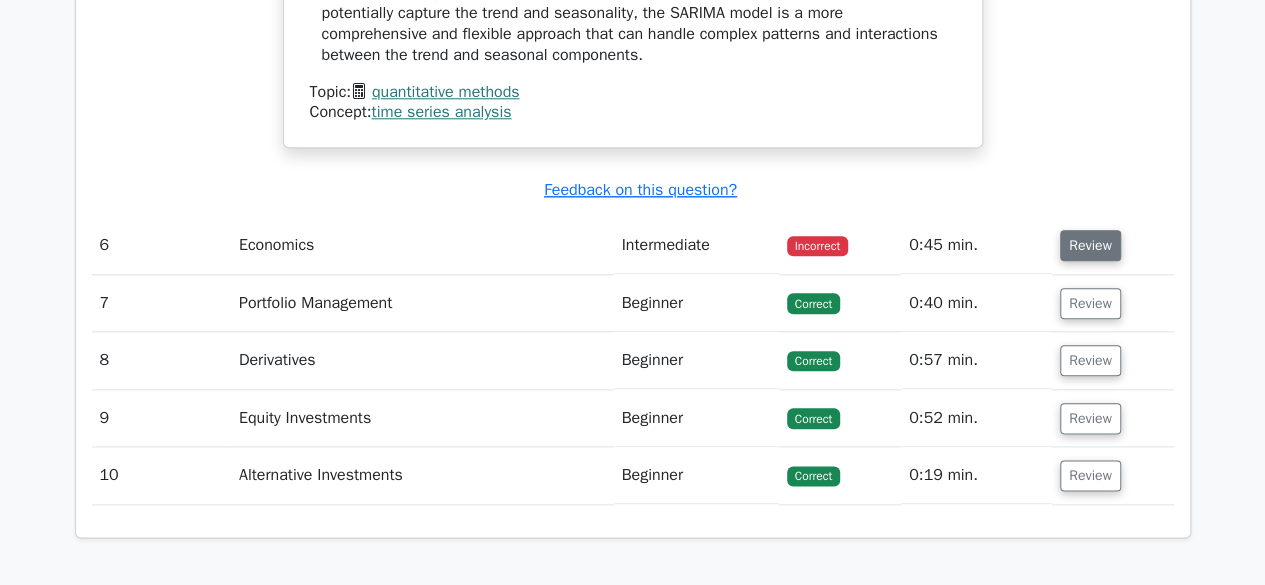 click on "Review" at bounding box center [1090, 245] 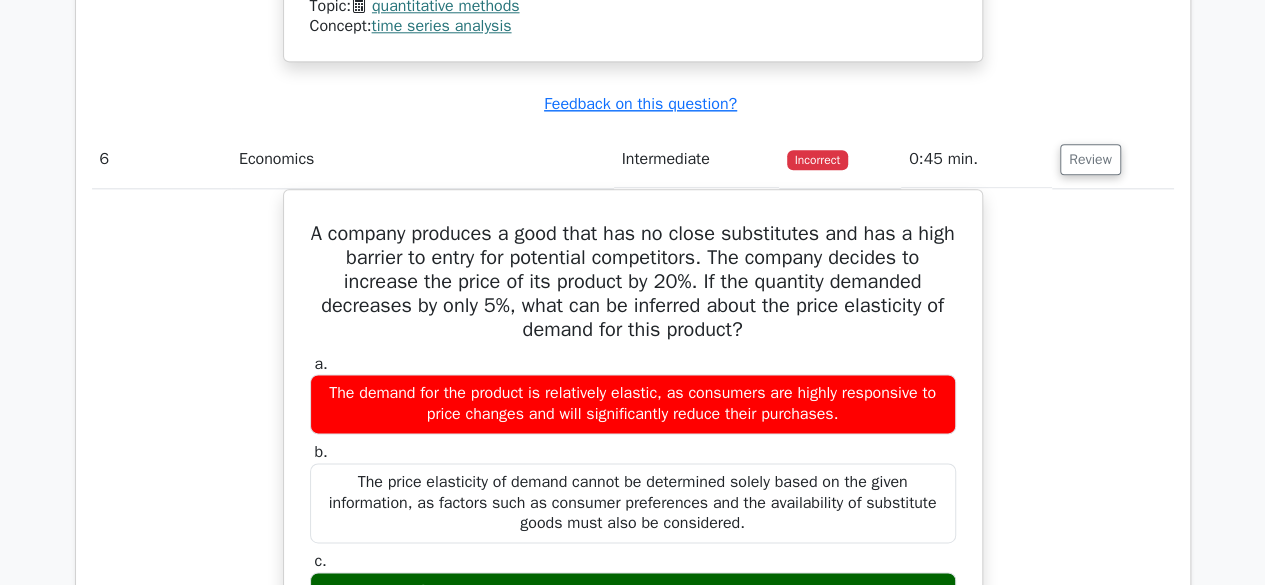 scroll, scrollTop: 4860, scrollLeft: 0, axis: vertical 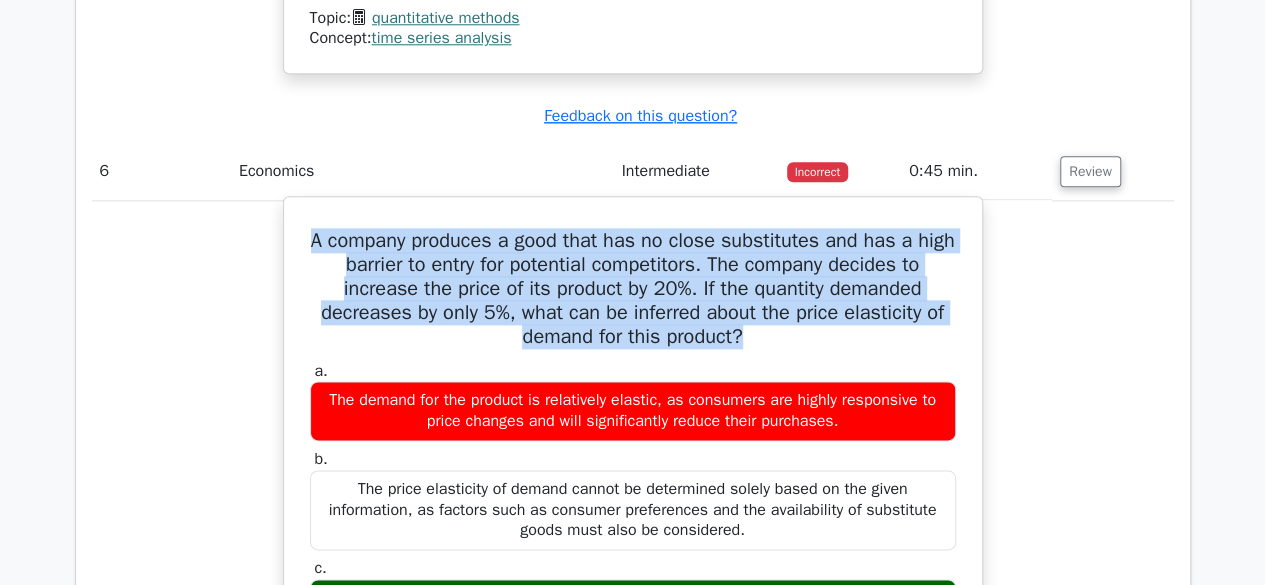 drag, startPoint x: 324, startPoint y: 225, endPoint x: 753, endPoint y: 321, distance: 439.61005 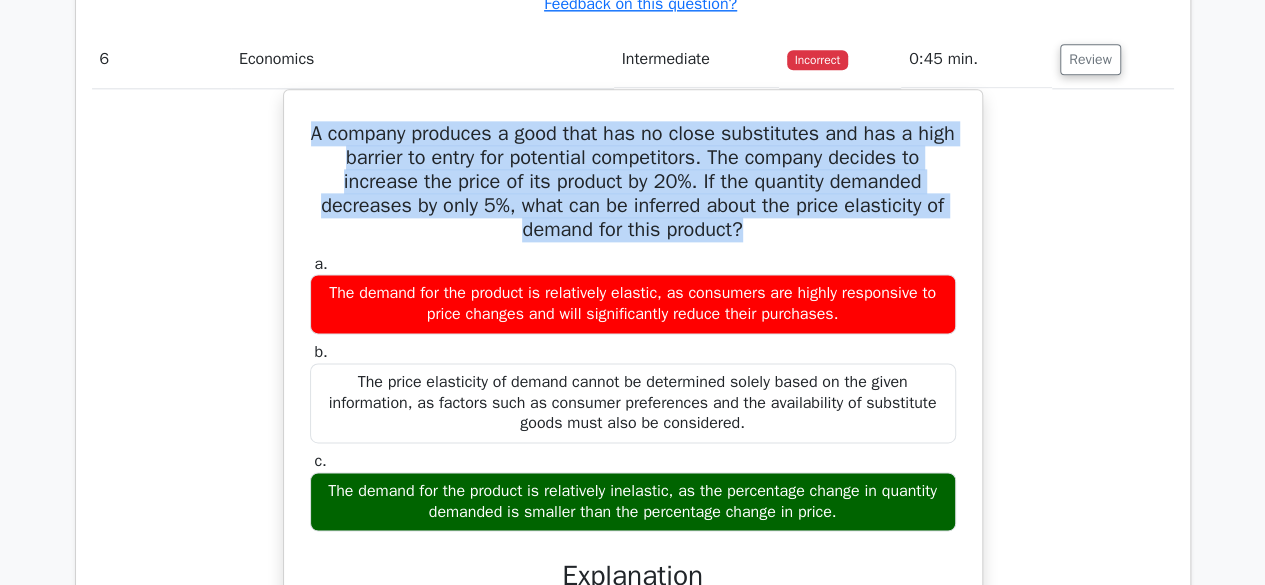 scroll, scrollTop: 4986, scrollLeft: 0, axis: vertical 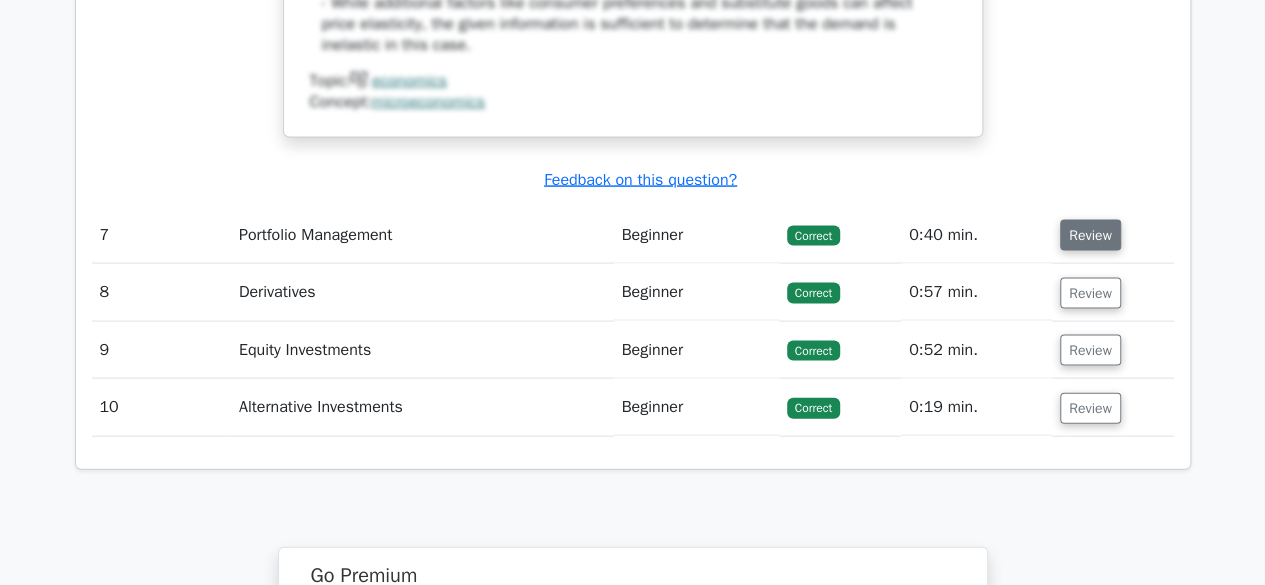 click on "Review" at bounding box center [1090, 235] 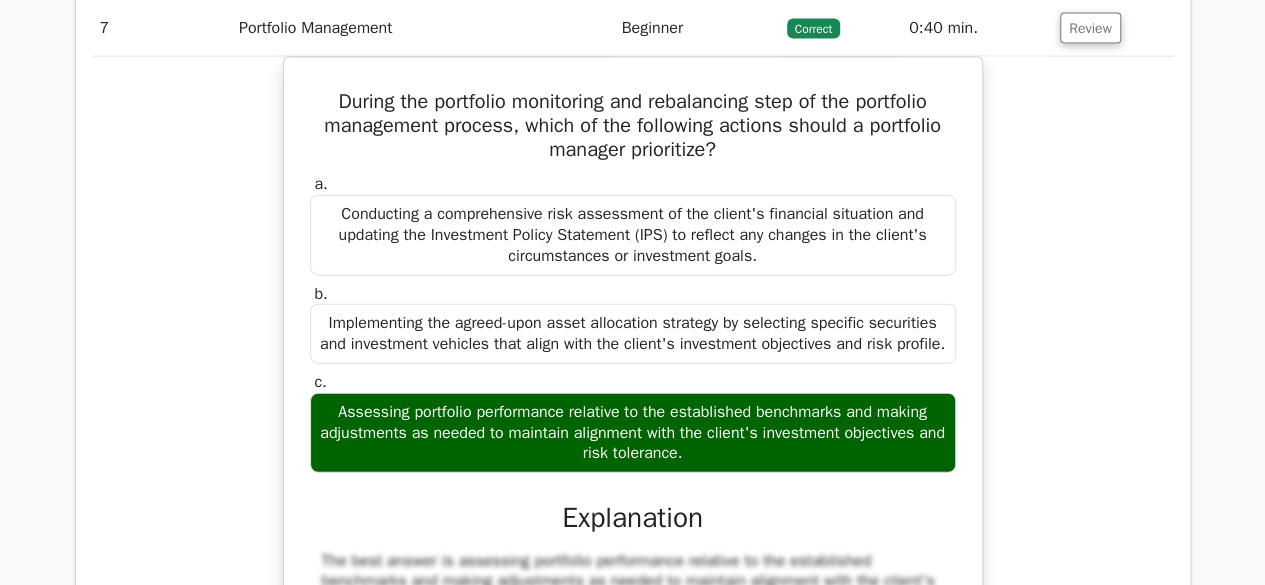 scroll, scrollTop: 6038, scrollLeft: 0, axis: vertical 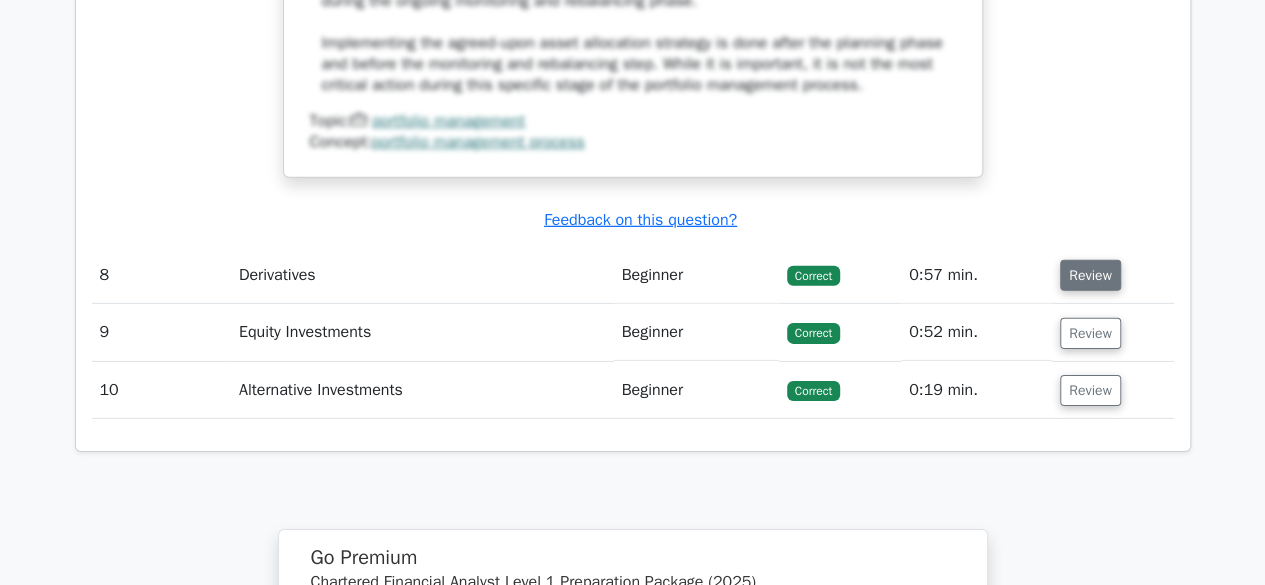 click on "Review" at bounding box center (1090, 275) 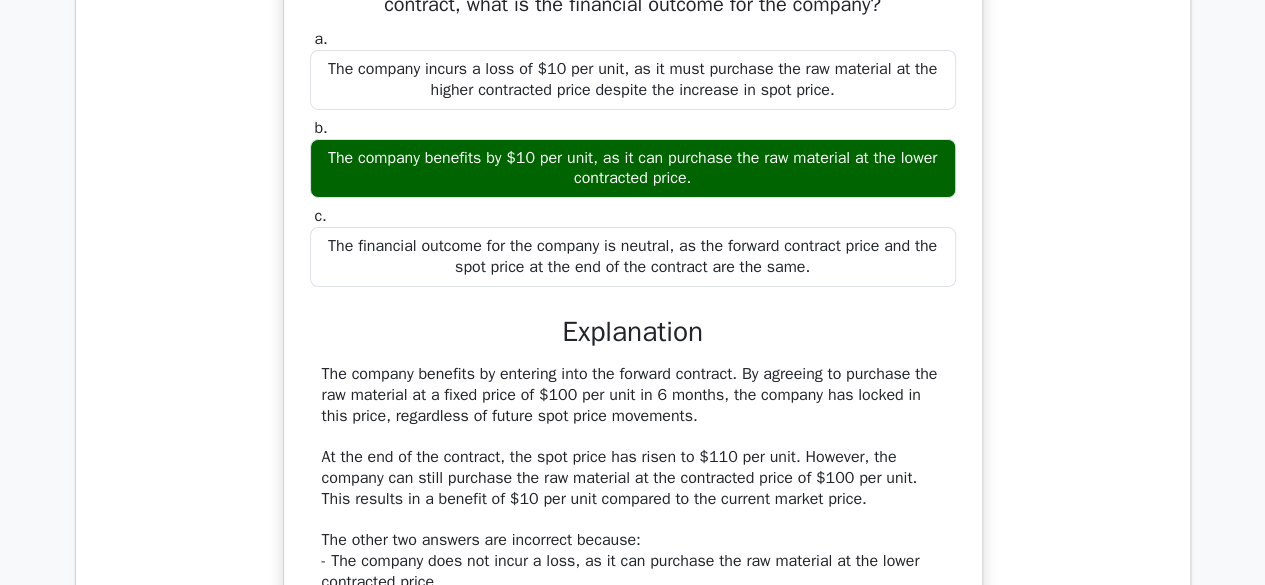 scroll, scrollTop: 7234, scrollLeft: 0, axis: vertical 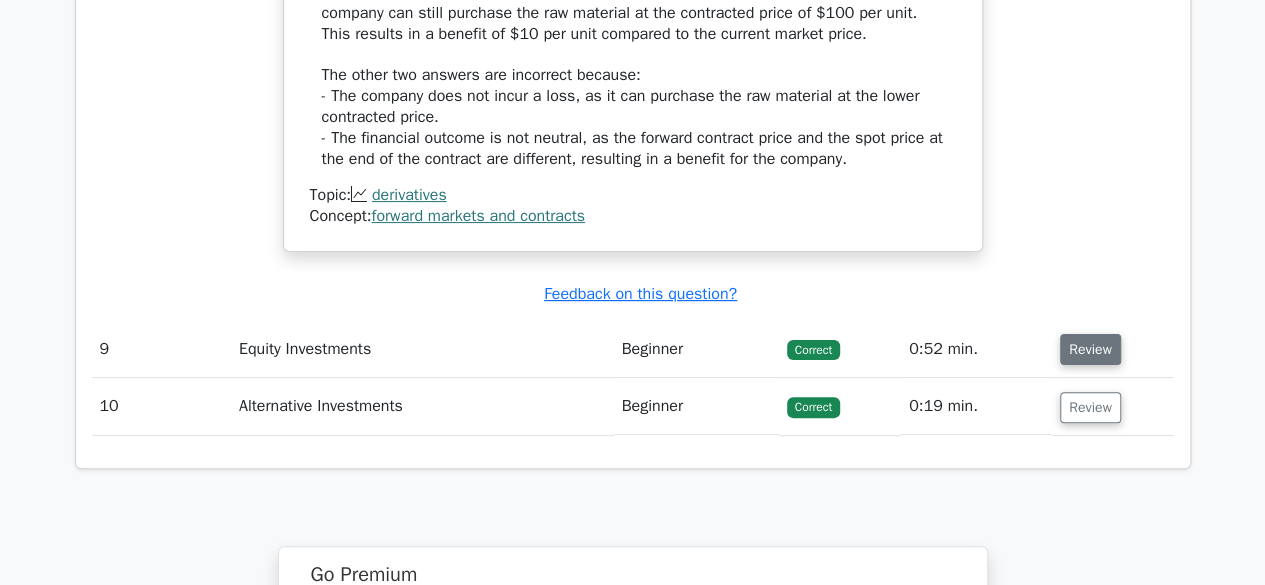 click on "Review" at bounding box center (1090, 349) 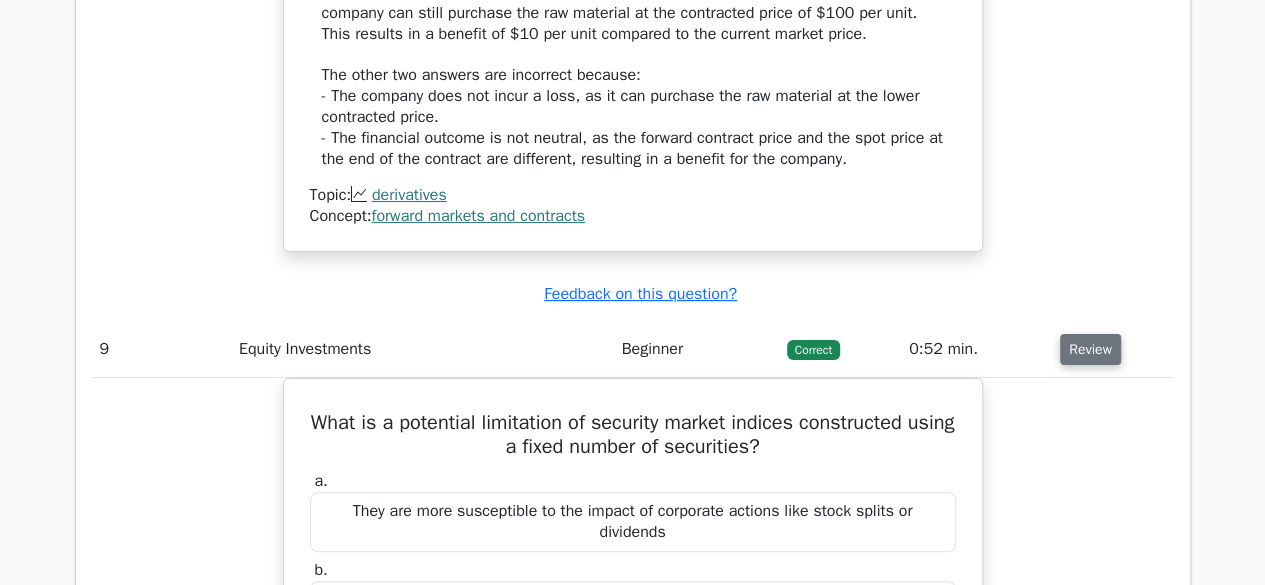 type 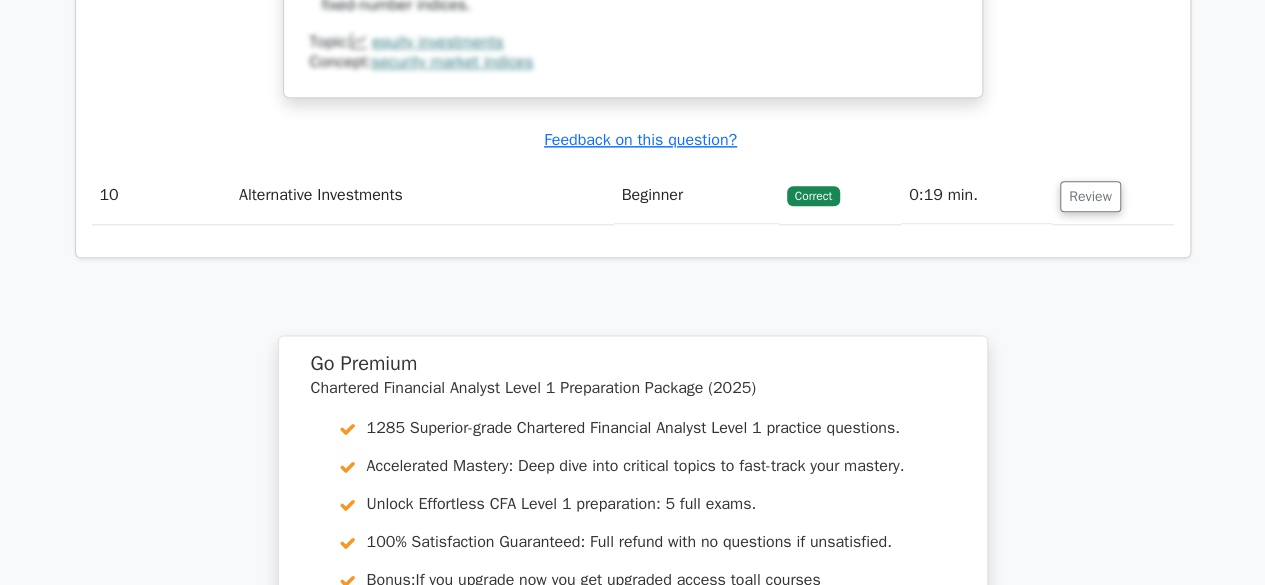 scroll, scrollTop: 8752, scrollLeft: 0, axis: vertical 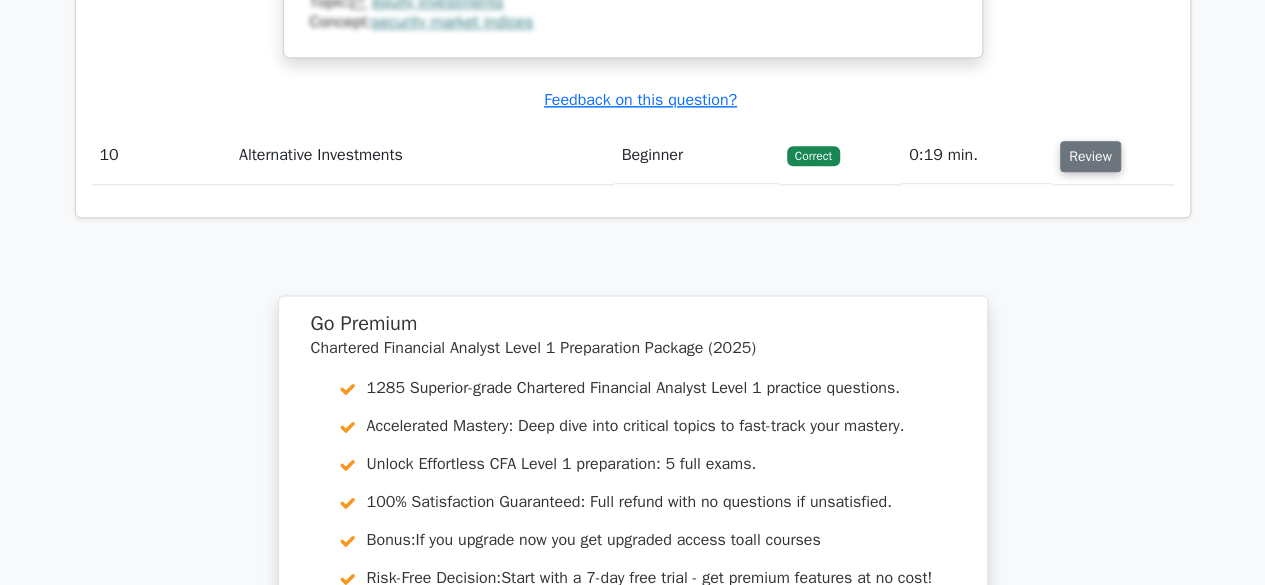 click on "Review" at bounding box center (1090, 156) 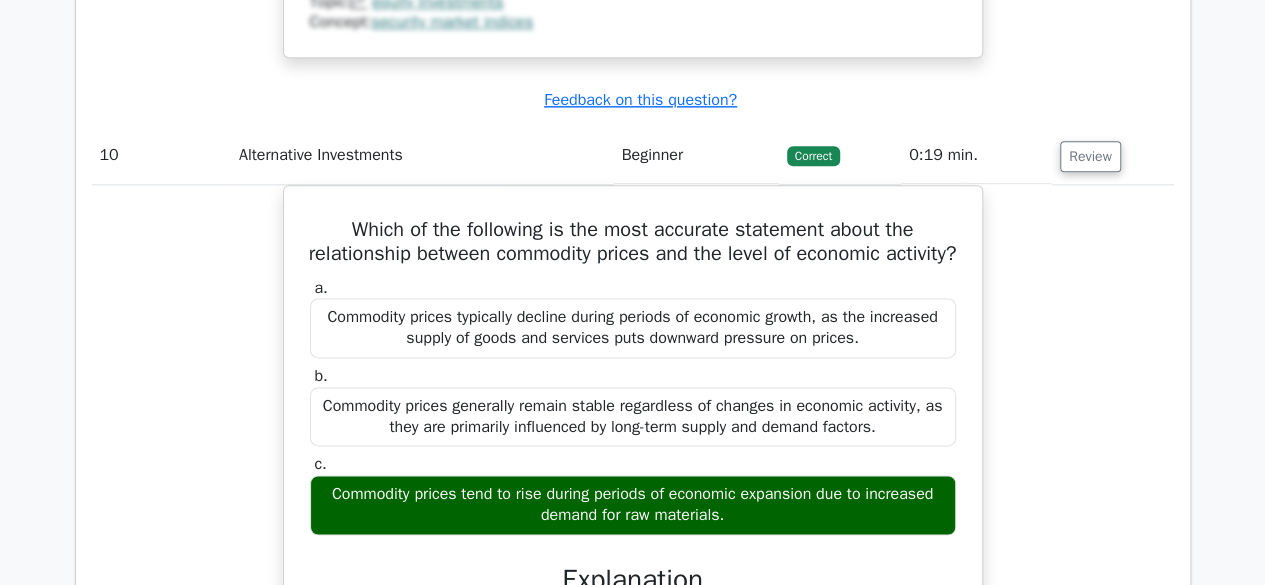 type 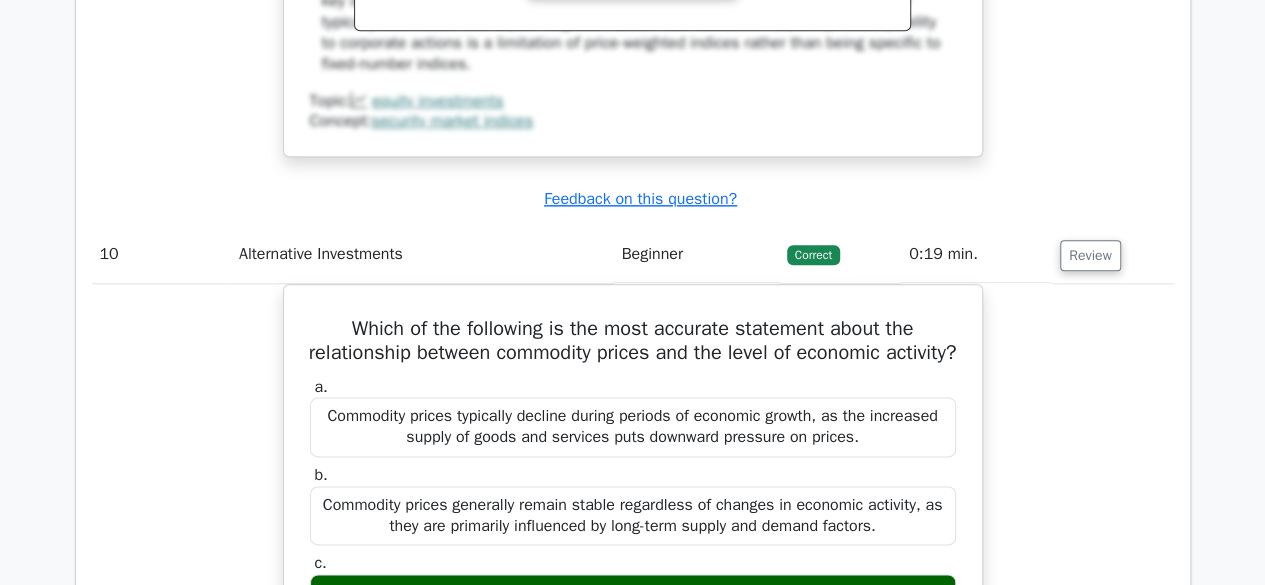scroll, scrollTop: 8552, scrollLeft: 0, axis: vertical 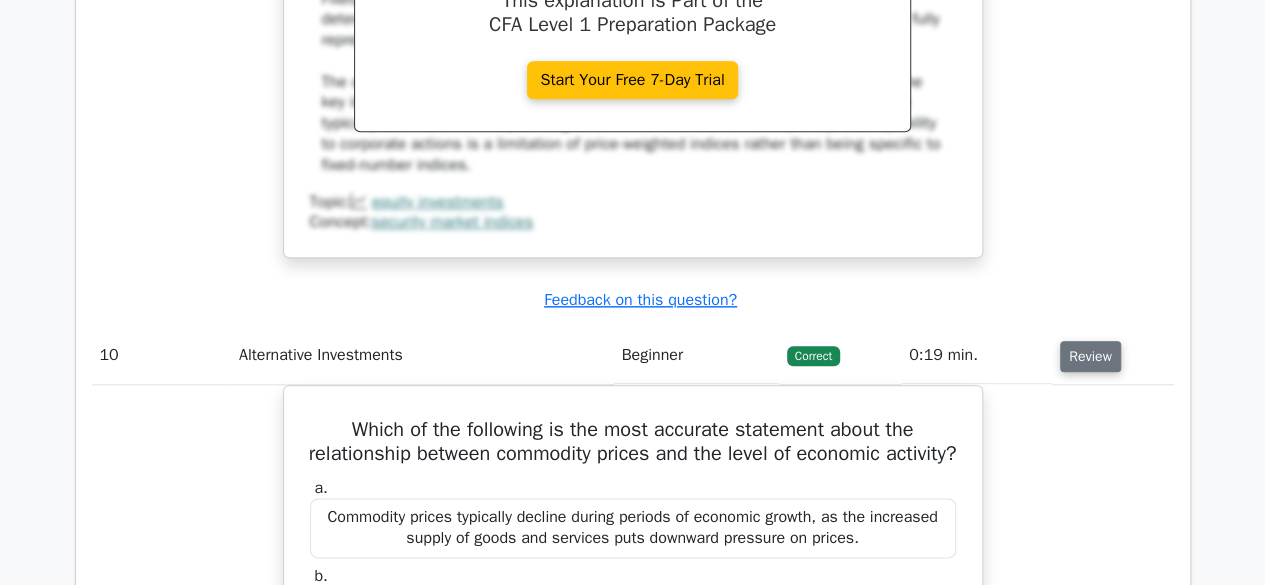 drag, startPoint x: 1085, startPoint y: 319, endPoint x: 1089, endPoint y: 337, distance: 18.439089 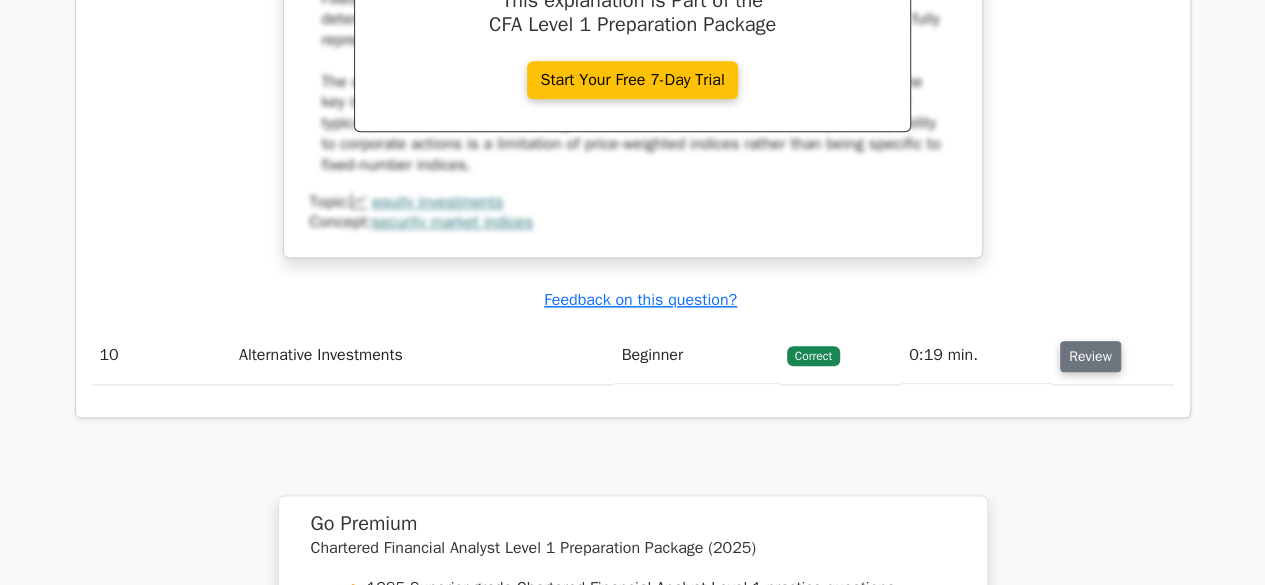 click on "Review" at bounding box center [1090, 356] 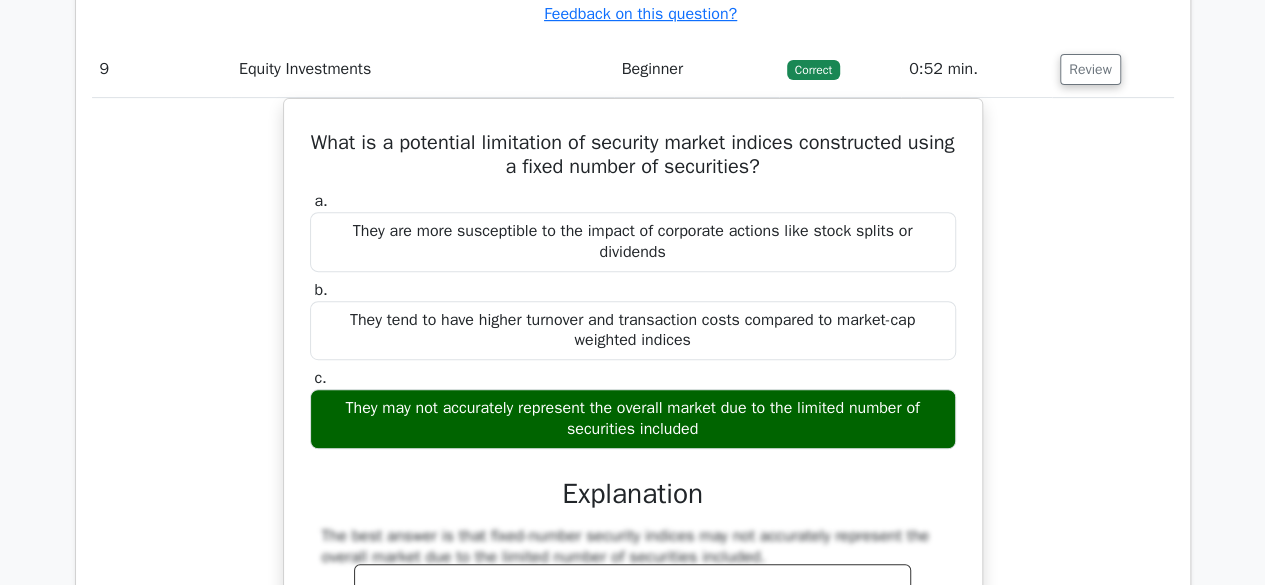 scroll, scrollTop: 7912, scrollLeft: 0, axis: vertical 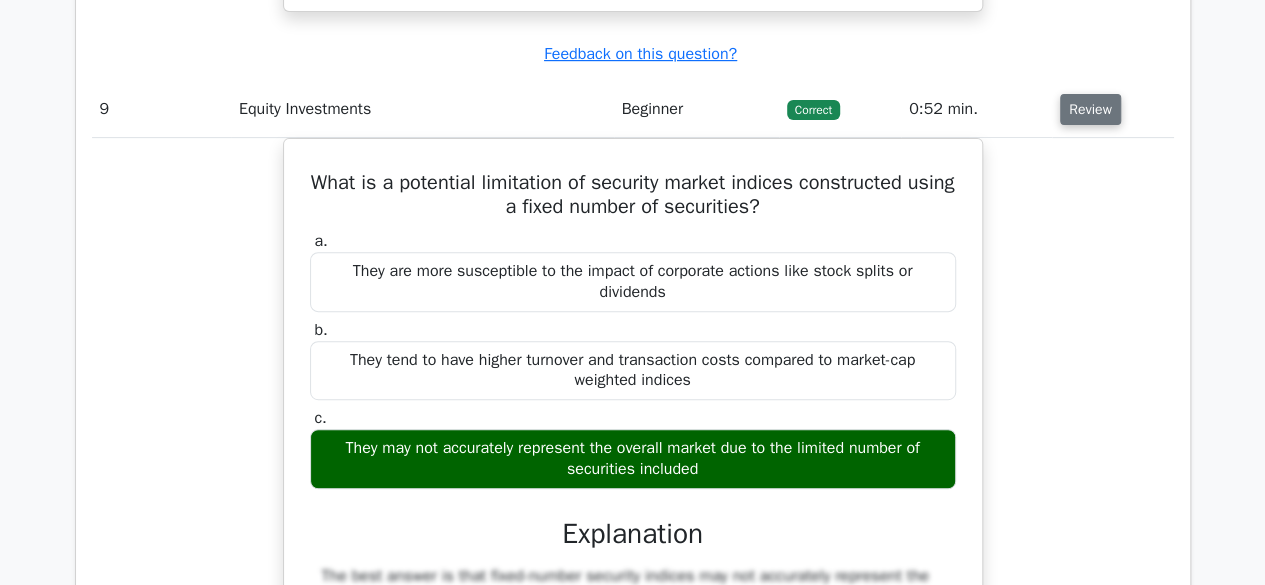 click on "Review" at bounding box center (1090, 109) 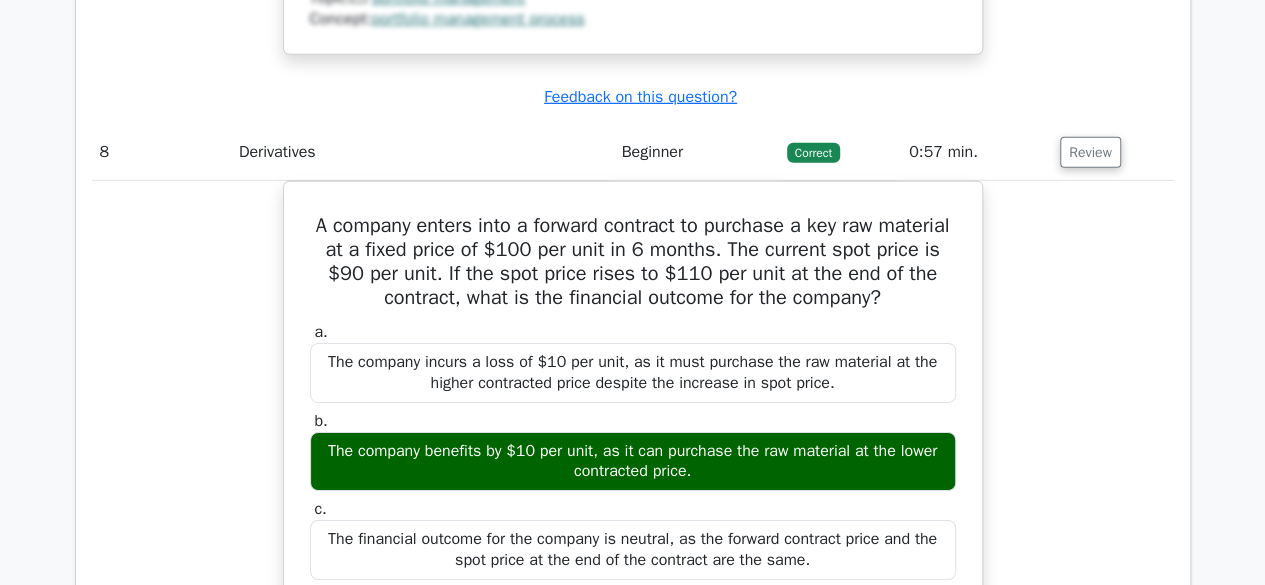 scroll, scrollTop: 6912, scrollLeft: 0, axis: vertical 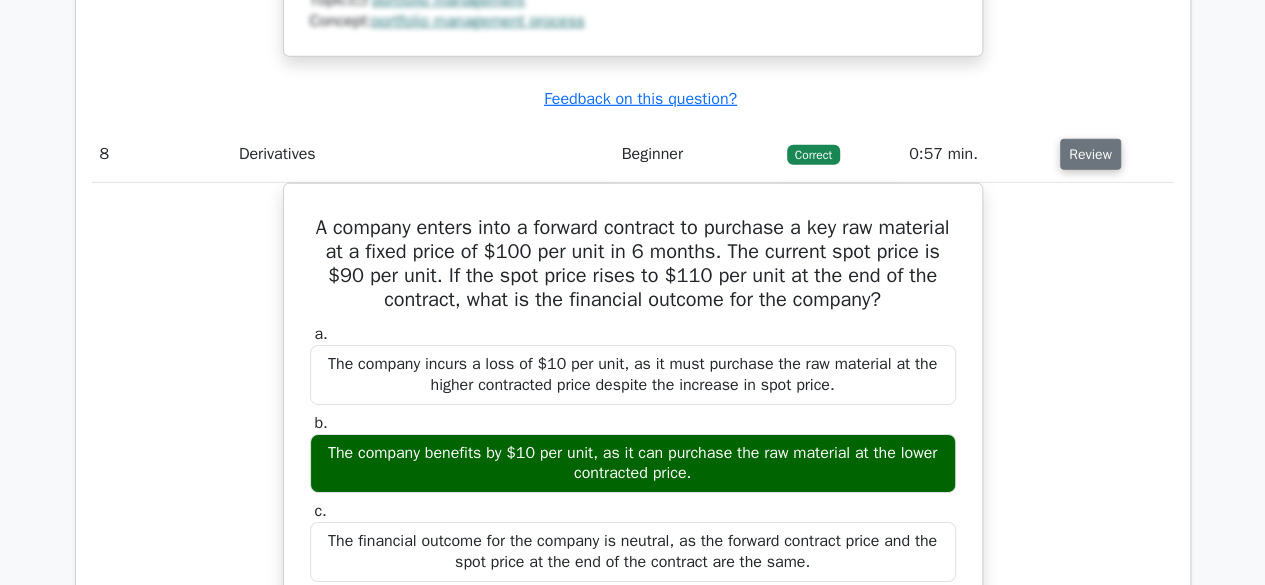 click on "Review" at bounding box center [1090, 154] 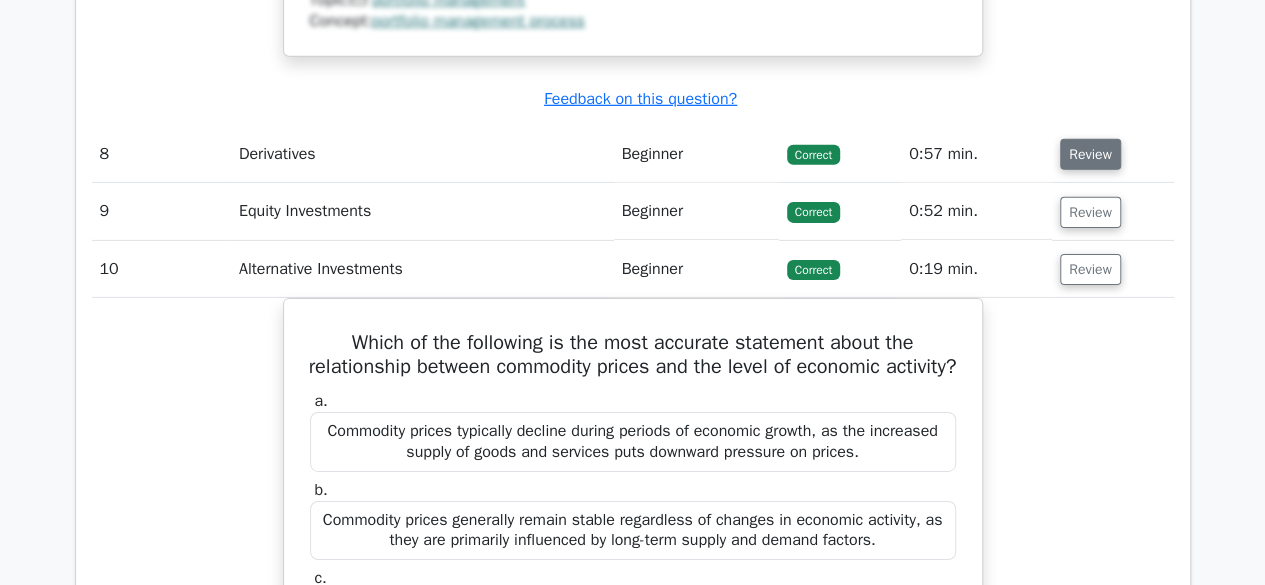 type 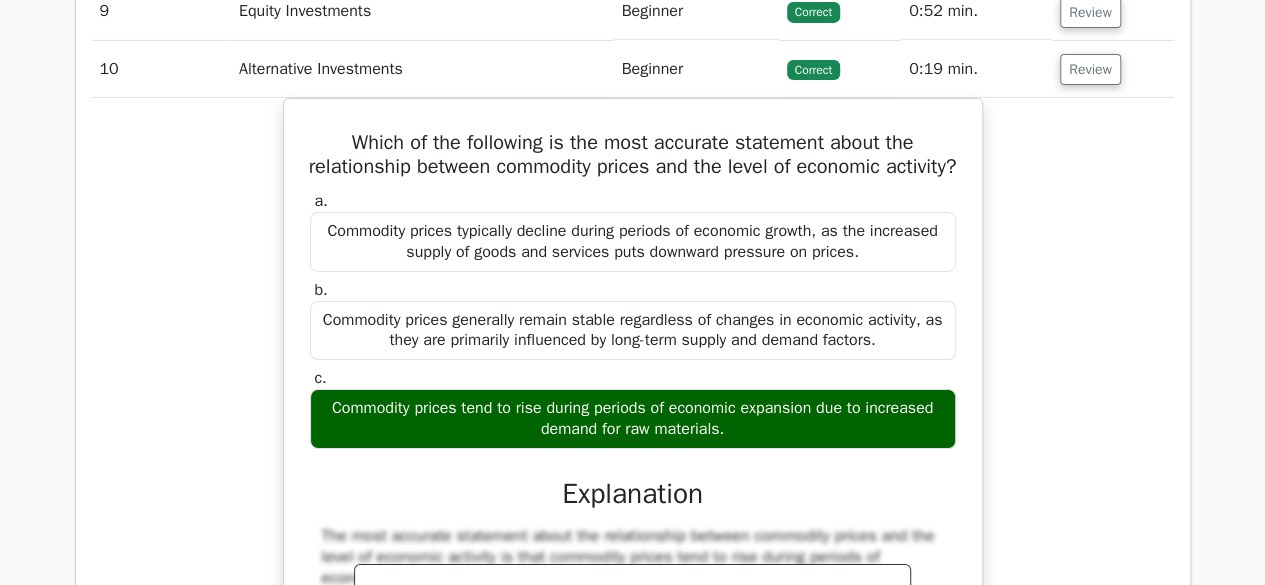 scroll, scrollTop: 7072, scrollLeft: 0, axis: vertical 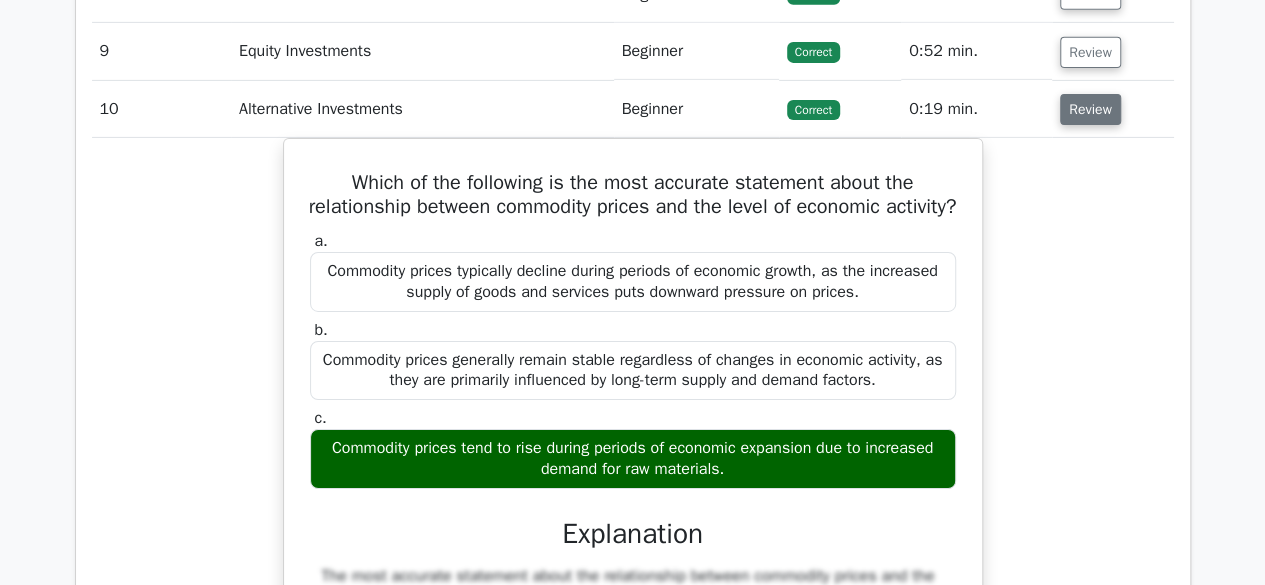 click on "Review" at bounding box center [1090, 109] 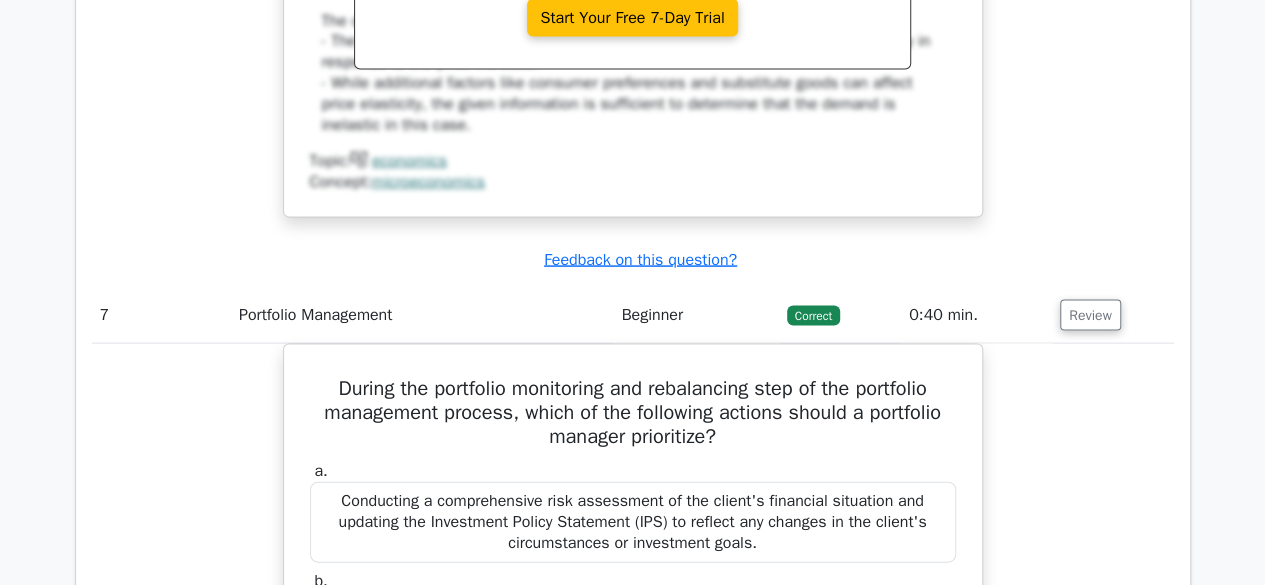 scroll, scrollTop: 5712, scrollLeft: 0, axis: vertical 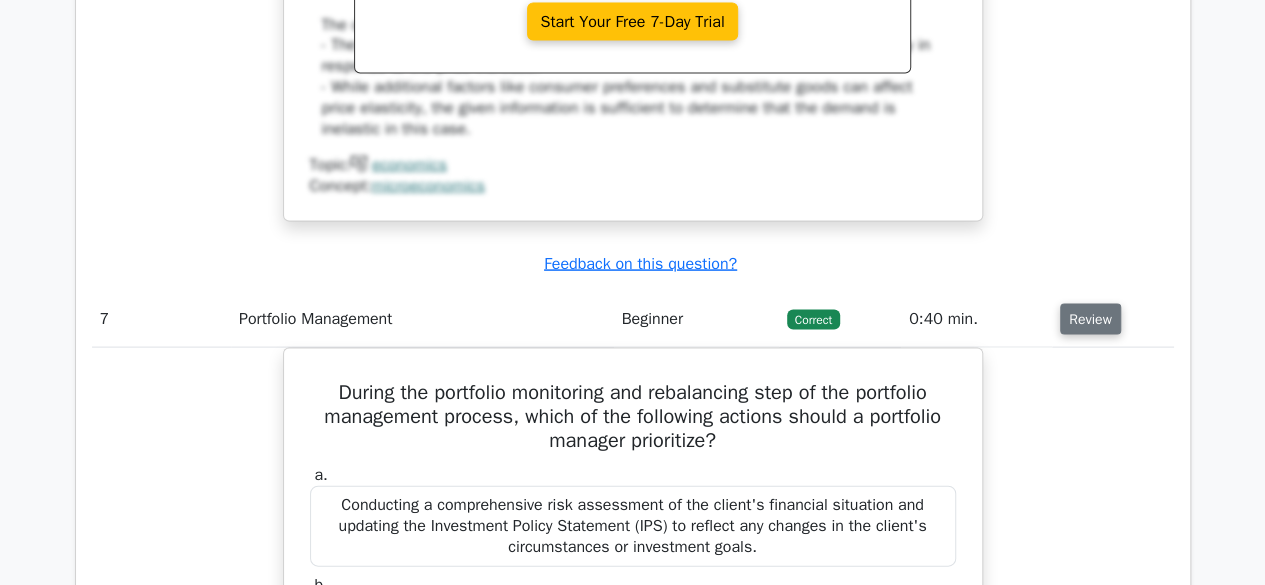 click on "Review" at bounding box center (1090, 319) 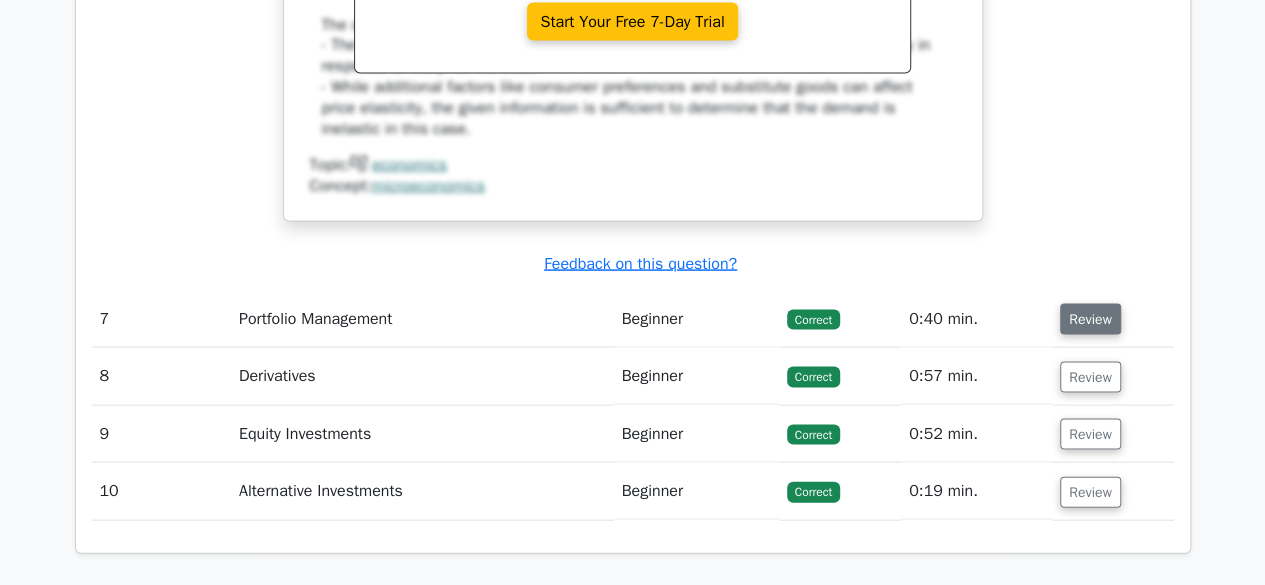 type 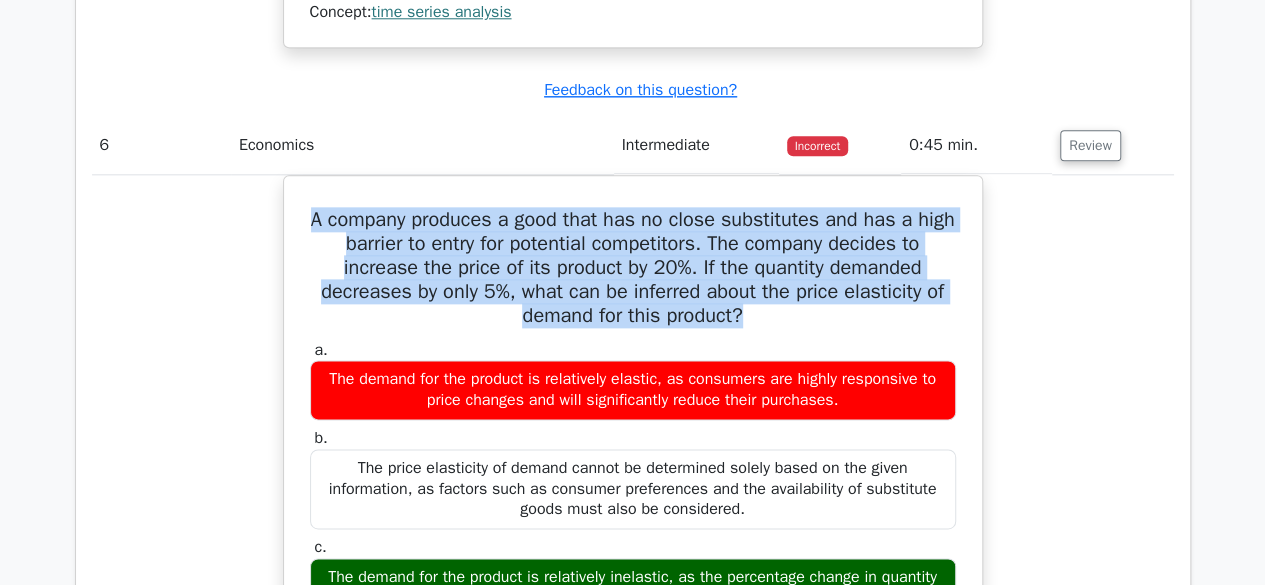 scroll, scrollTop: 4872, scrollLeft: 0, axis: vertical 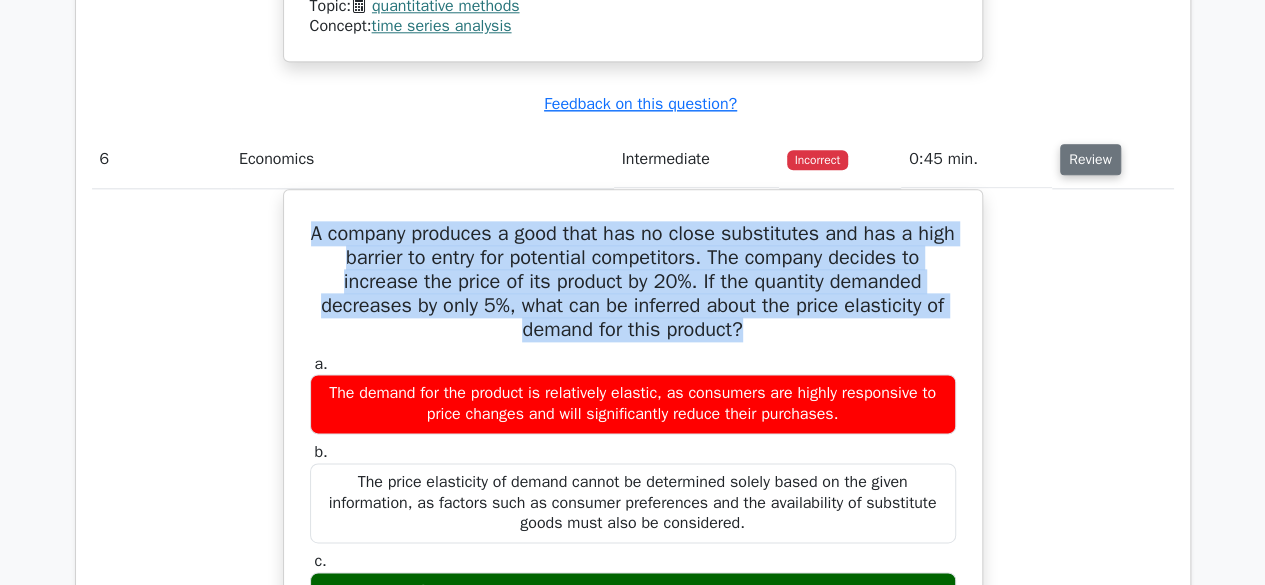 click on "Review" at bounding box center [1090, 159] 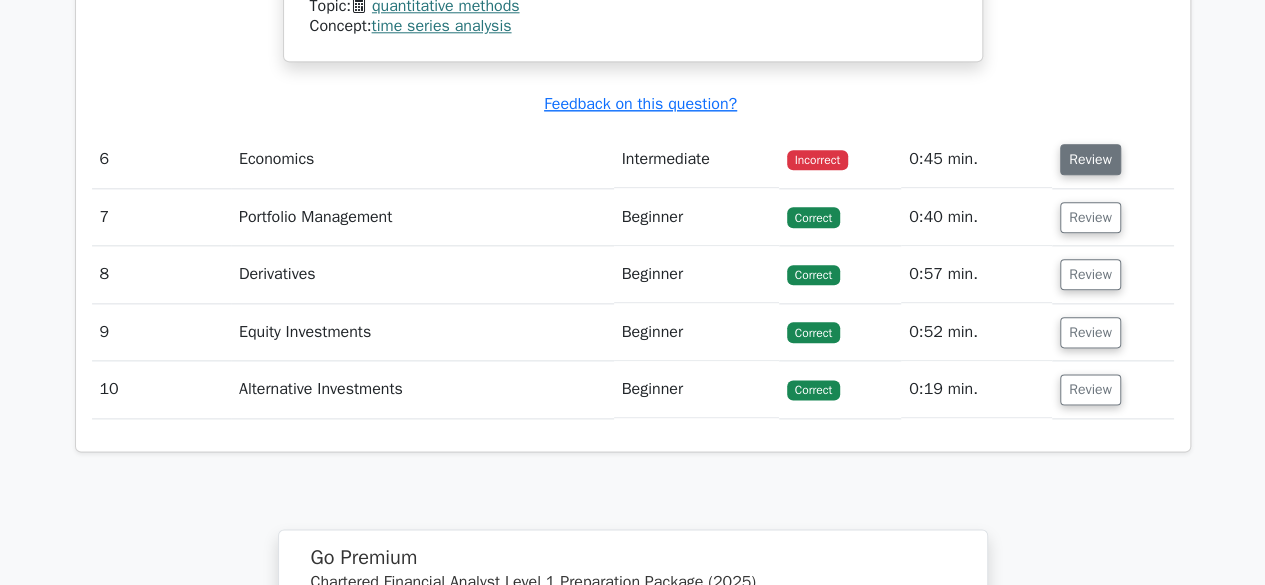 type 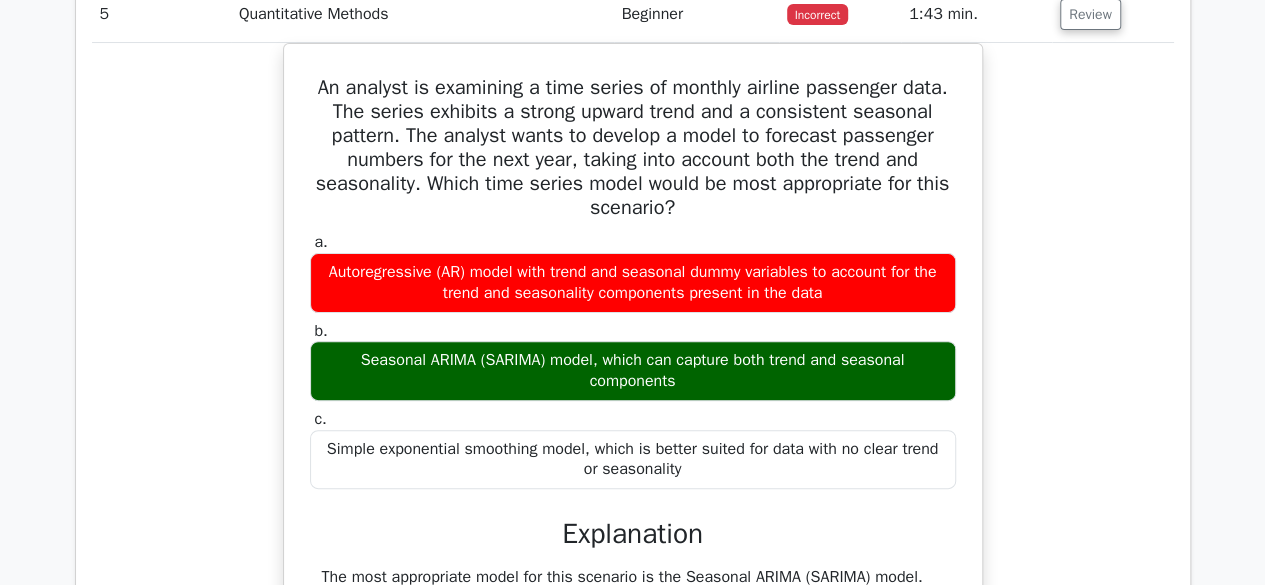 scroll, scrollTop: 3912, scrollLeft: 0, axis: vertical 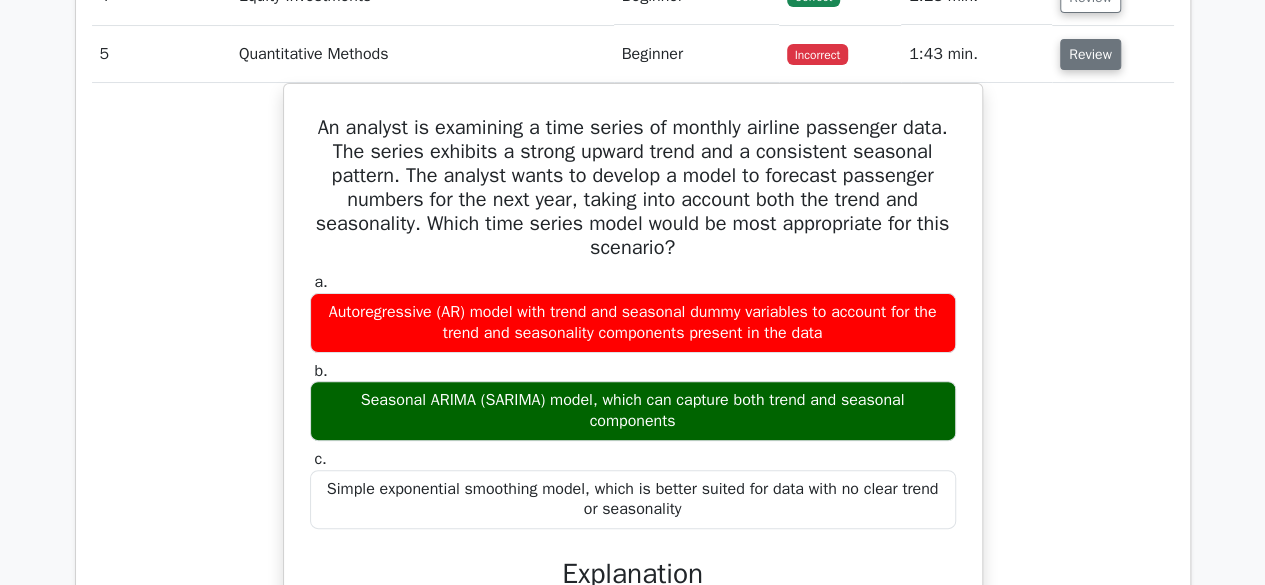 click on "Review" at bounding box center (1090, 54) 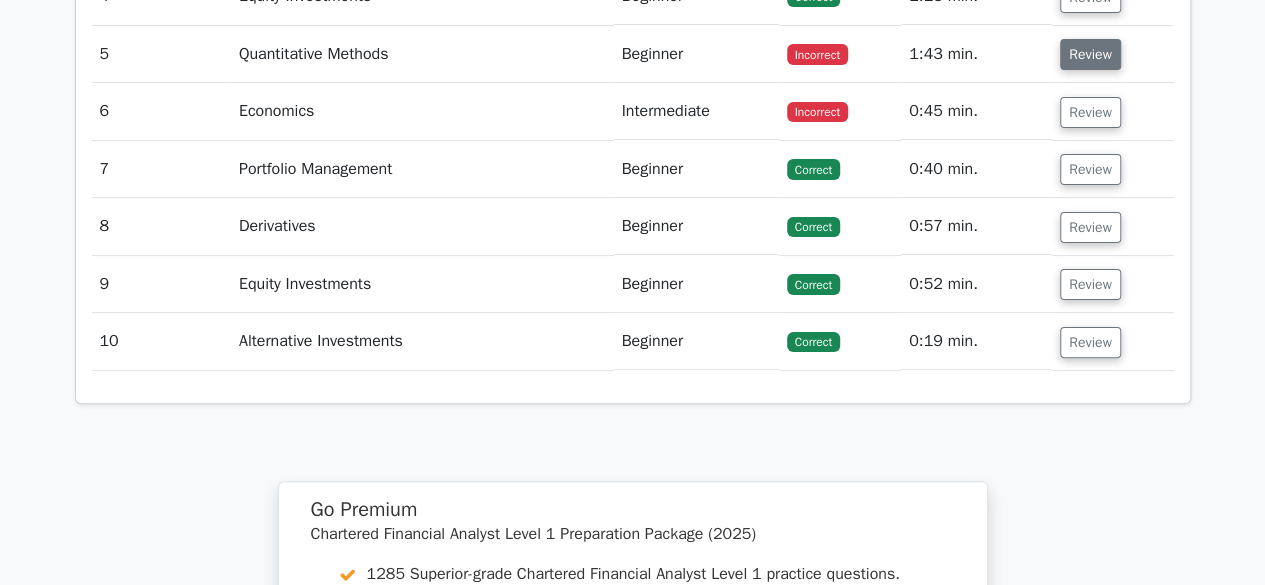 type 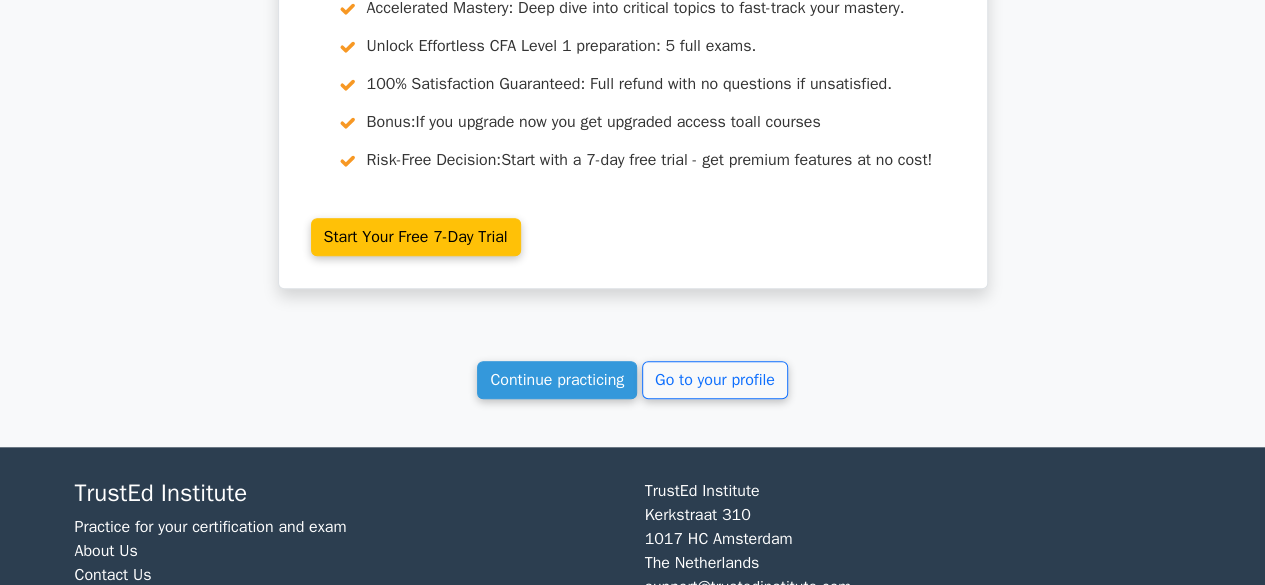 scroll, scrollTop: 4613, scrollLeft: 0, axis: vertical 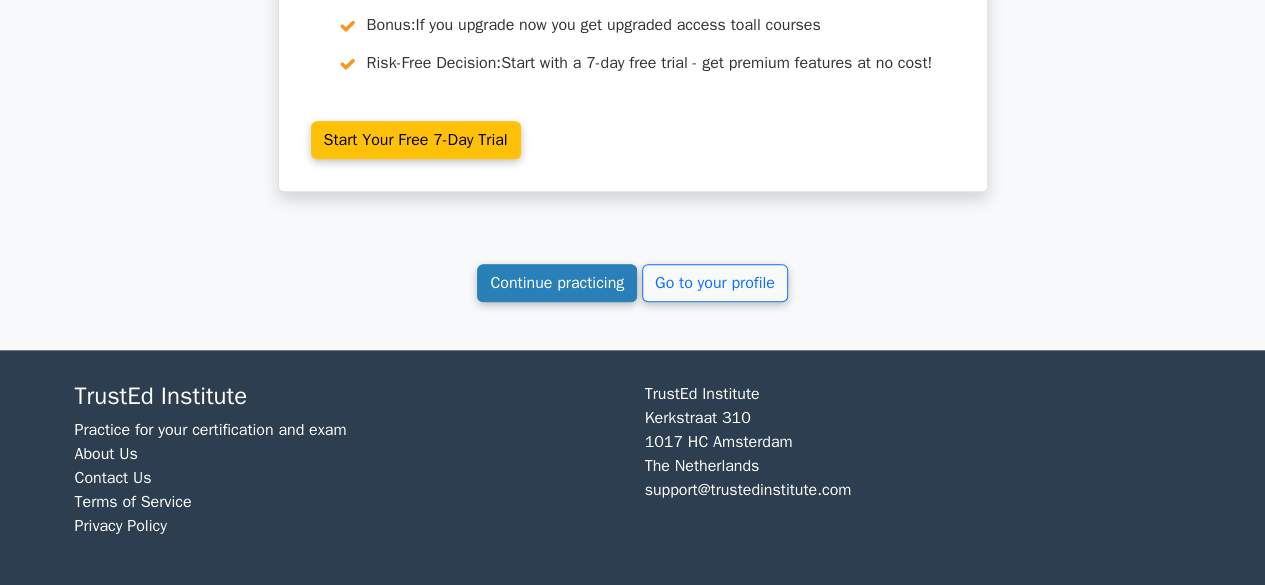 click on "Continue practicing" at bounding box center (557, 283) 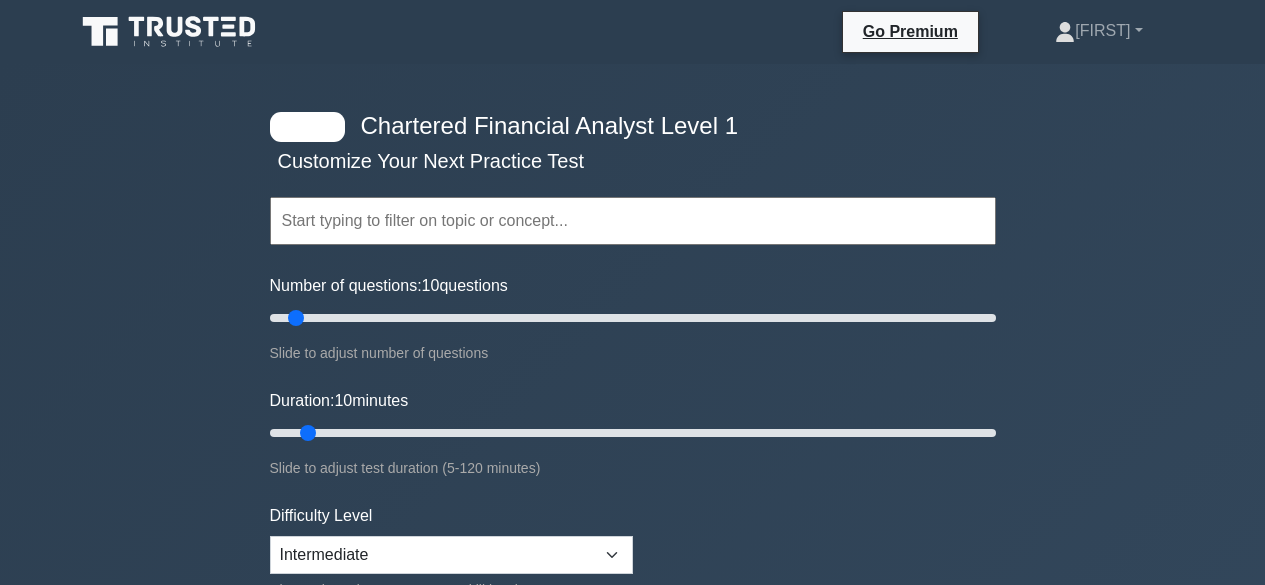 scroll, scrollTop: 0, scrollLeft: 0, axis: both 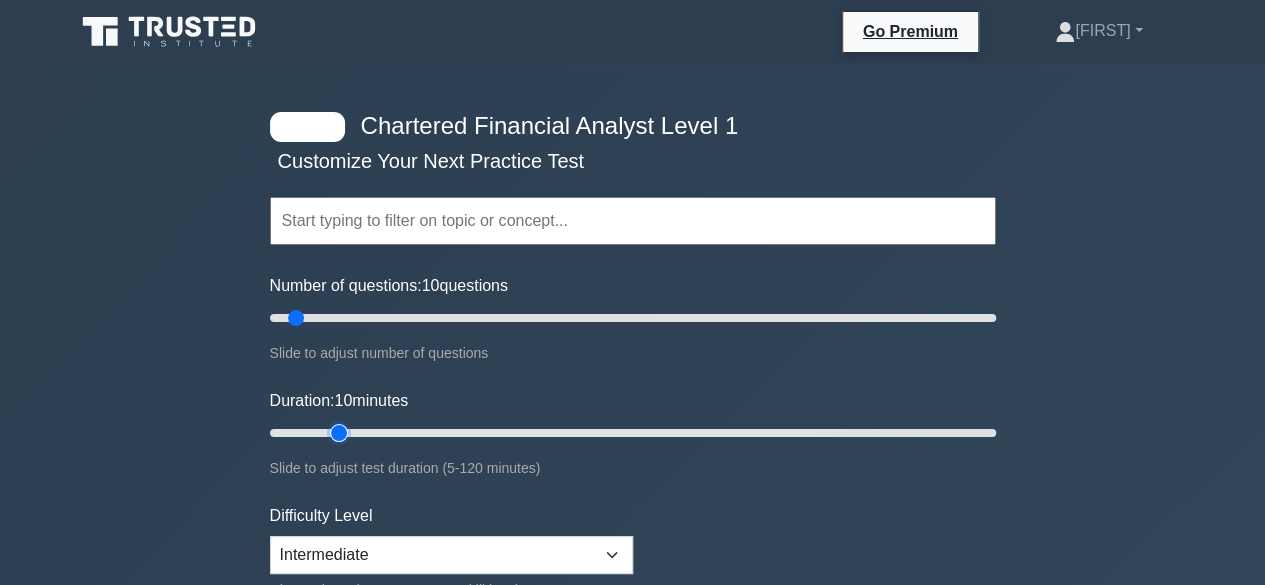 type on "15" 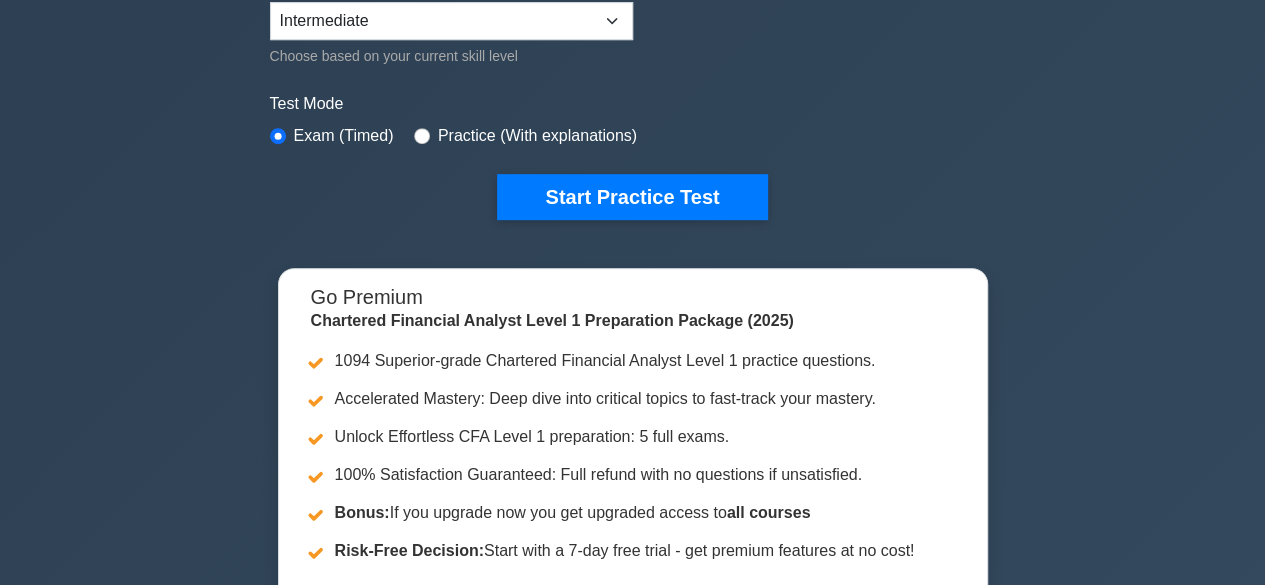 scroll, scrollTop: 540, scrollLeft: 0, axis: vertical 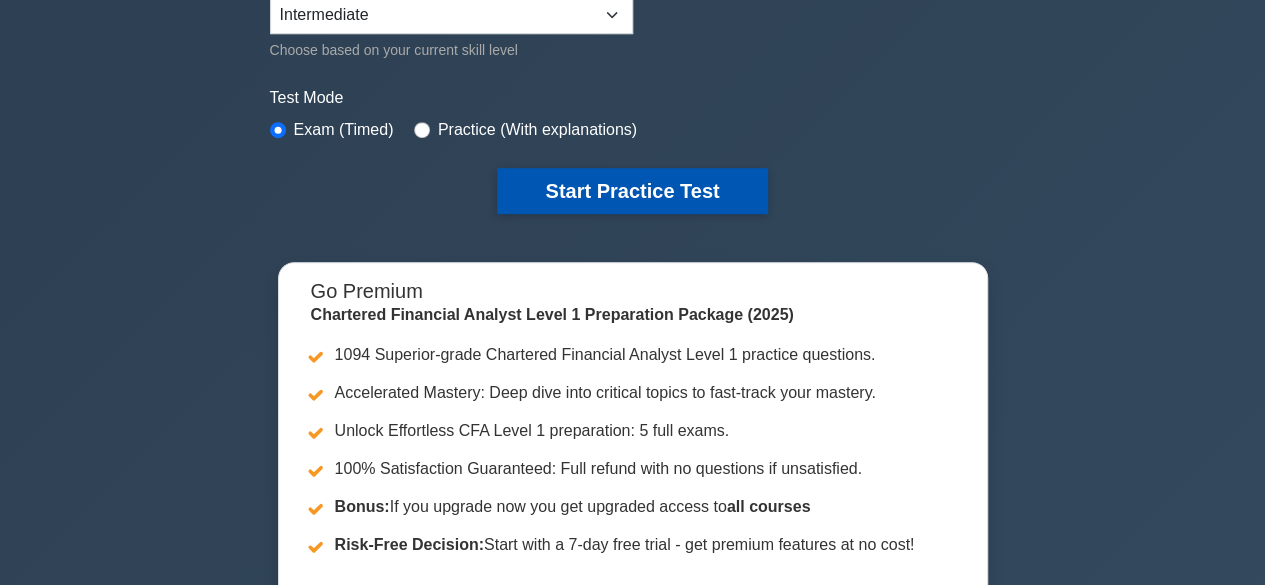 click on "Start Practice Test" at bounding box center (632, 191) 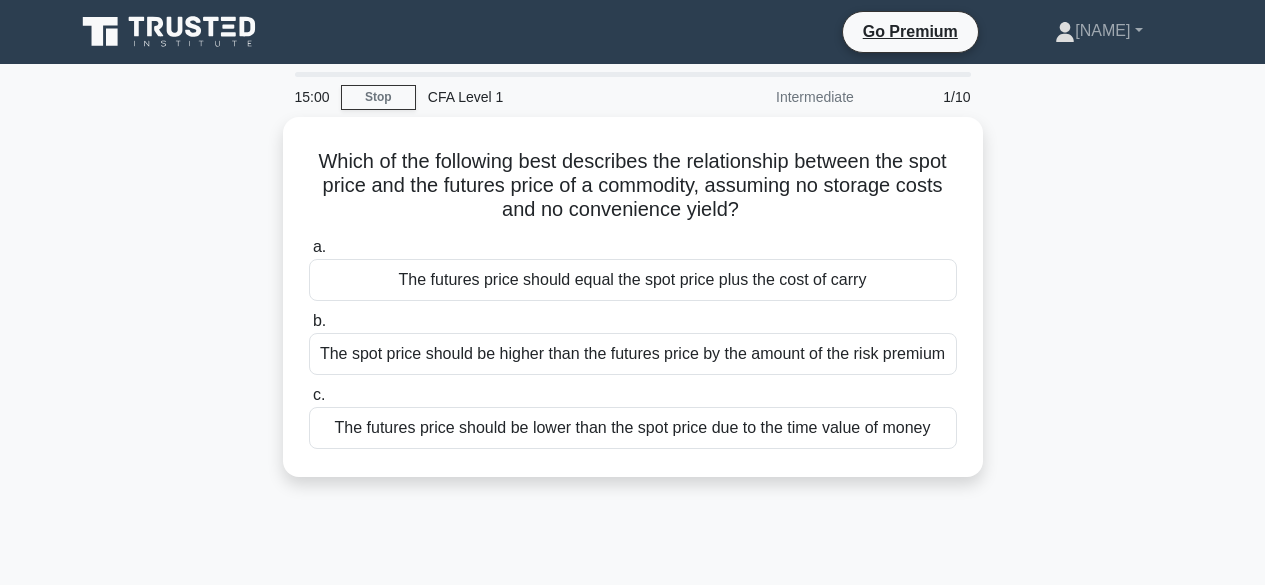 scroll, scrollTop: 0, scrollLeft: 0, axis: both 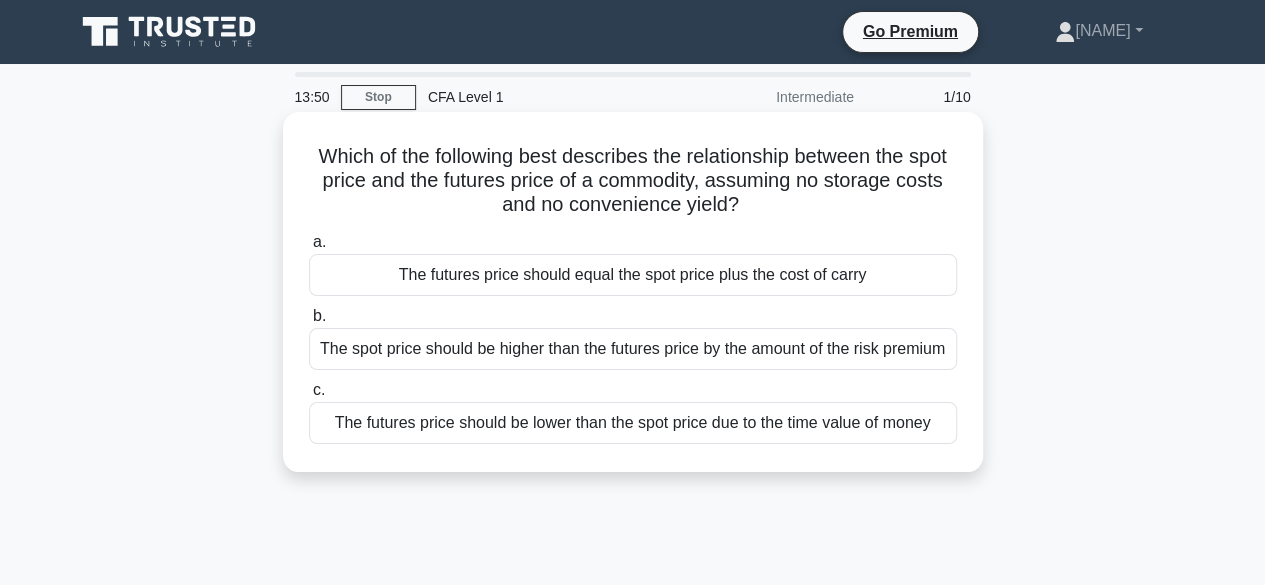 click on "The spot price should be higher than the futures price by the amount of the risk premium" at bounding box center (633, 349) 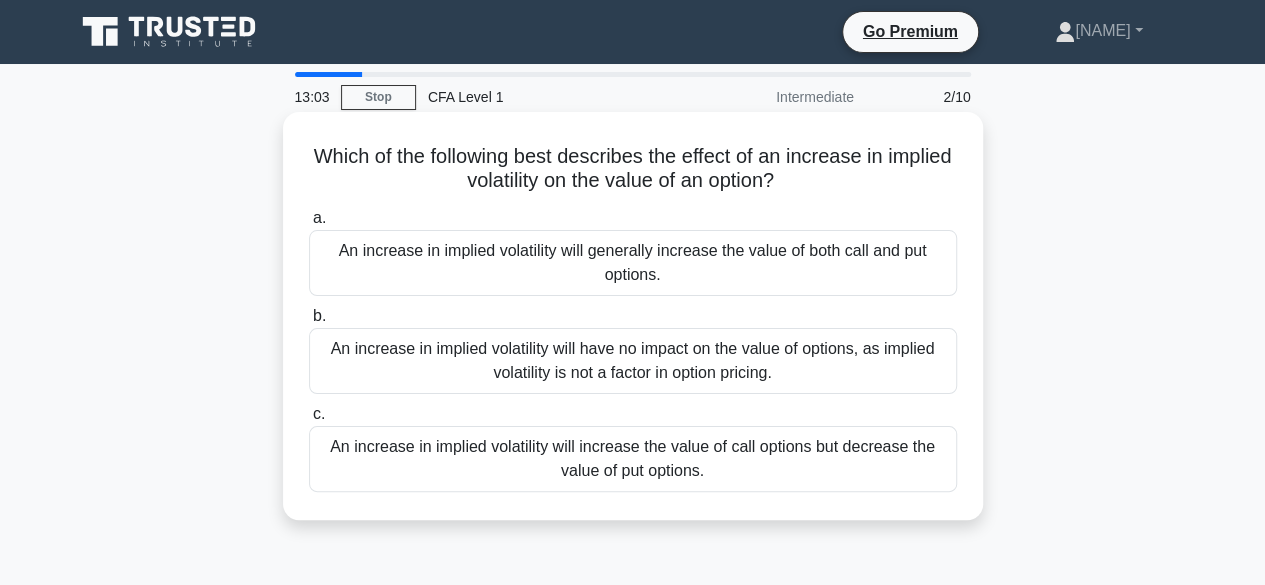 click on "An increase in implied volatility will increase the value of call options but decrease the value of put options." at bounding box center (633, 459) 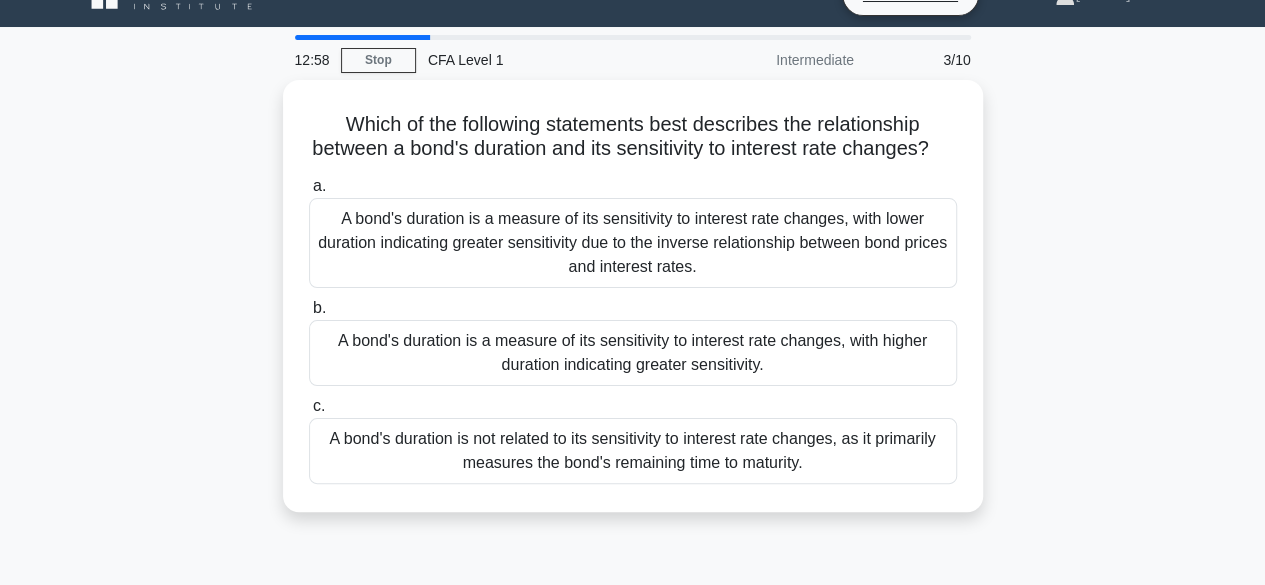 scroll, scrollTop: 42, scrollLeft: 0, axis: vertical 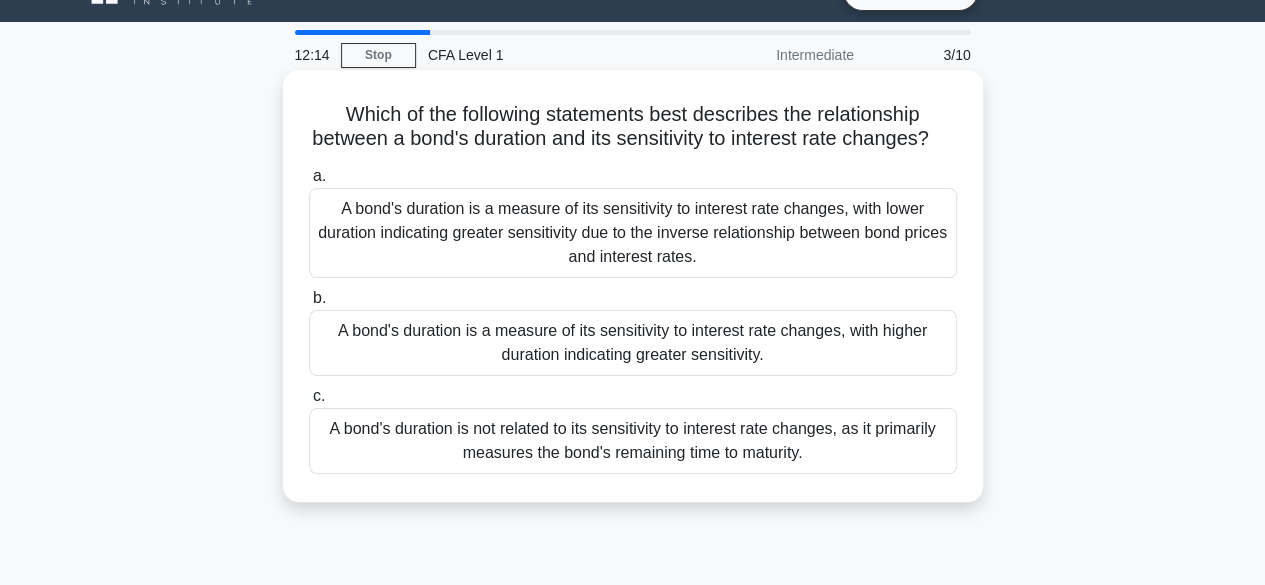 click on "A bond's duration is a measure of its sensitivity to interest rate changes, with lower duration indicating greater sensitivity due to the inverse relationship between bond prices and interest rates." at bounding box center (633, 233) 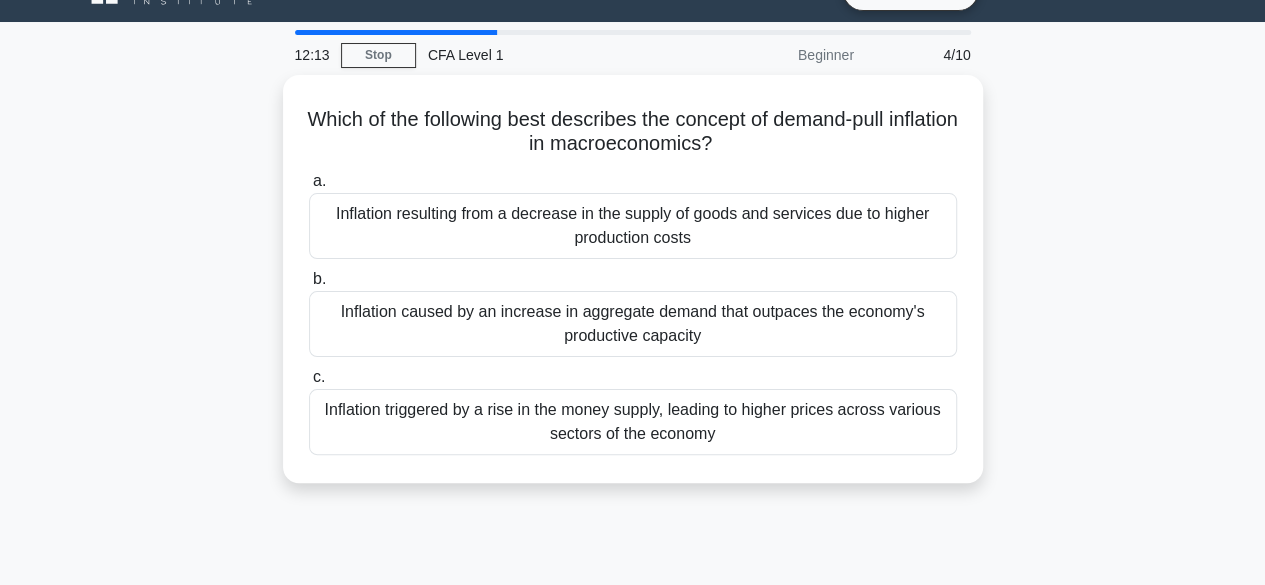 scroll, scrollTop: 0, scrollLeft: 0, axis: both 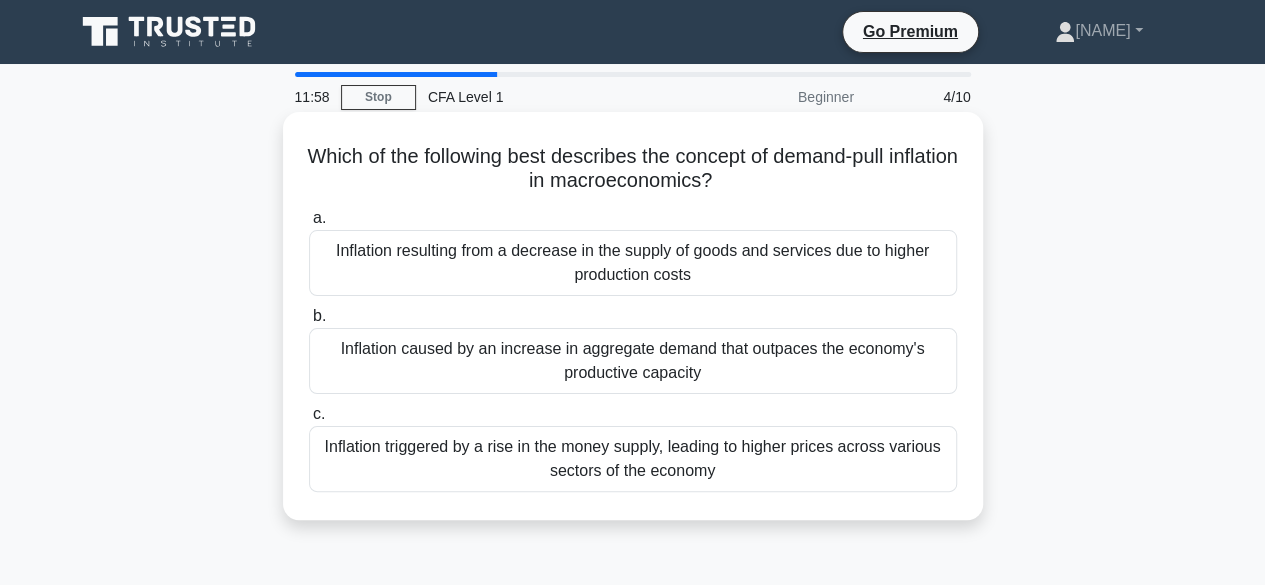 click on "Inflation caused by an increase in aggregate demand that outpaces the economy's productive capacity" at bounding box center [633, 361] 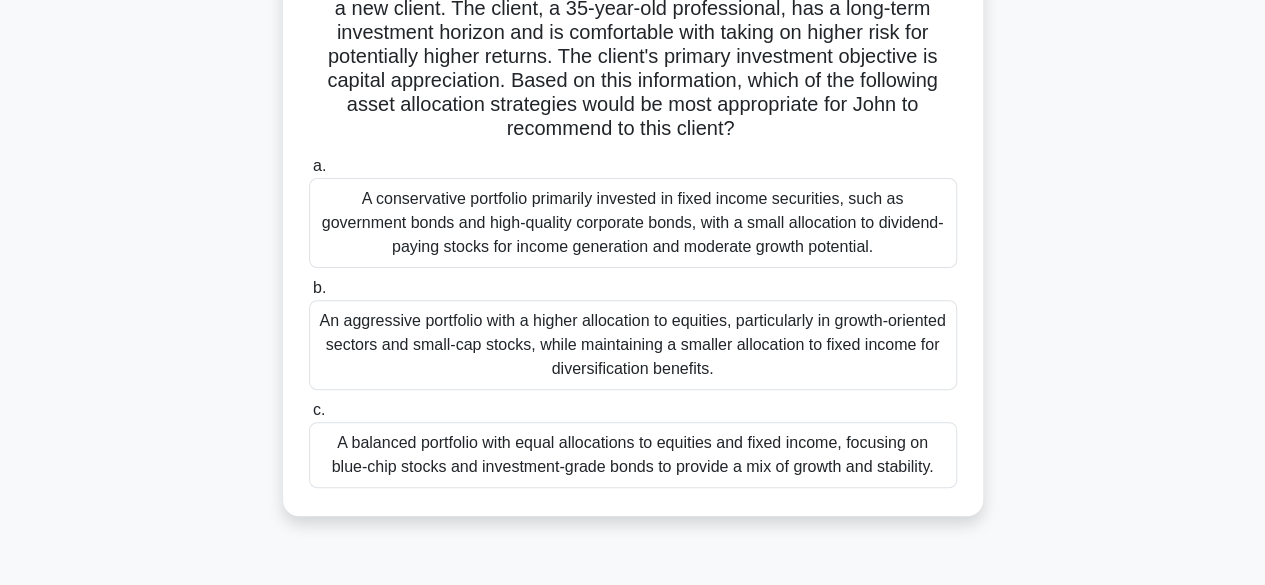 scroll, scrollTop: 186, scrollLeft: 0, axis: vertical 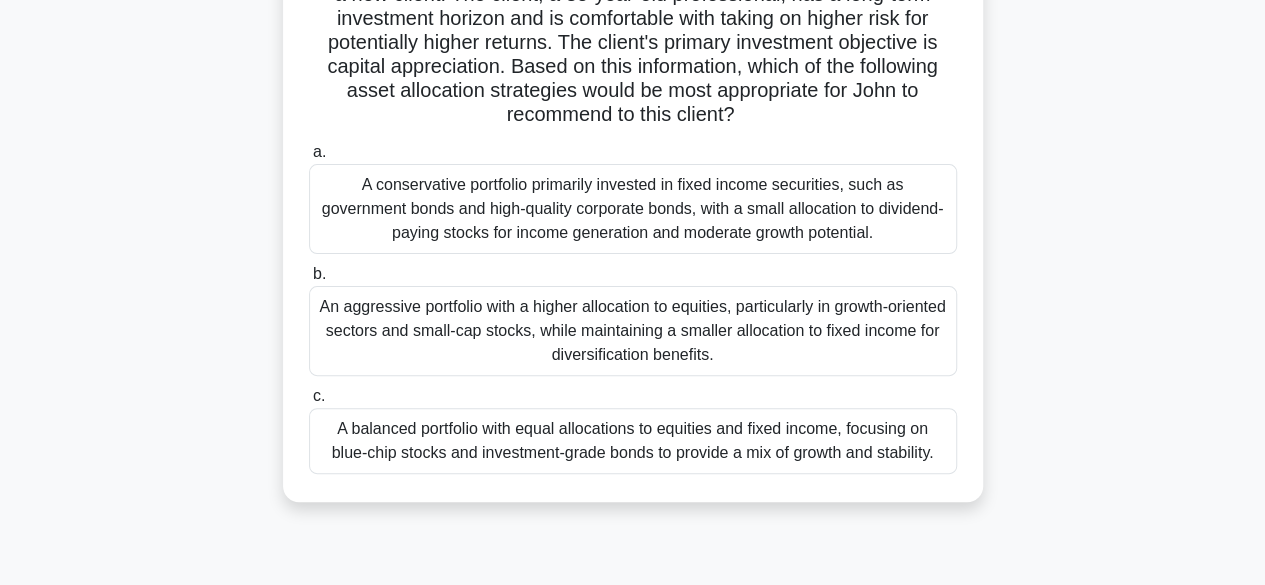 click on "An aggressive portfolio with a higher allocation to equities, particularly in growth-oriented sectors and small-cap stocks, while maintaining a smaller allocation to fixed income for diversification benefits." at bounding box center [633, 331] 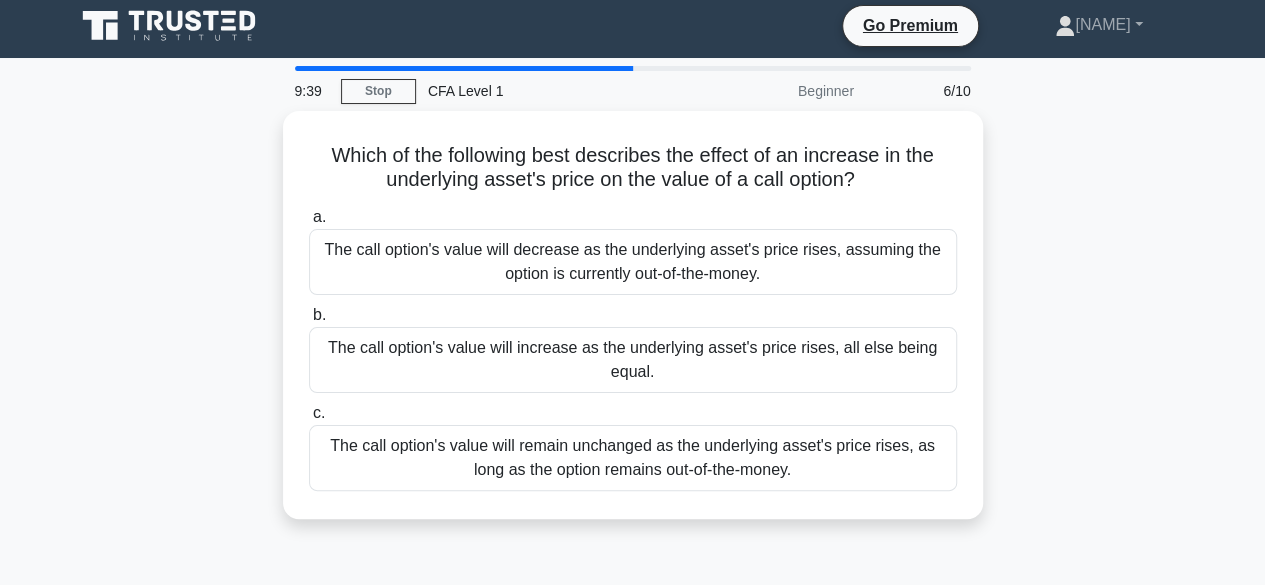 scroll, scrollTop: 0, scrollLeft: 0, axis: both 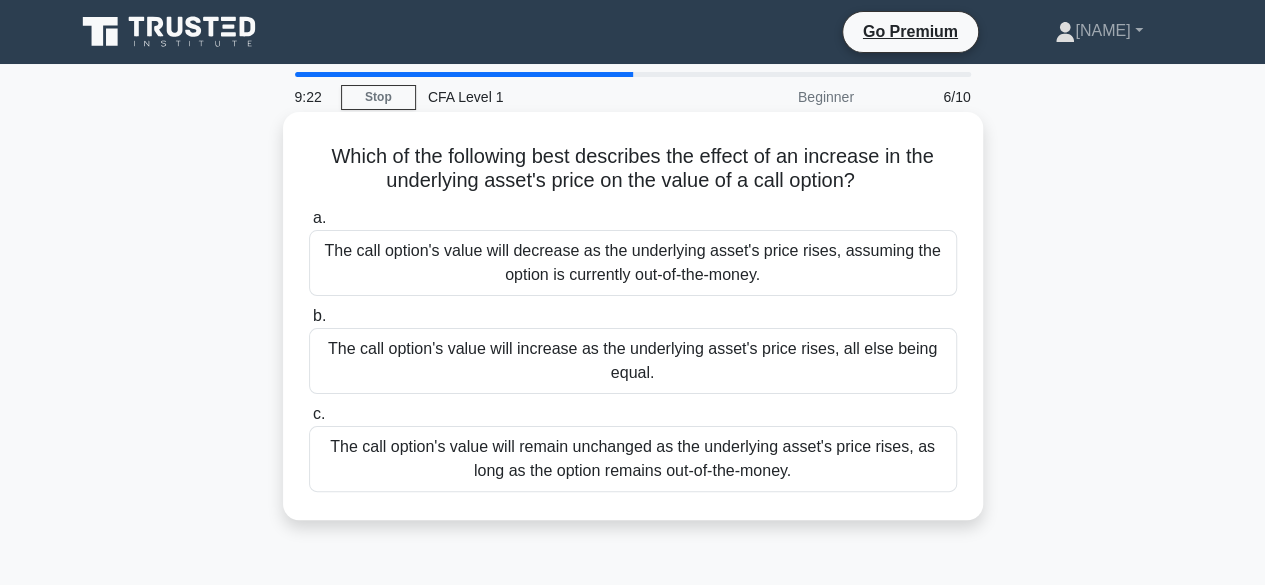 click on "The call option's value will increase as the underlying asset's price rises, all else being equal." at bounding box center (633, 361) 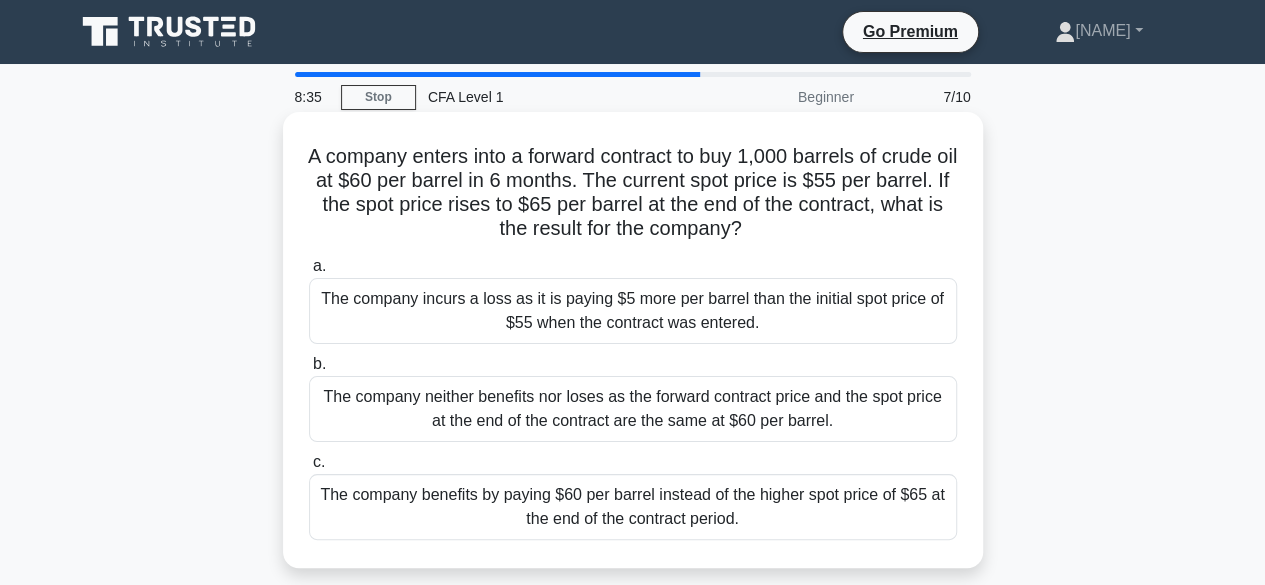 click on "The company benefits by paying $60 per barrel instead of the higher spot price of $65 at the end of the contract period." at bounding box center [633, 507] 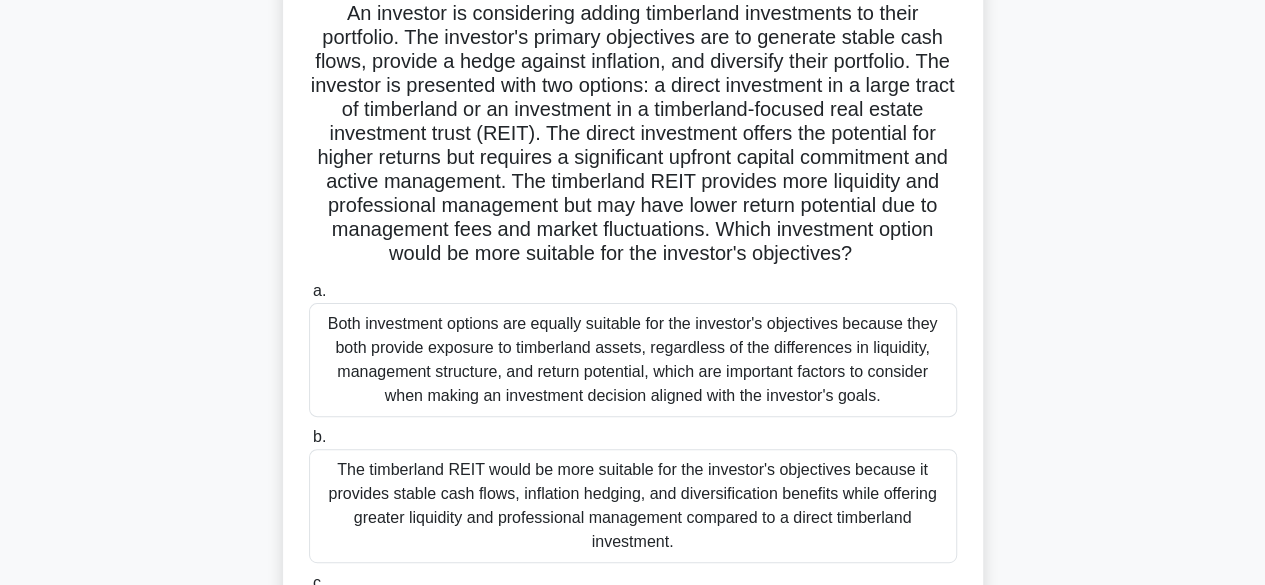 scroll, scrollTop: 151, scrollLeft: 0, axis: vertical 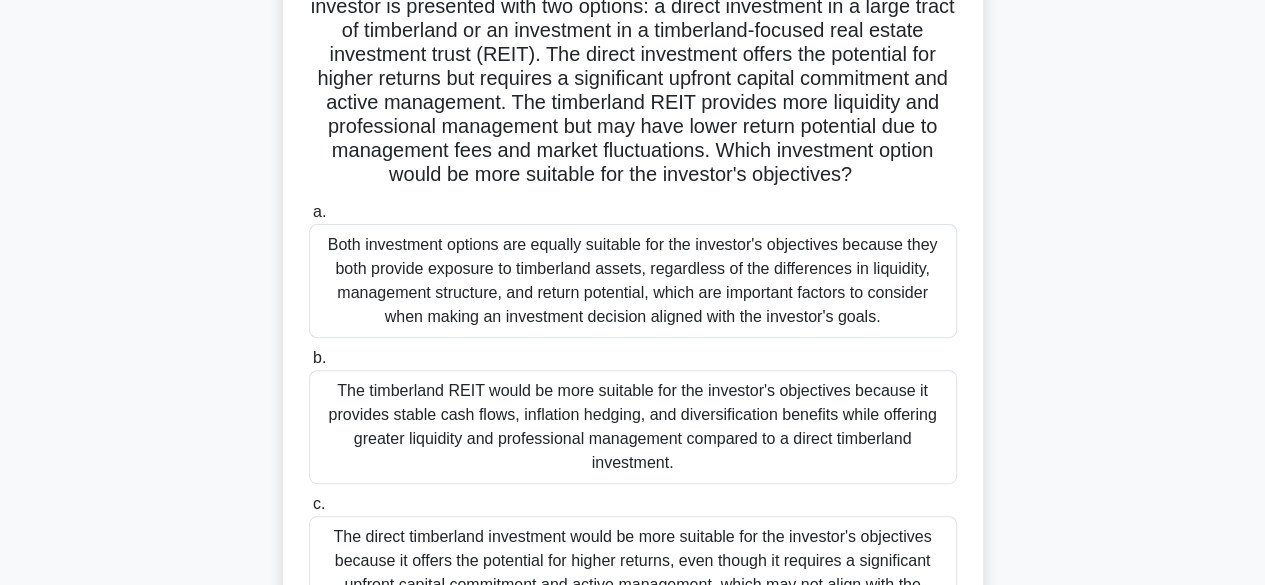 click on "The timberland REIT would be more suitable for the investor's objectives because it provides stable cash flows, inflation hedging, and diversification benefits while offering greater liquidity and professional management compared to a direct timberland investment." at bounding box center [633, 427] 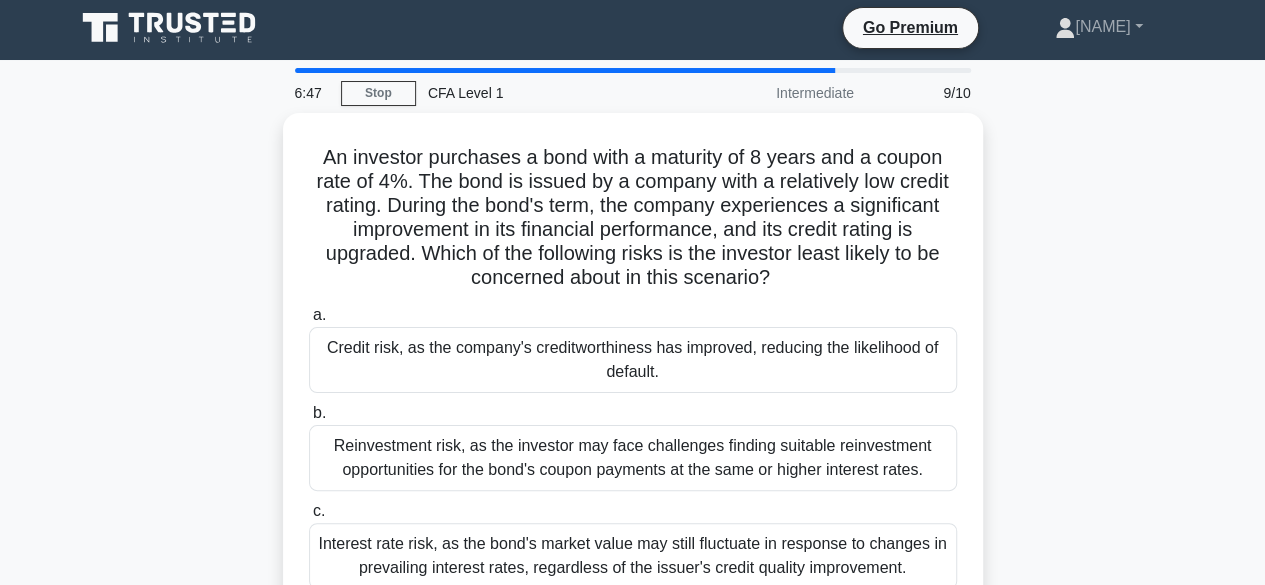 scroll, scrollTop: 0, scrollLeft: 0, axis: both 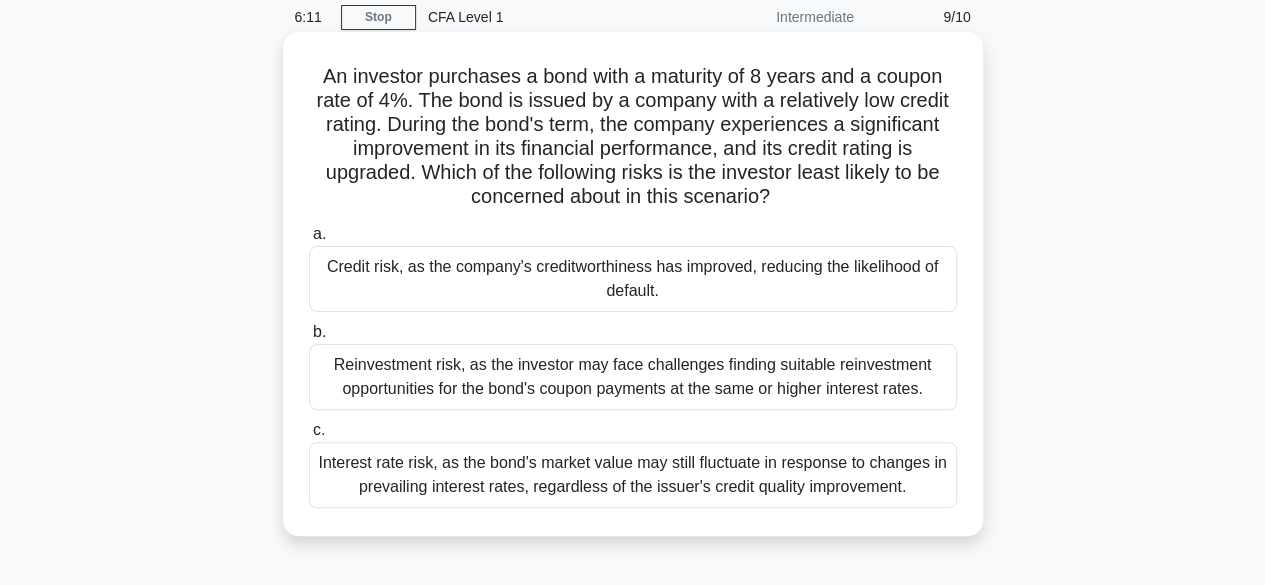 click on "Credit risk, as the company's creditworthiness has improved, reducing the likelihood of default." at bounding box center [633, 279] 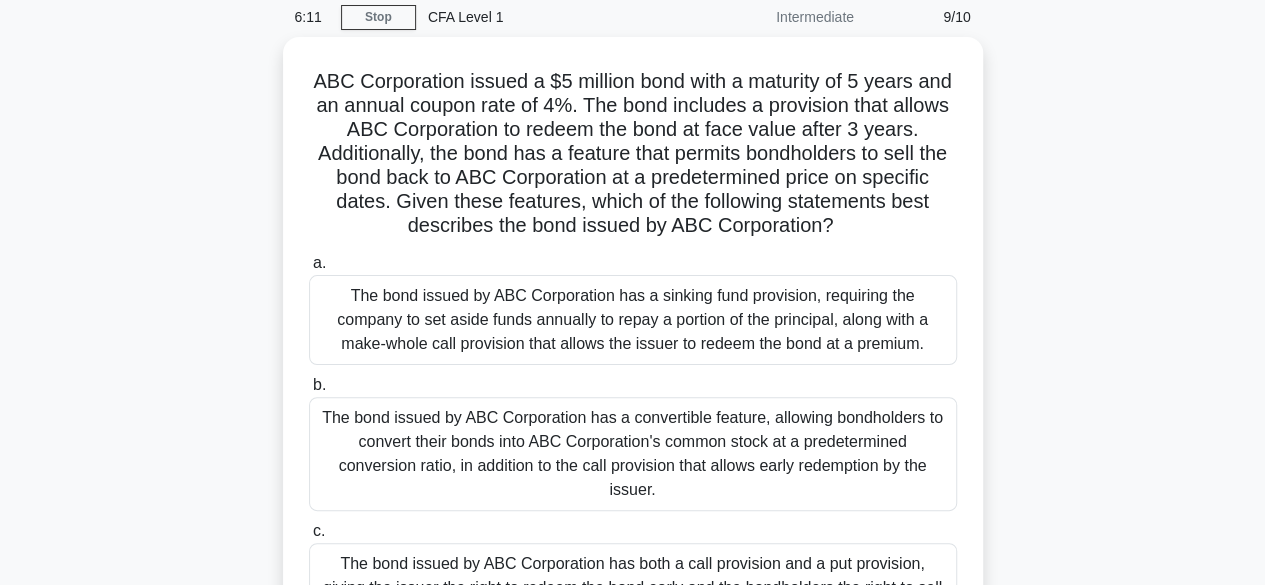scroll, scrollTop: 0, scrollLeft: 0, axis: both 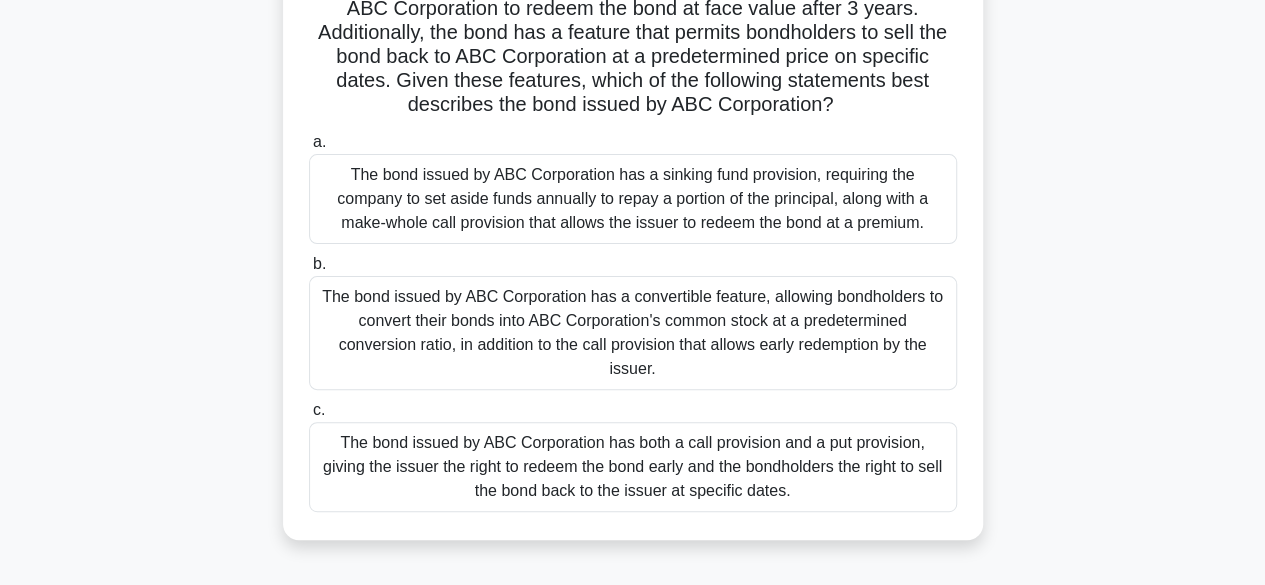 click on "The bond issued by ABC Corporation has both a call provision and a put provision, giving the issuer the right to redeem the bond early and the bondholders the right to sell the bond back to the issuer at specific dates." at bounding box center (633, 467) 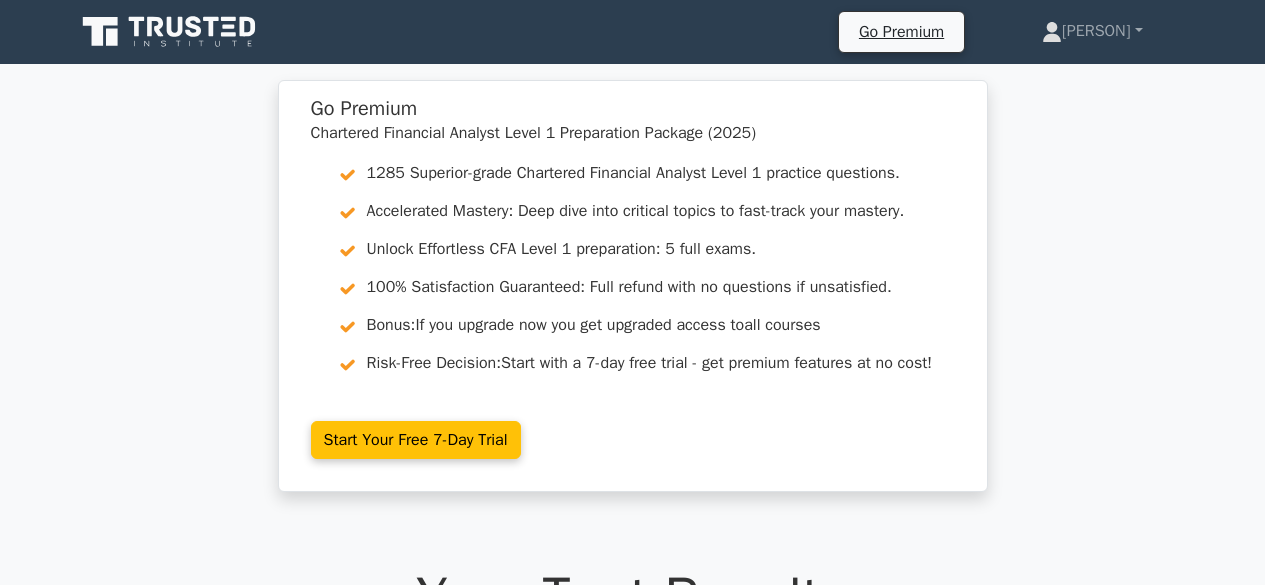 scroll, scrollTop: 0, scrollLeft: 0, axis: both 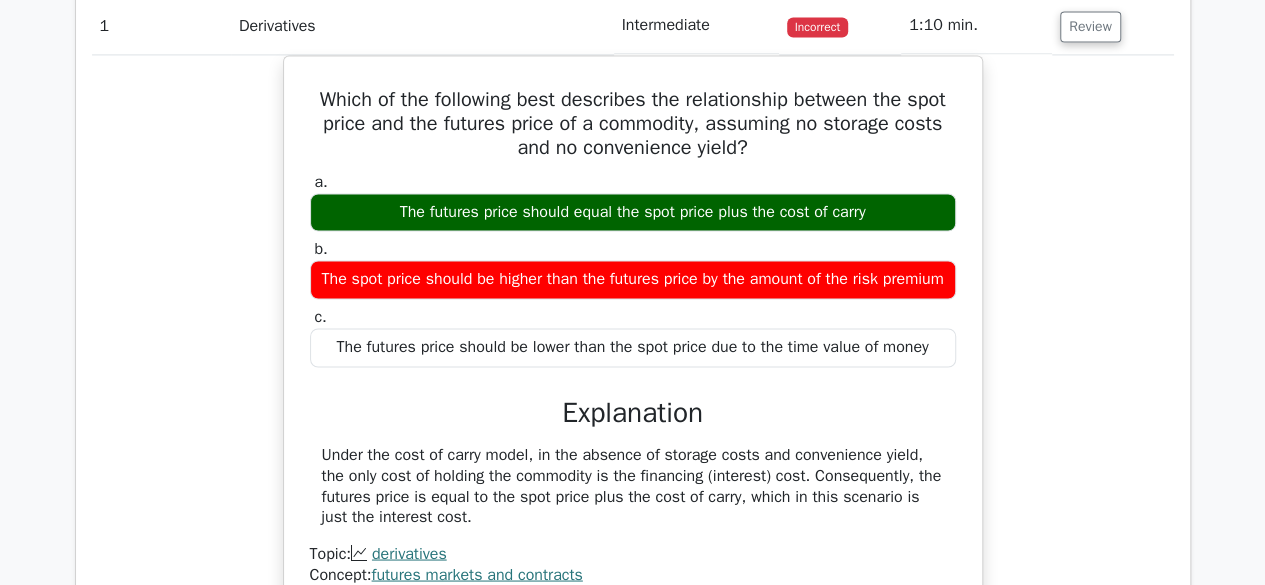drag, startPoint x: 1267, startPoint y: 71, endPoint x: 1262, endPoint y: 299, distance: 228.05482 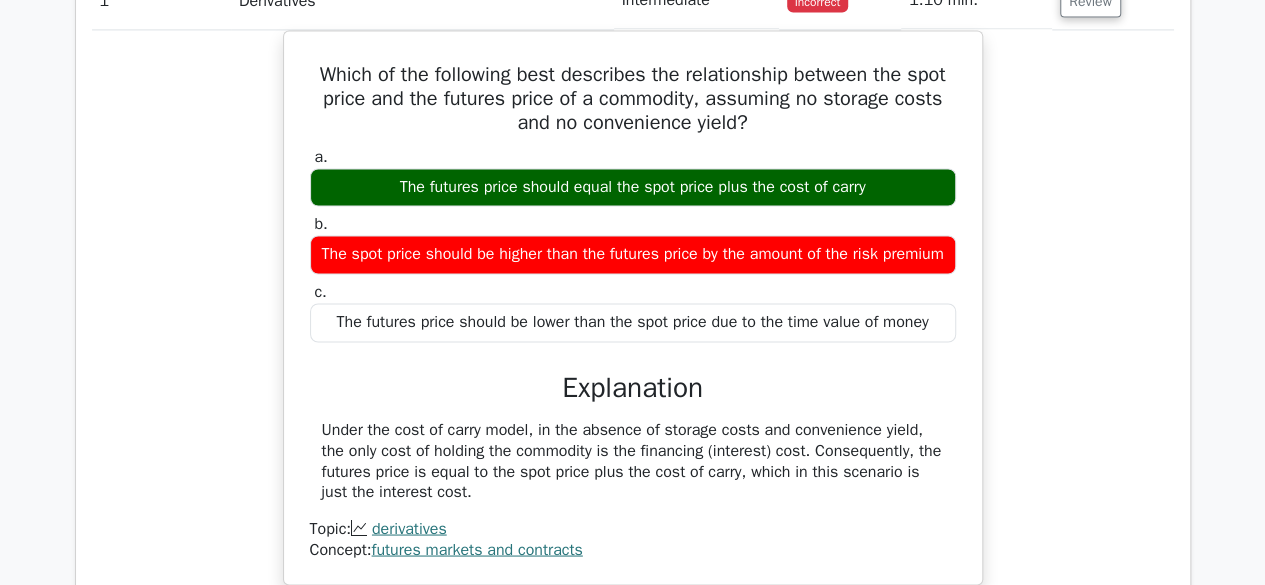 scroll, scrollTop: 1541, scrollLeft: 0, axis: vertical 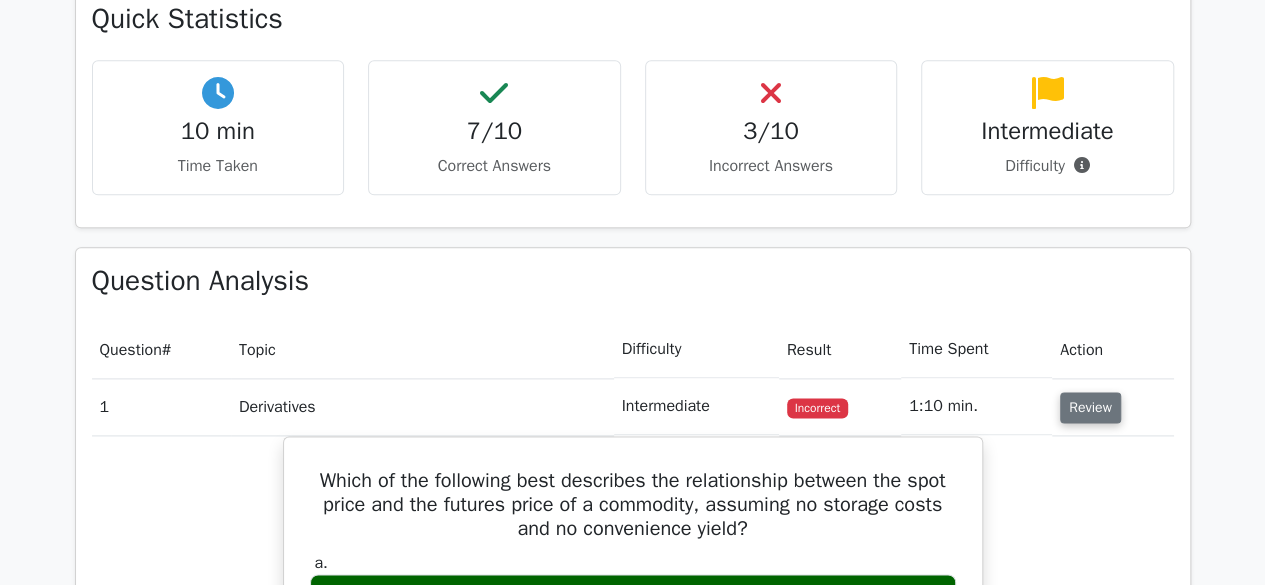 click on "Review" at bounding box center [1090, 407] 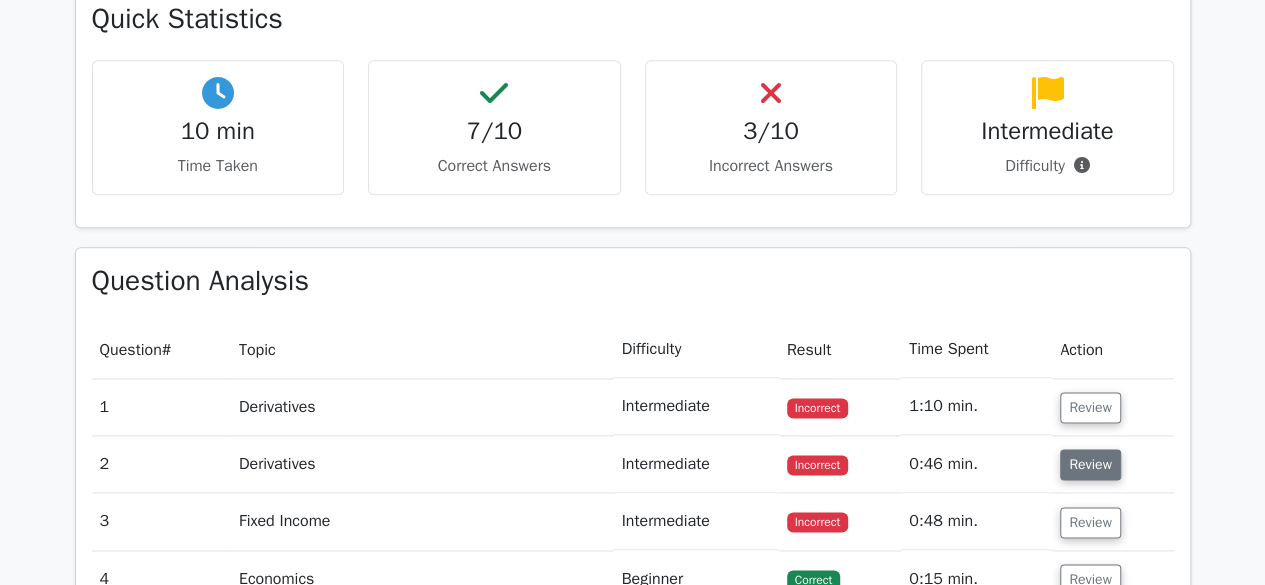 click on "Review" at bounding box center (1090, 464) 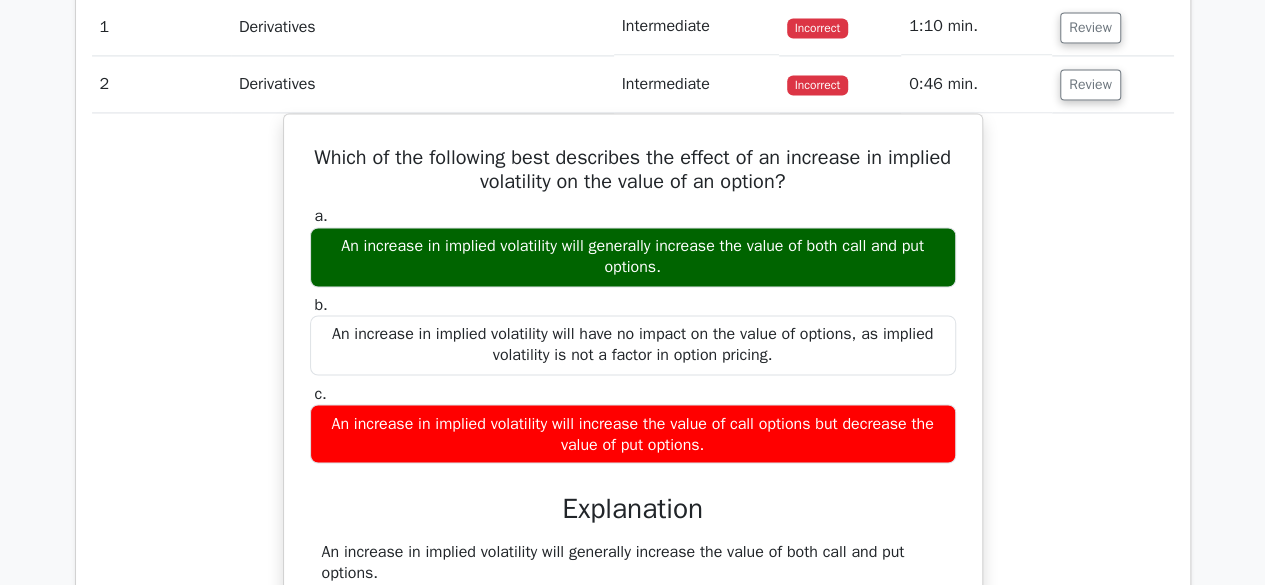 scroll, scrollTop: 1520, scrollLeft: 0, axis: vertical 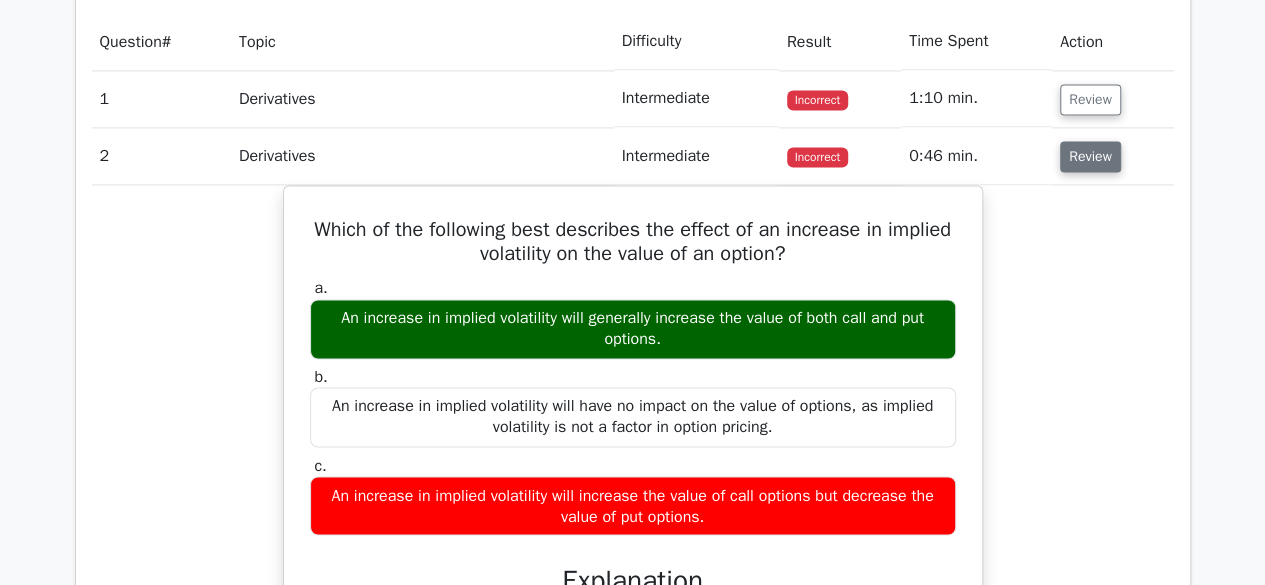 click on "Review" at bounding box center [1090, 156] 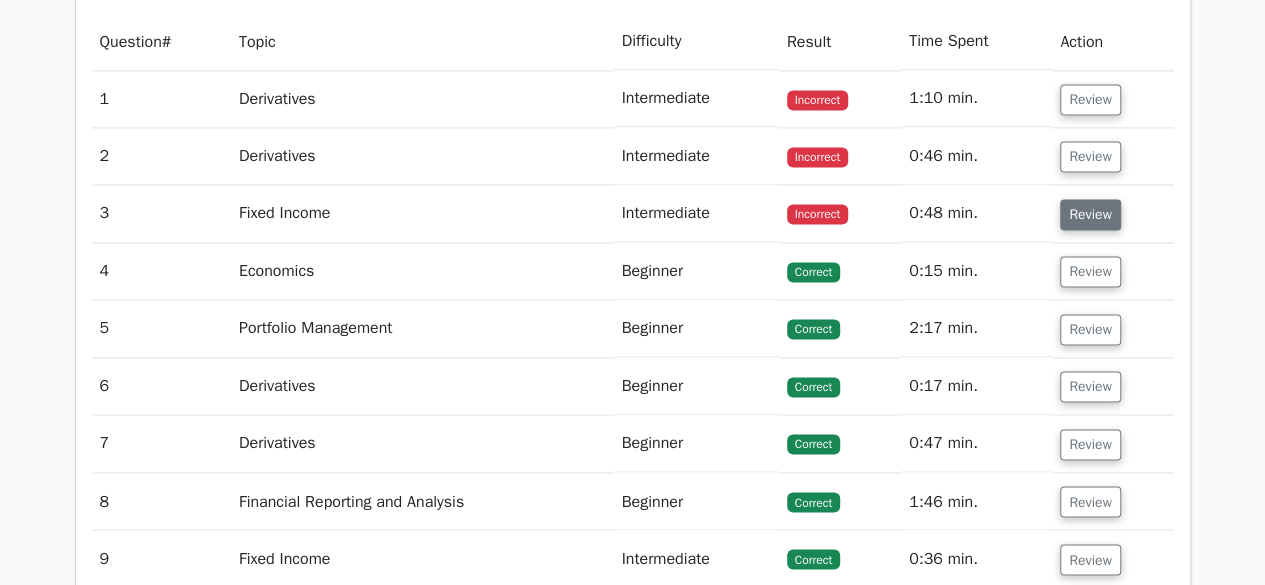 click on "Review" at bounding box center [1090, 214] 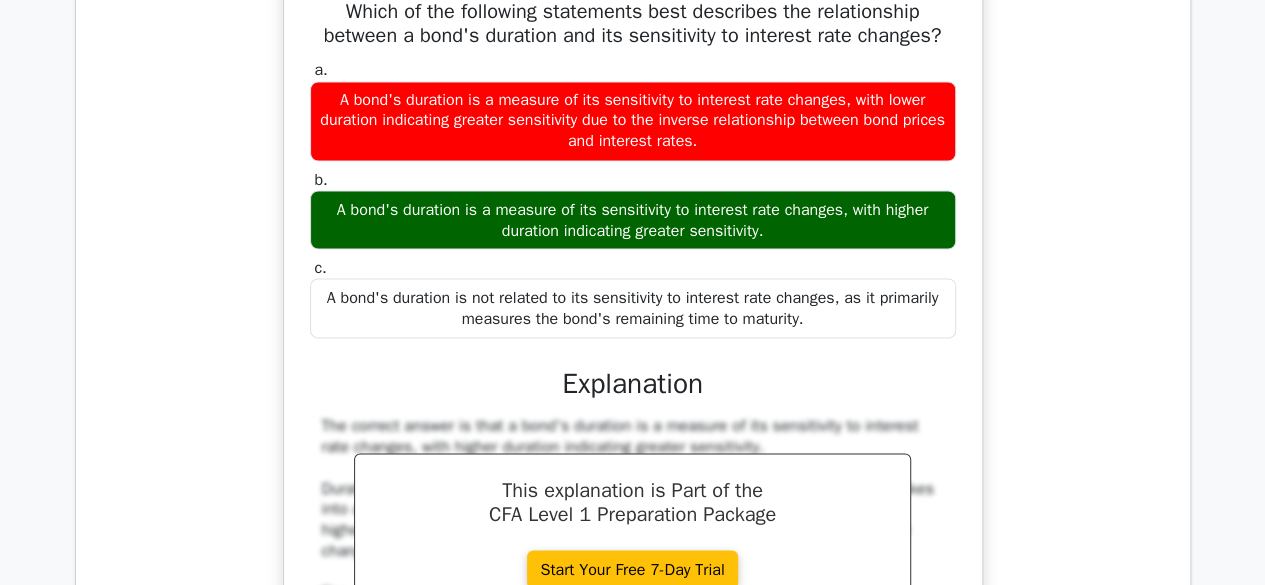 scroll, scrollTop: 1710, scrollLeft: 0, axis: vertical 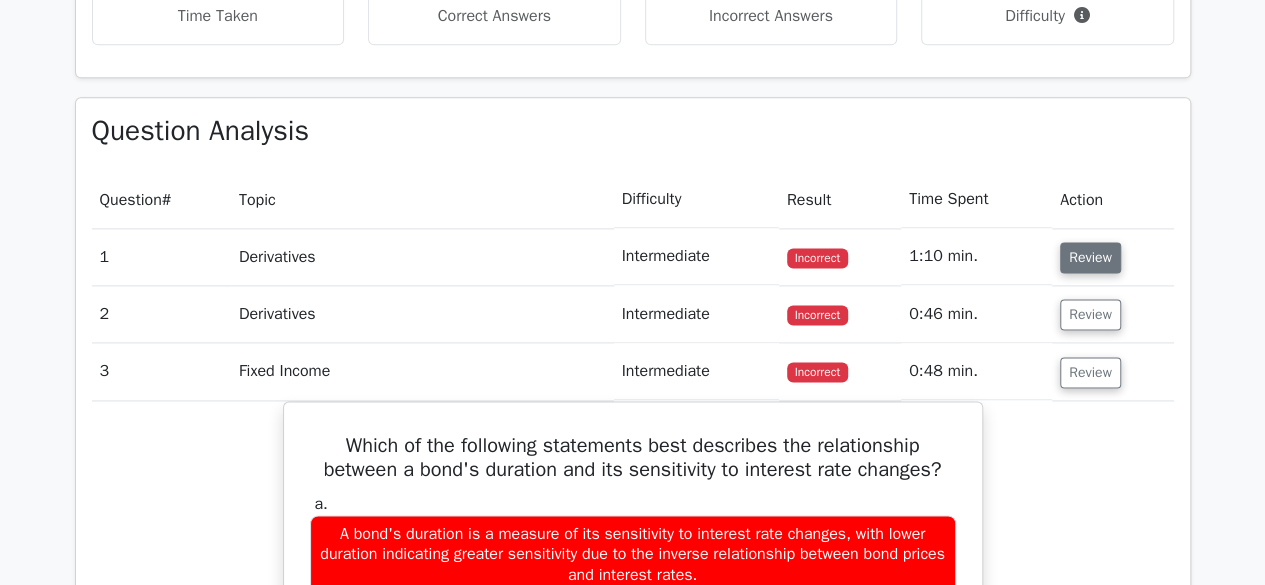 click on "Review" at bounding box center [1090, 257] 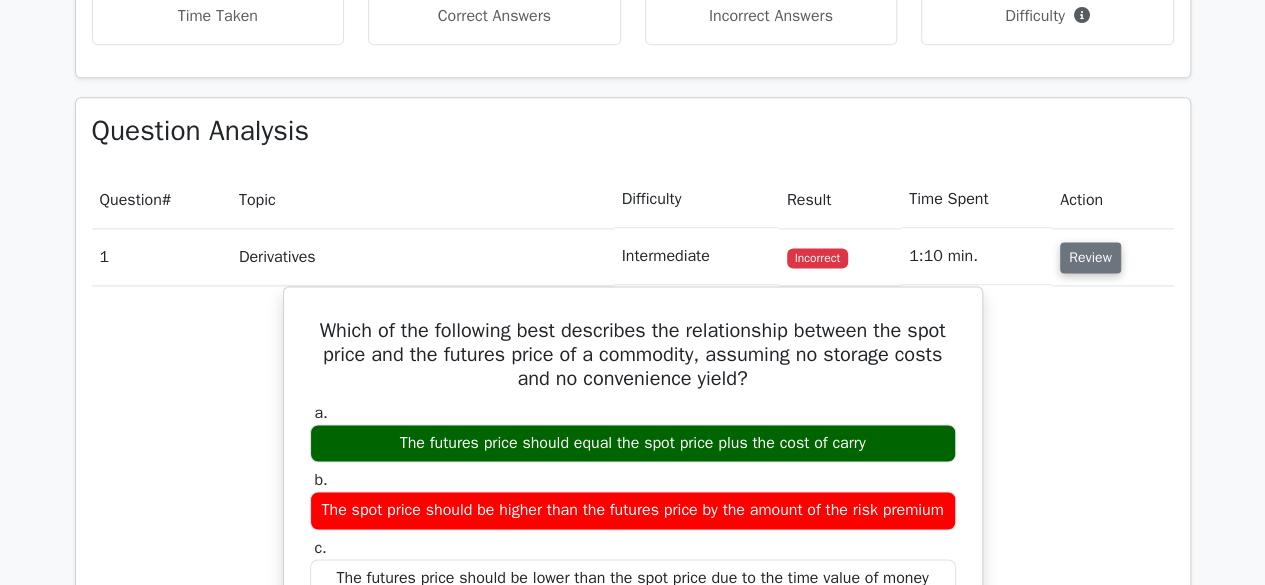 click on "Review" at bounding box center (1090, 257) 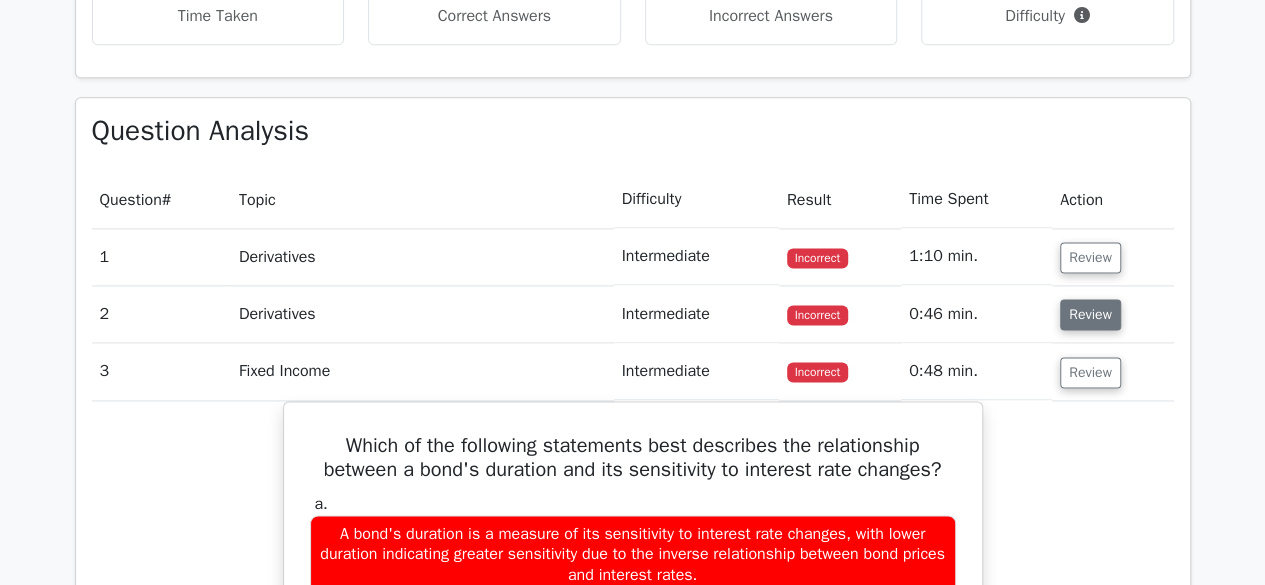click on "Review" at bounding box center [1090, 314] 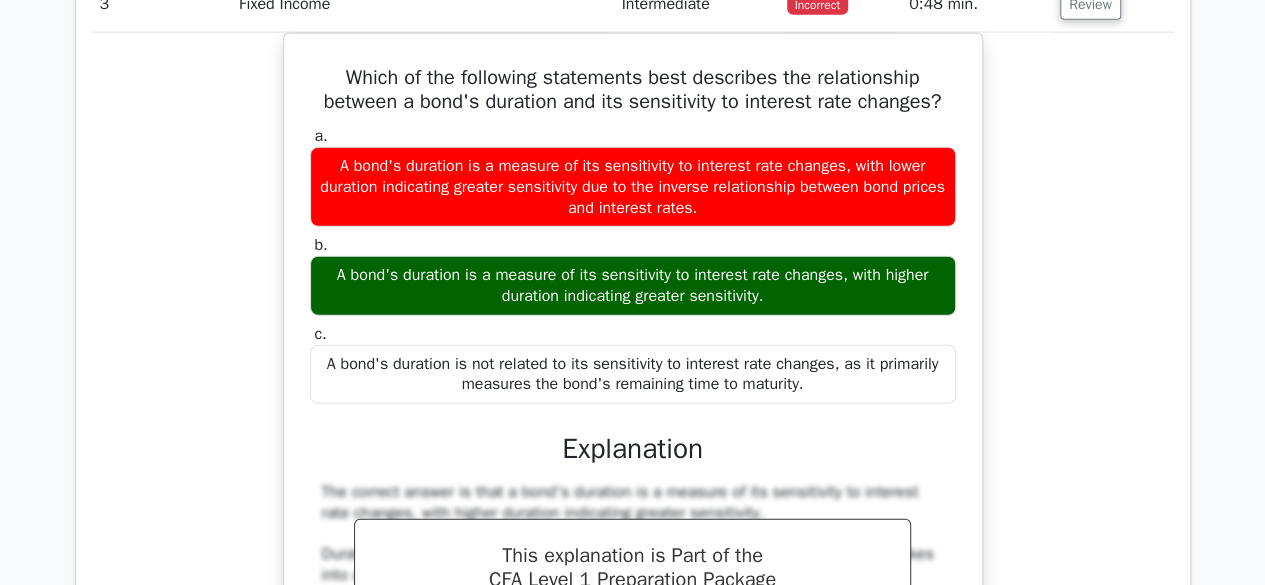 scroll, scrollTop: 2503, scrollLeft: 0, axis: vertical 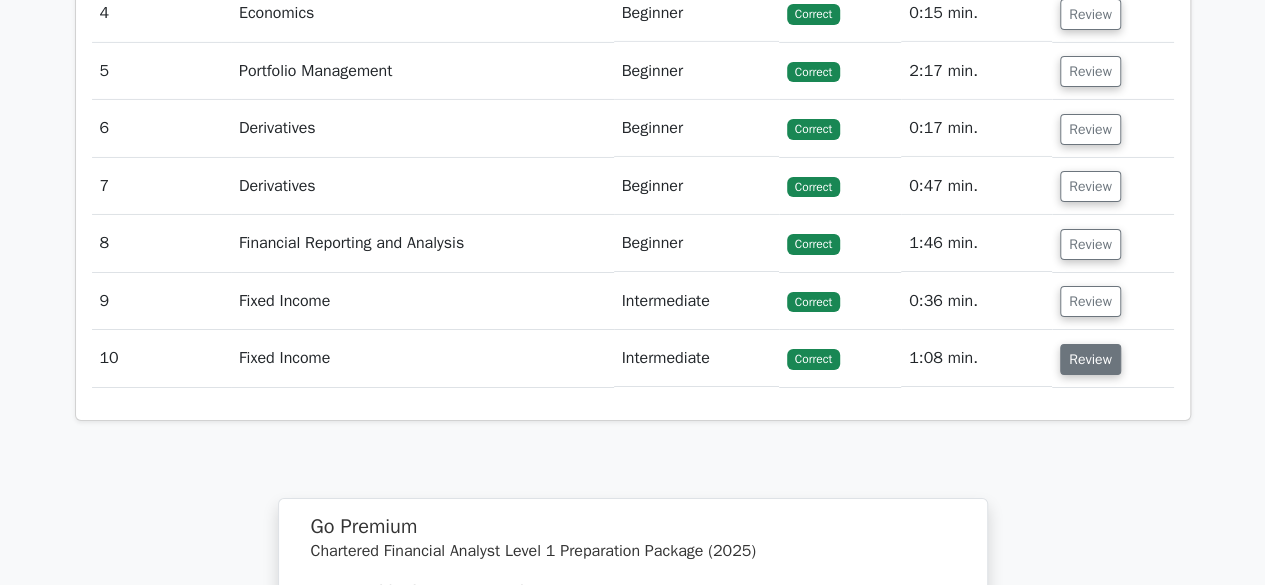click on "Review" at bounding box center [1090, 359] 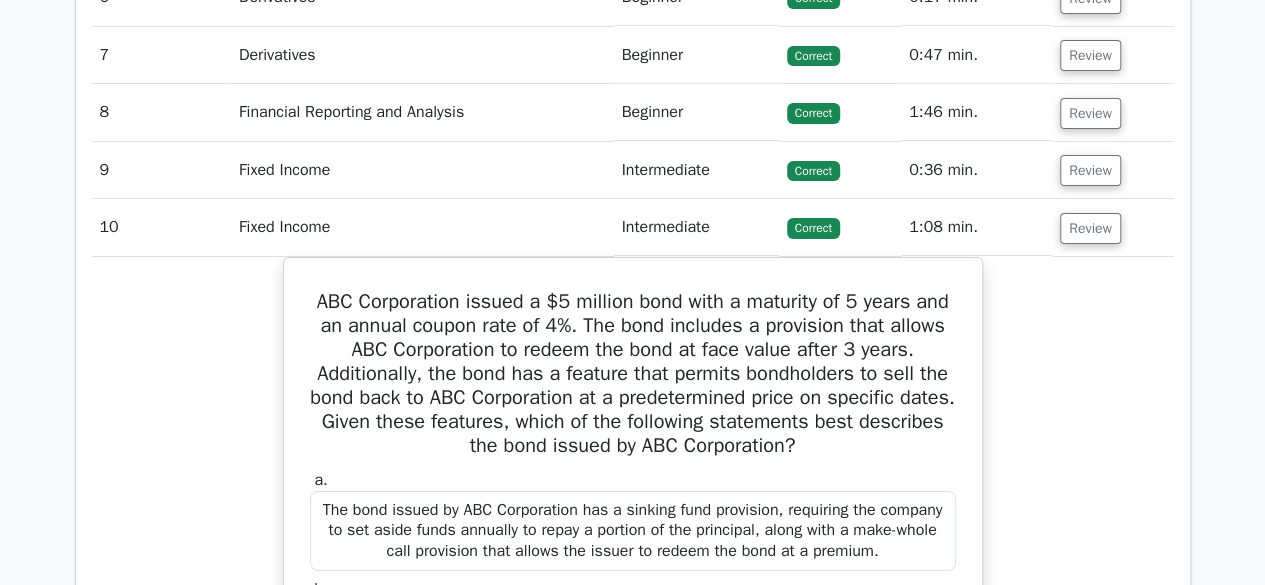 scroll, scrollTop: 3505, scrollLeft: 0, axis: vertical 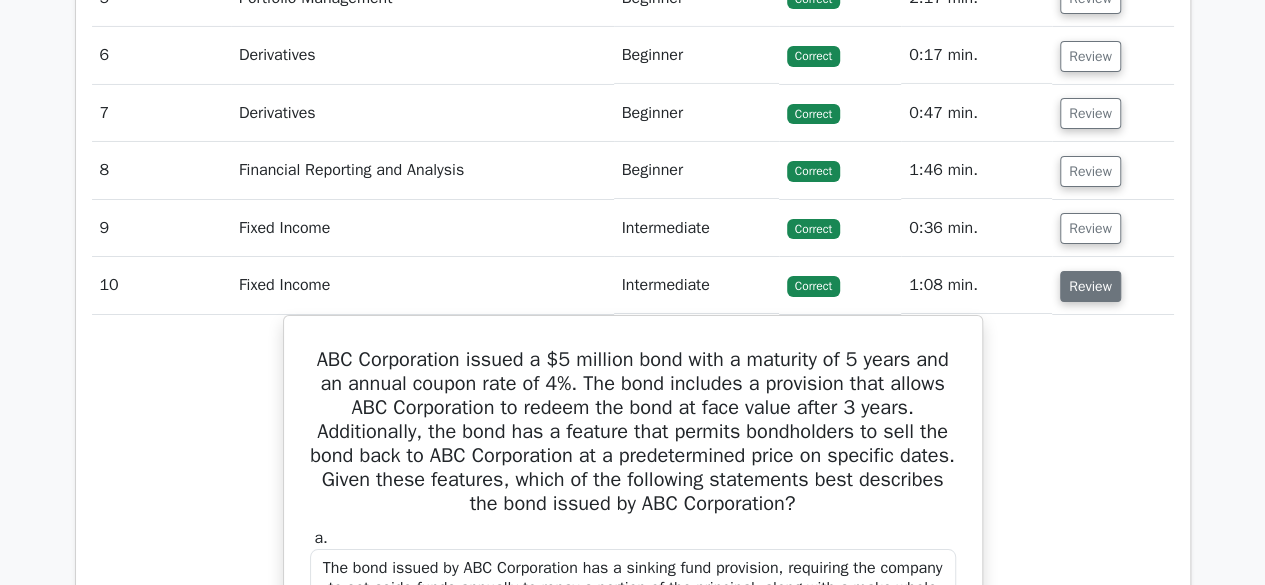 click on "Review" at bounding box center (1090, 286) 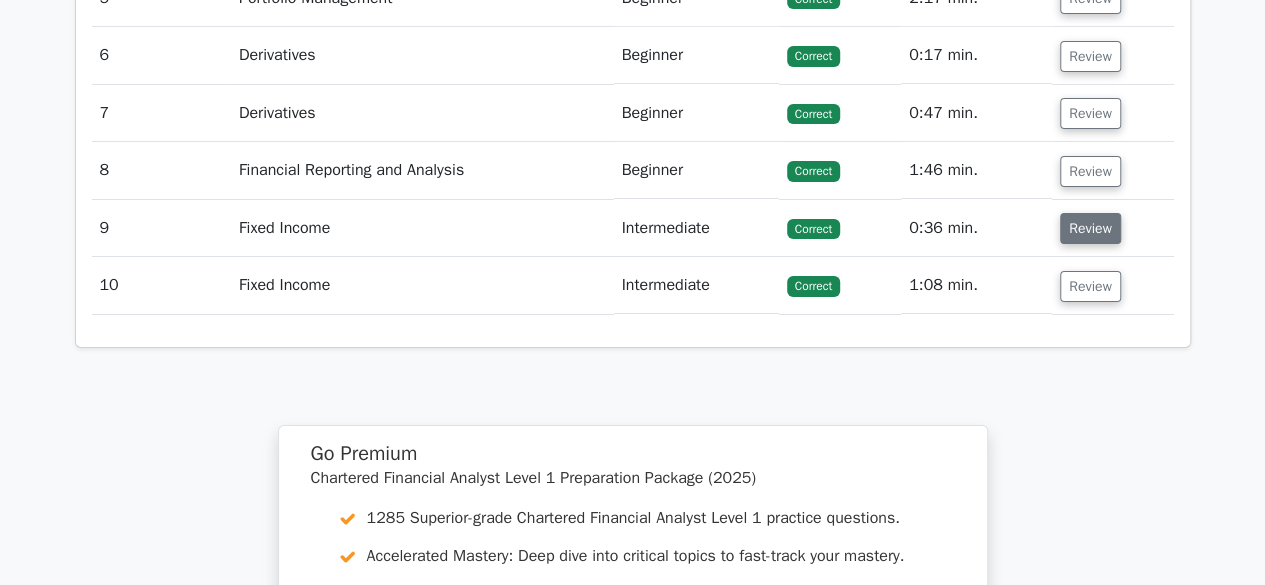 click on "Review" at bounding box center (1090, 228) 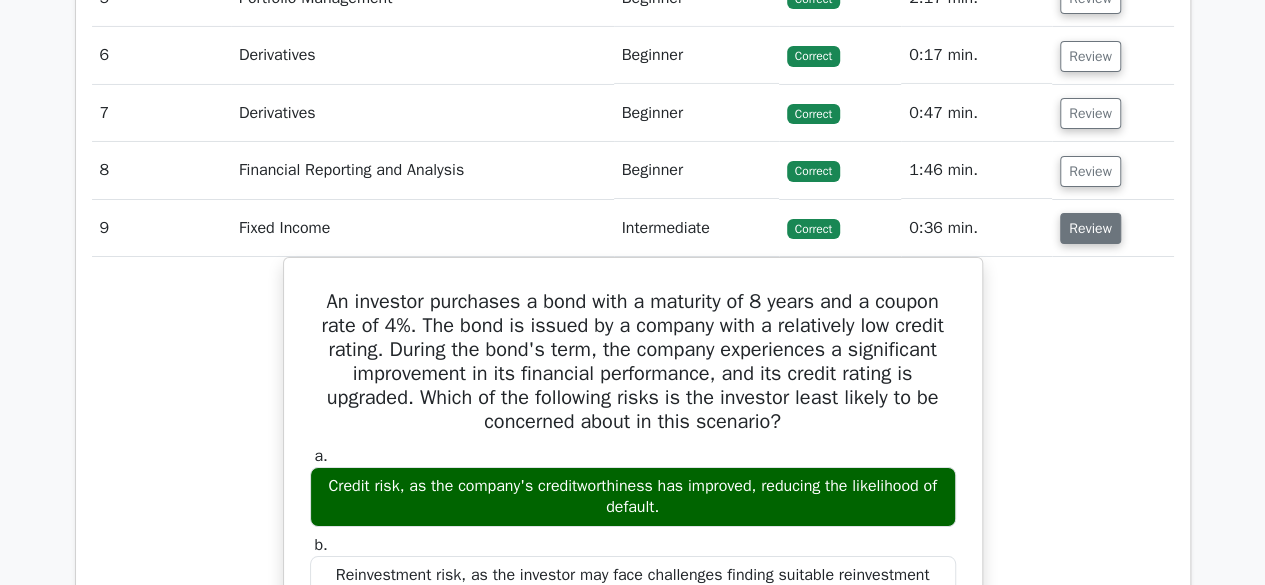 click on "Review" at bounding box center (1090, 228) 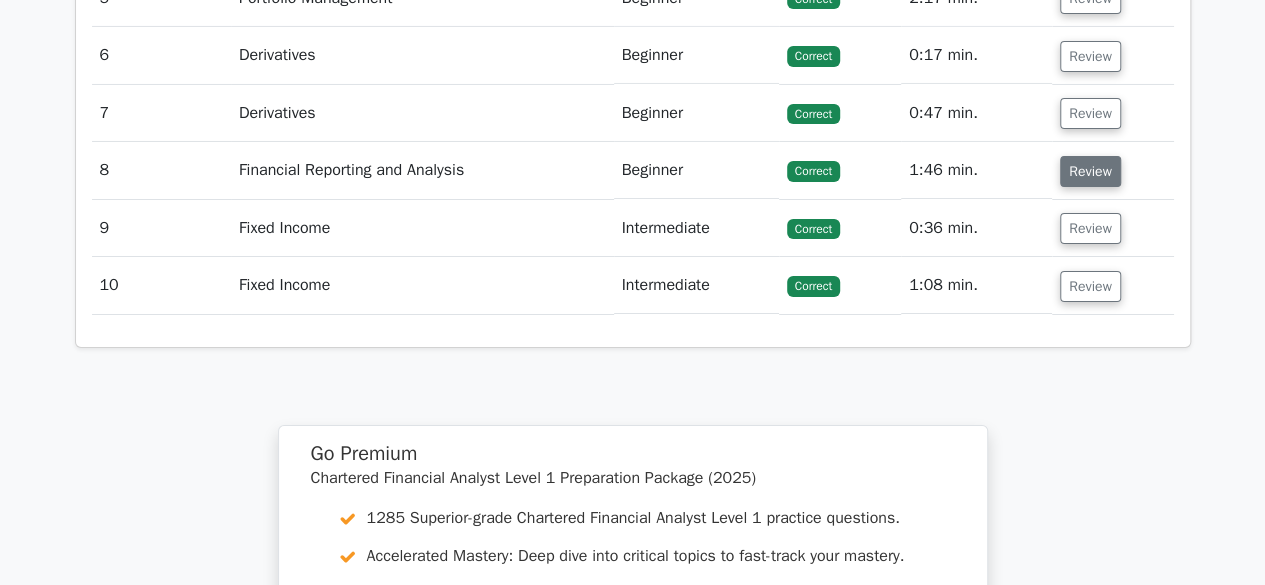 click on "Review" at bounding box center (1090, 171) 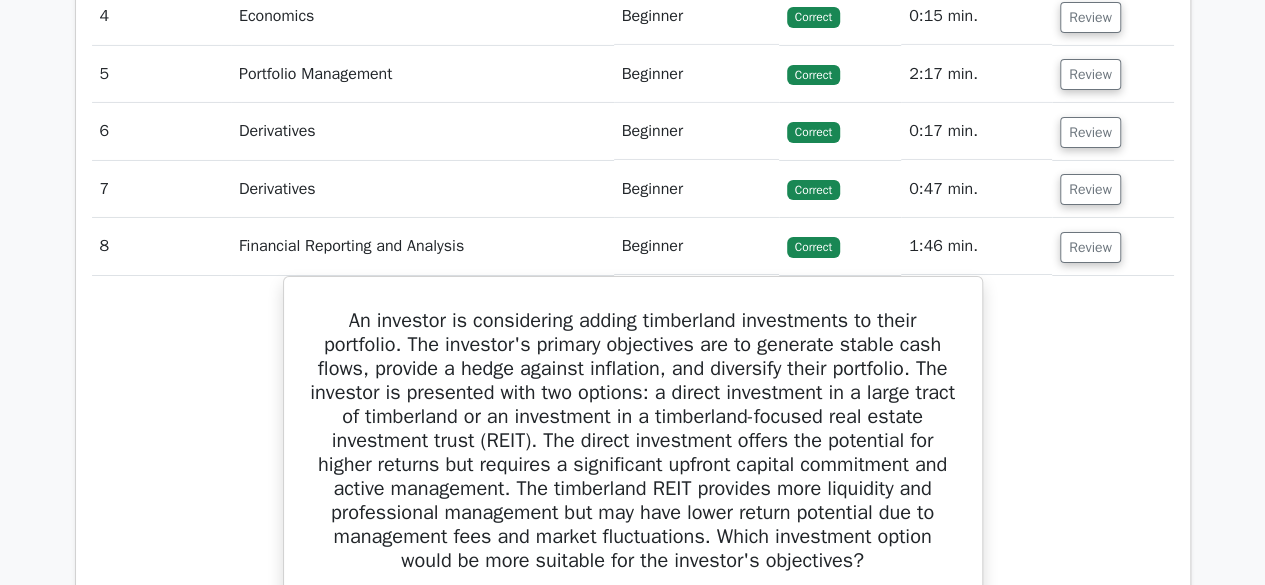 scroll, scrollTop: 3232, scrollLeft: 0, axis: vertical 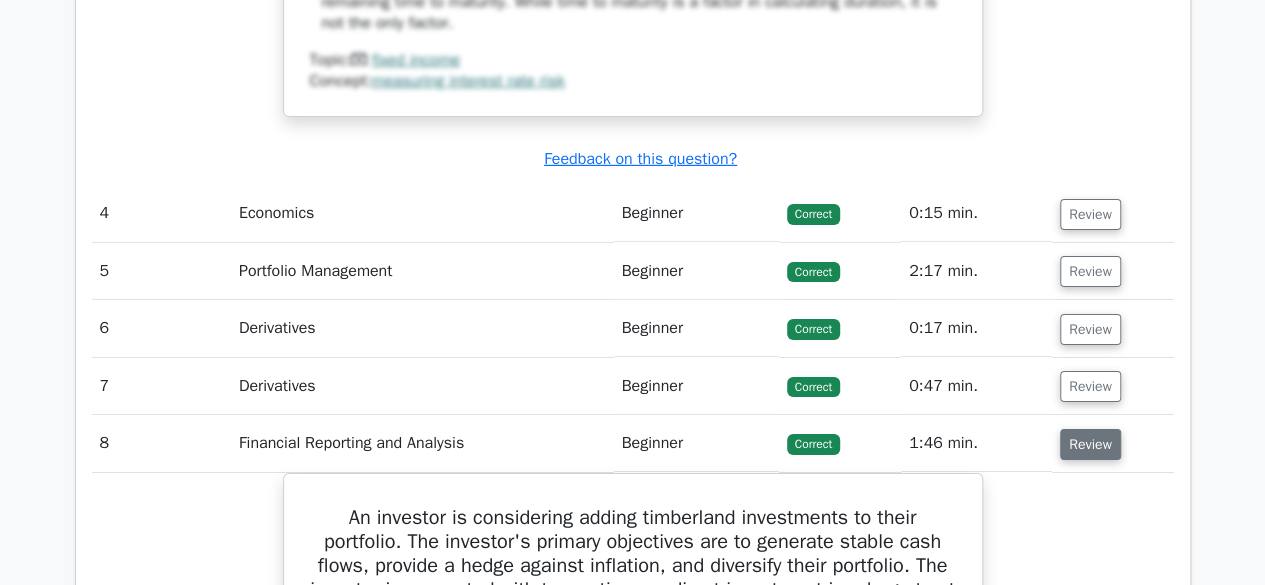 click on "Review" at bounding box center (1090, 444) 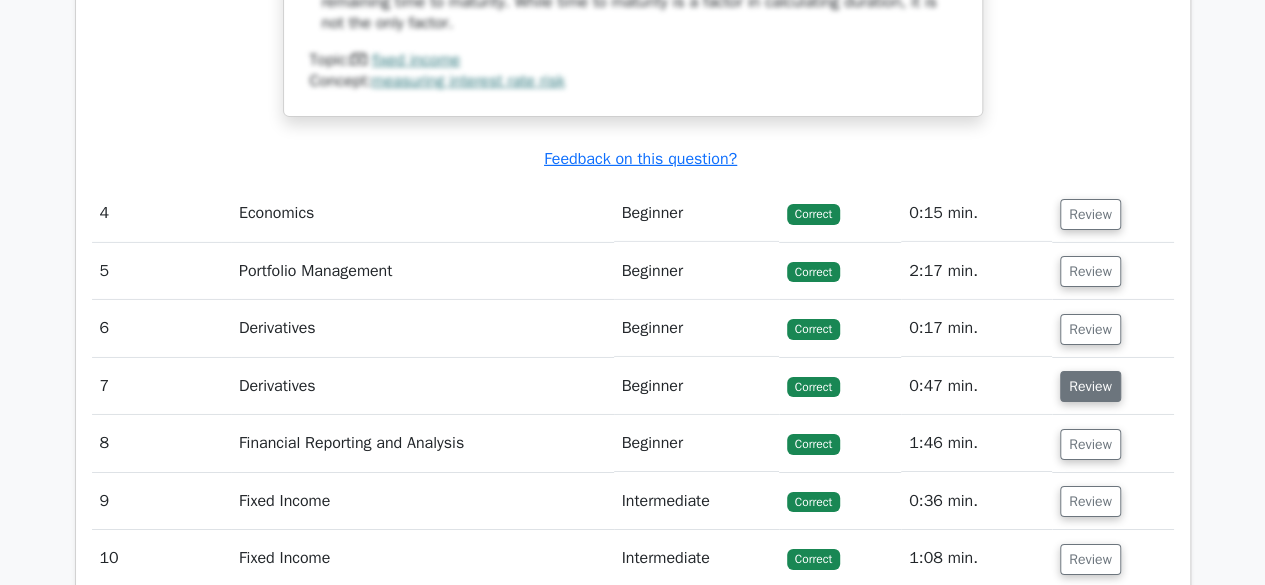 click on "Review" at bounding box center (1090, 386) 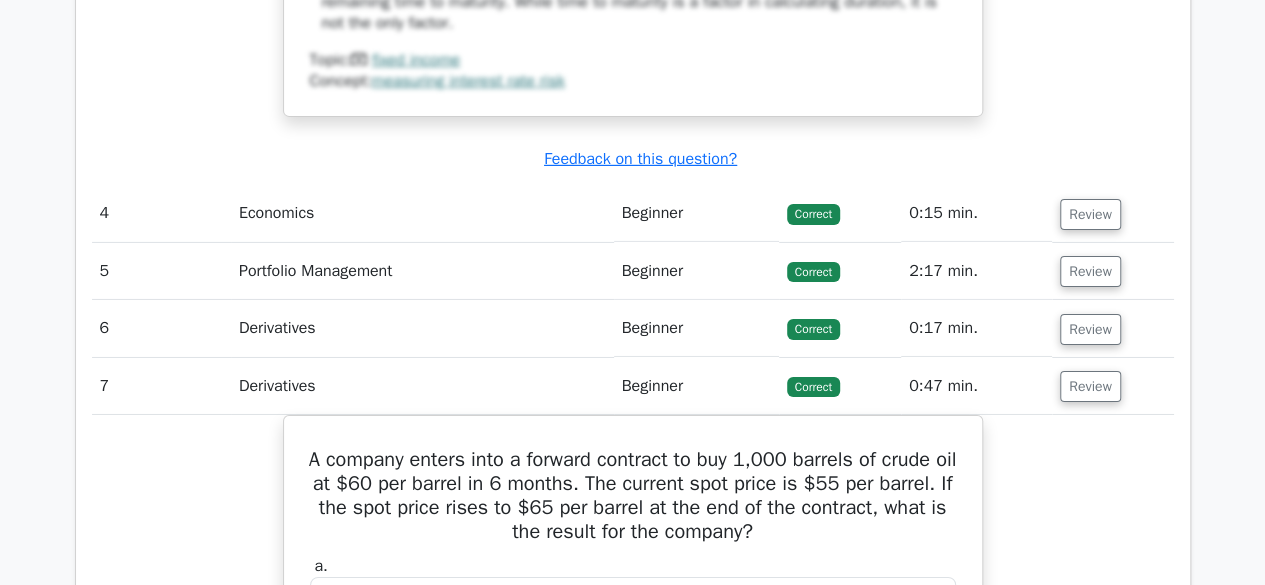 drag, startPoint x: 1084, startPoint y: 410, endPoint x: 1094, endPoint y: 437, distance: 28.79236 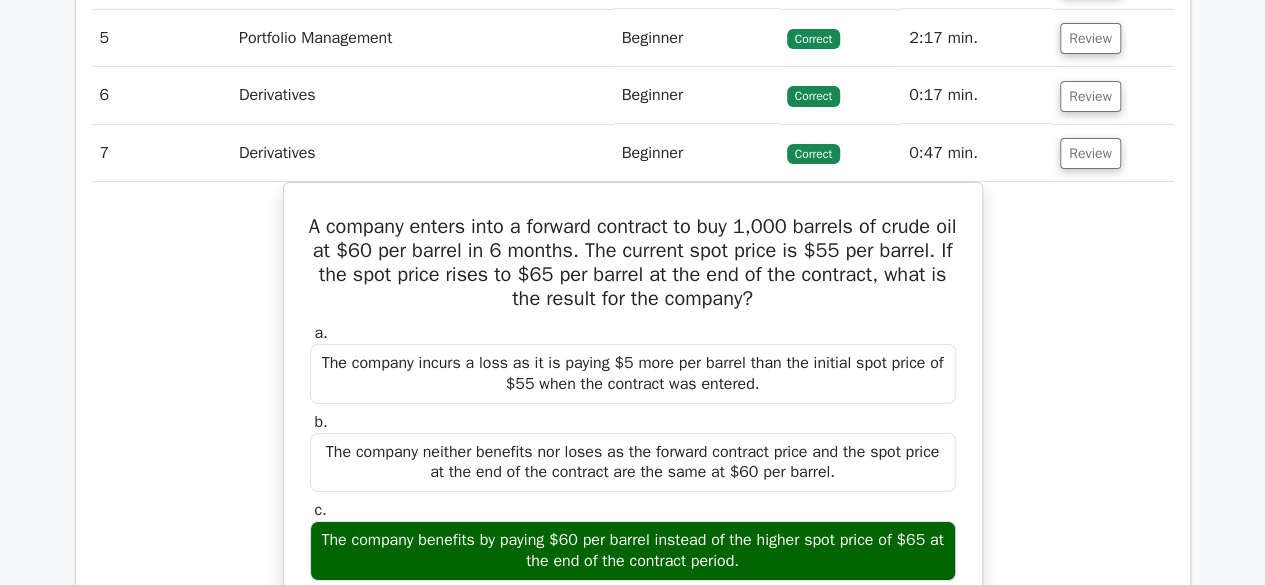 scroll, scrollTop: 3415, scrollLeft: 0, axis: vertical 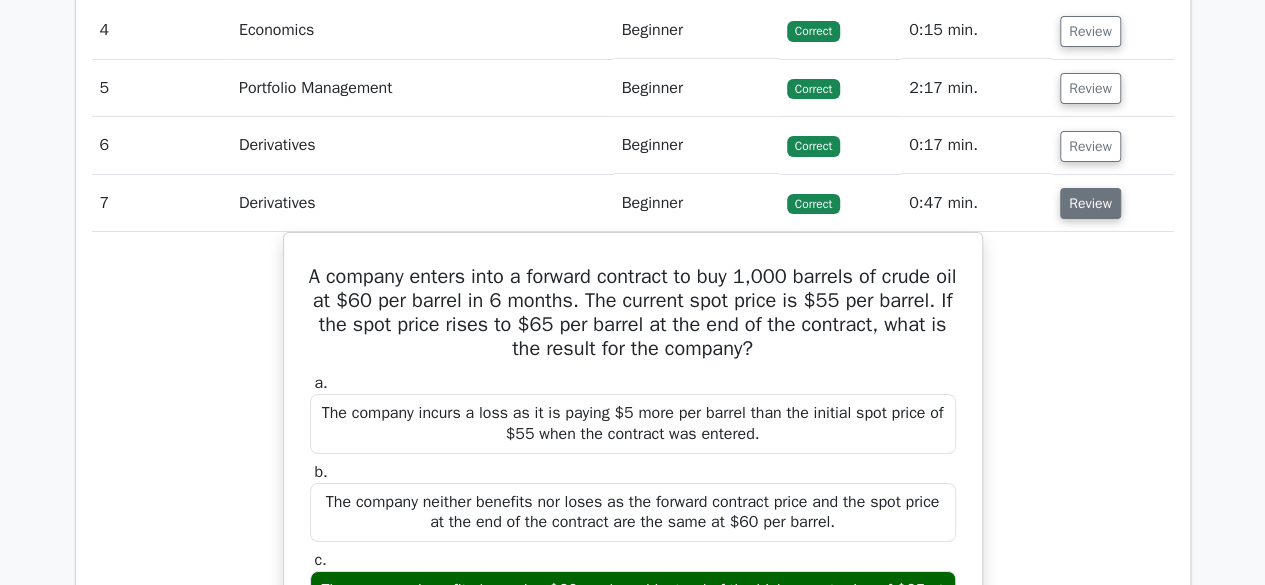 click on "Review" at bounding box center (1090, 203) 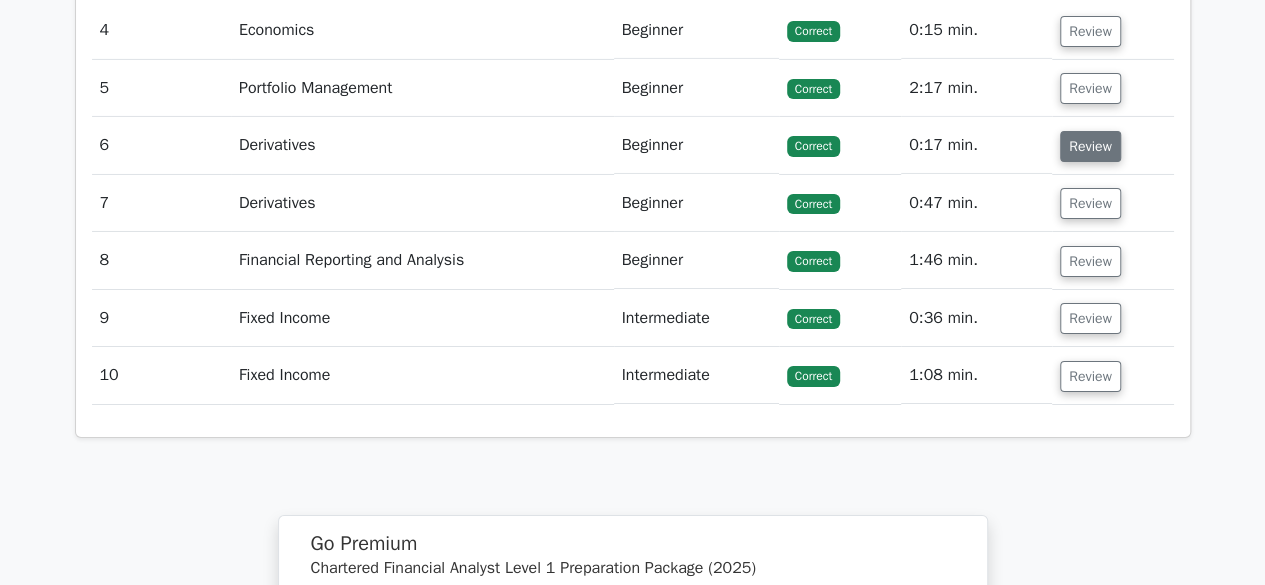 click on "Review" at bounding box center (1090, 146) 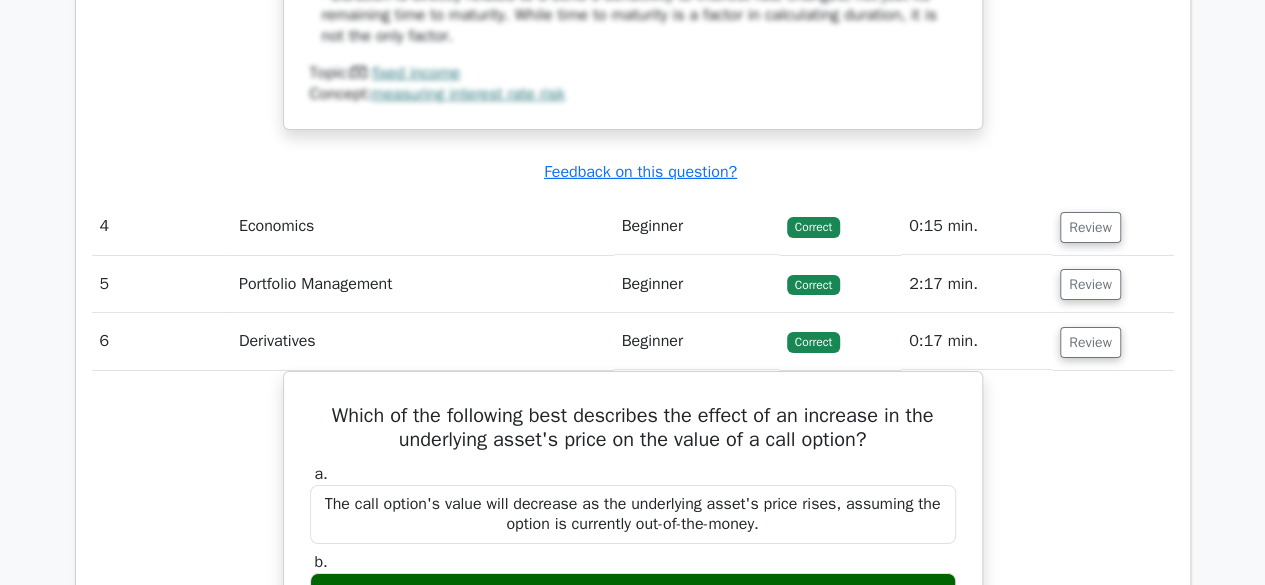scroll, scrollTop: 3196, scrollLeft: 0, axis: vertical 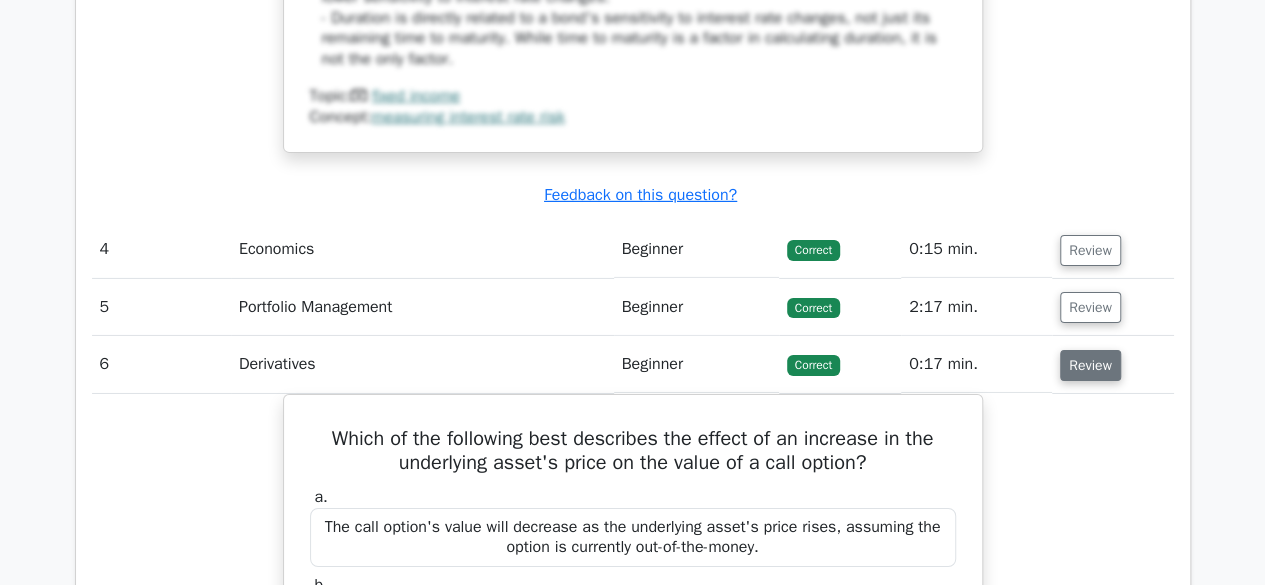 click on "Review" at bounding box center [1090, 365] 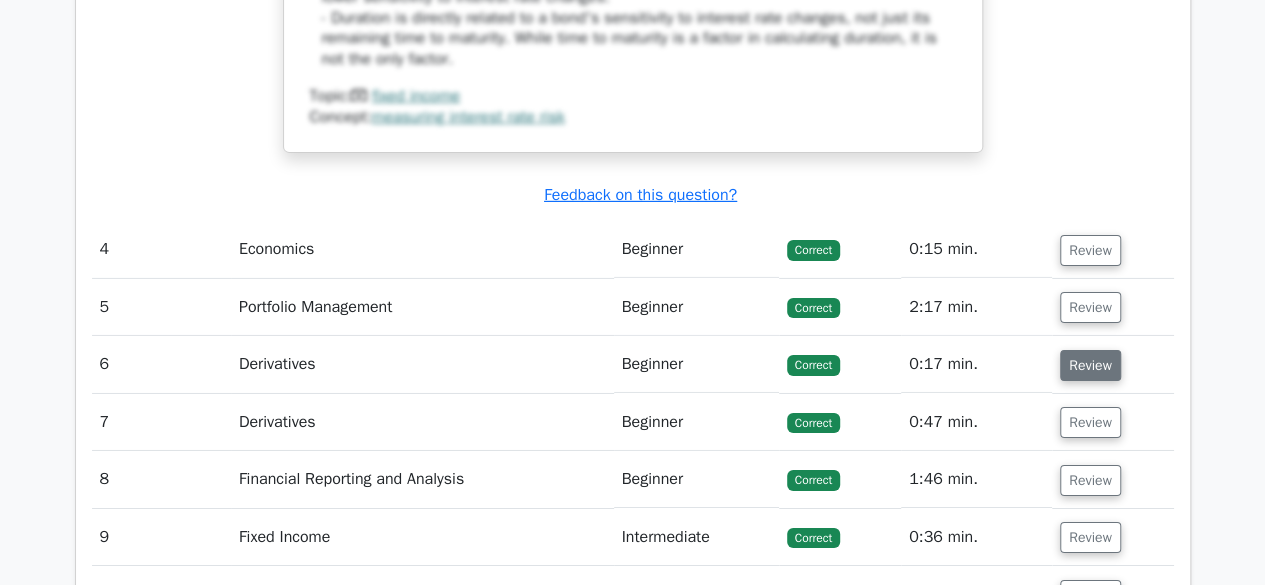 click on "Review" at bounding box center (1090, 365) 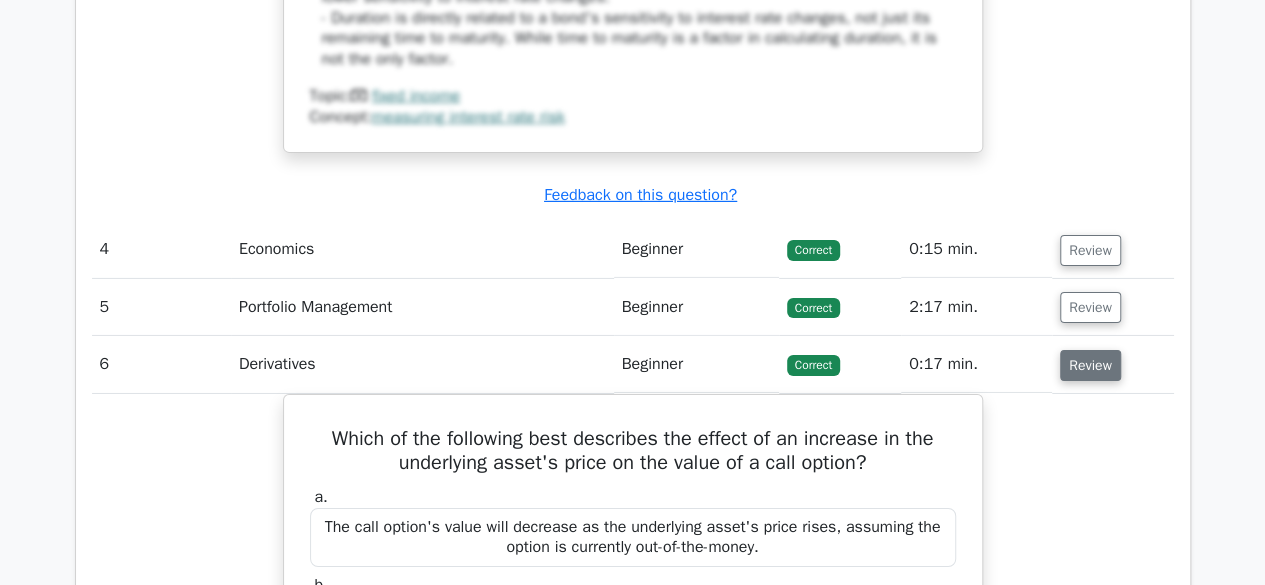 click on "Review" at bounding box center (1090, 365) 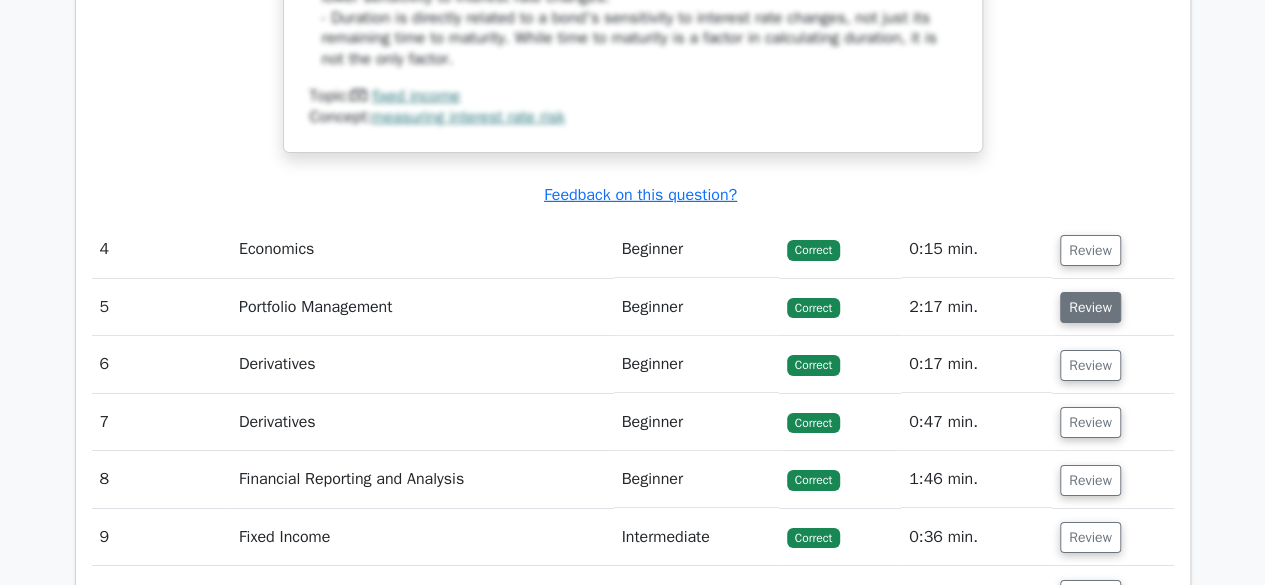 click on "Review" at bounding box center (1090, 307) 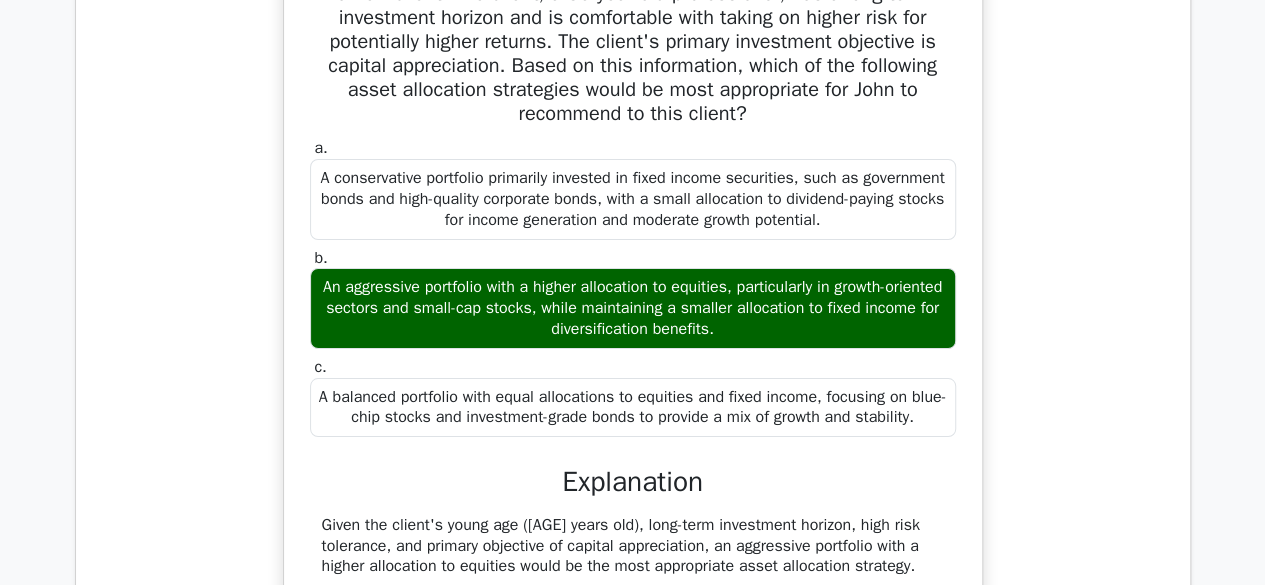 scroll, scrollTop: 3626, scrollLeft: 0, axis: vertical 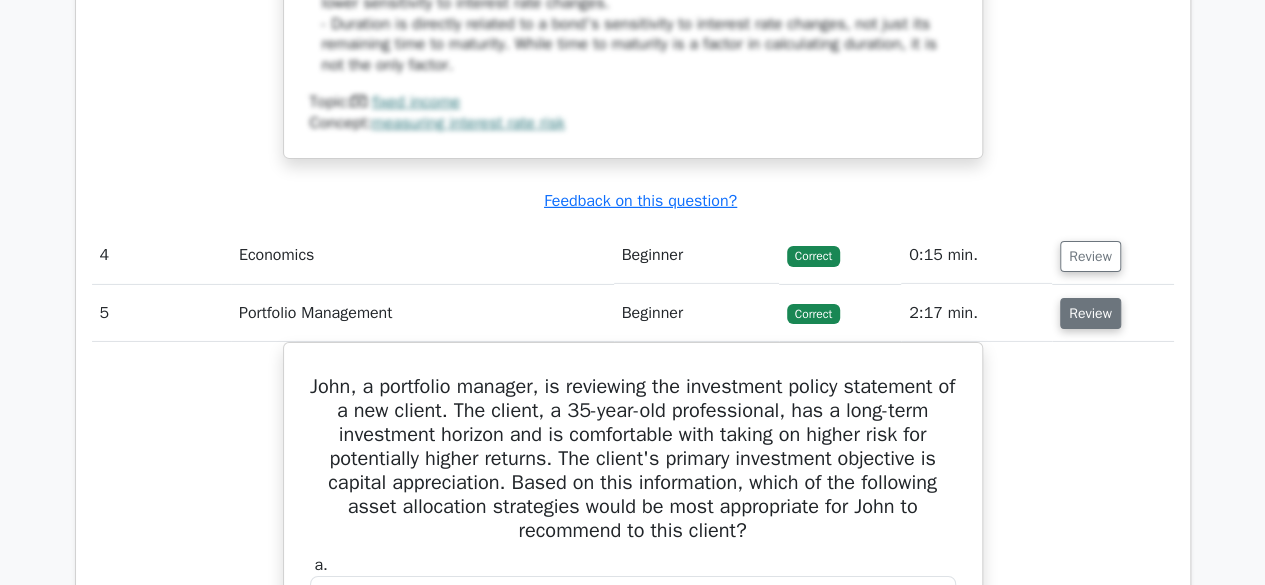 click on "Review" at bounding box center [1090, 313] 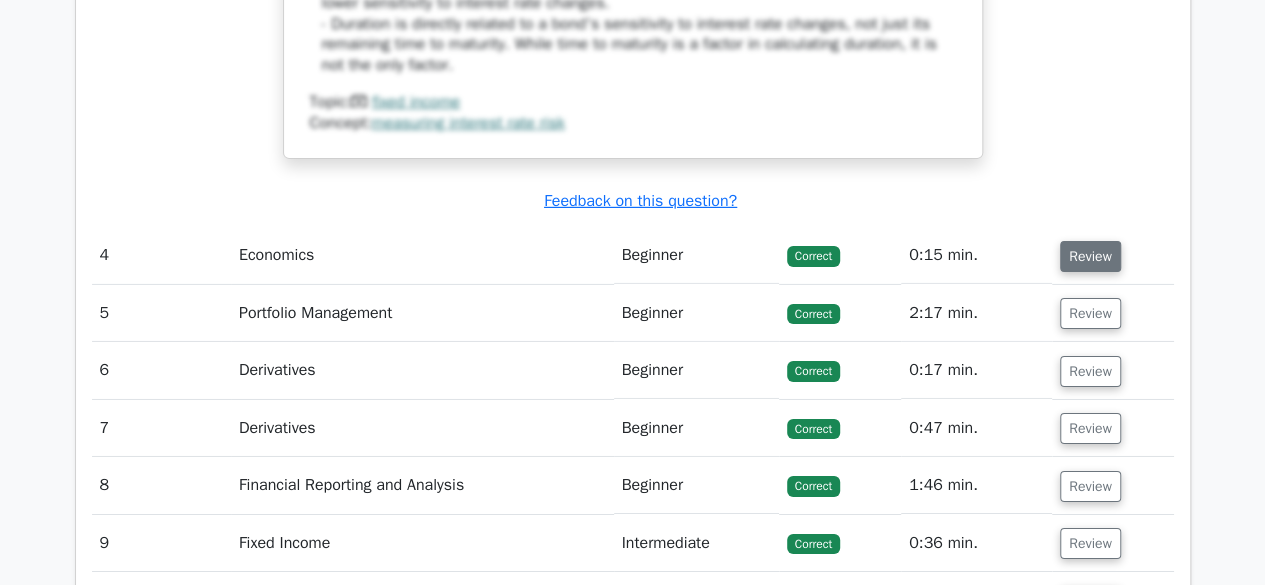 click on "Review" at bounding box center [1090, 256] 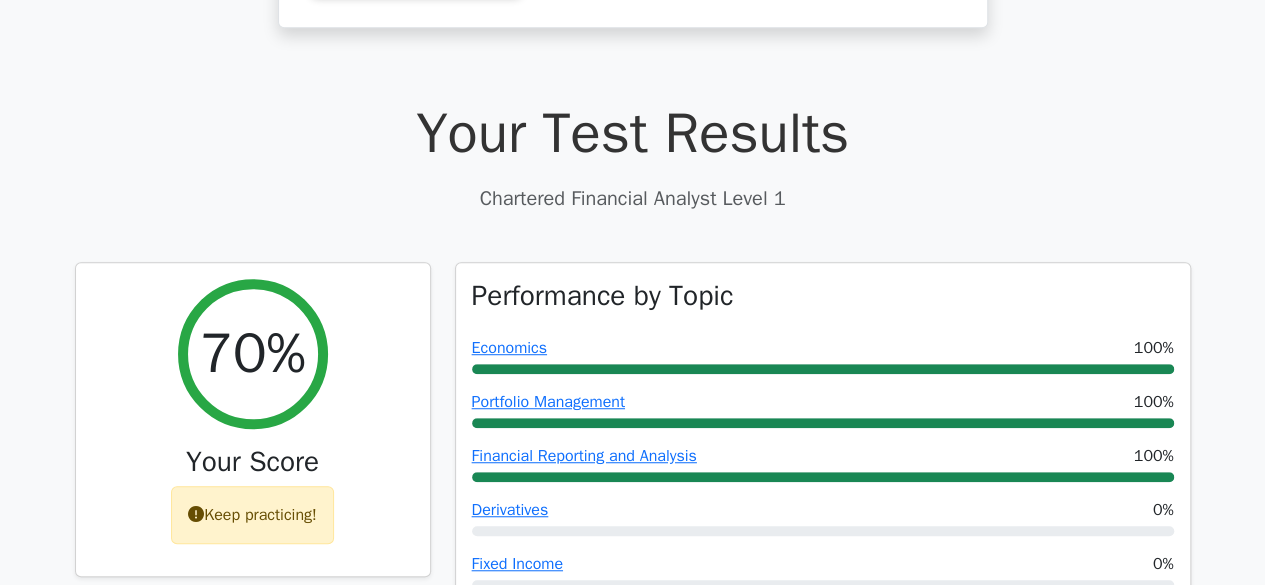 scroll, scrollTop: 498, scrollLeft: 0, axis: vertical 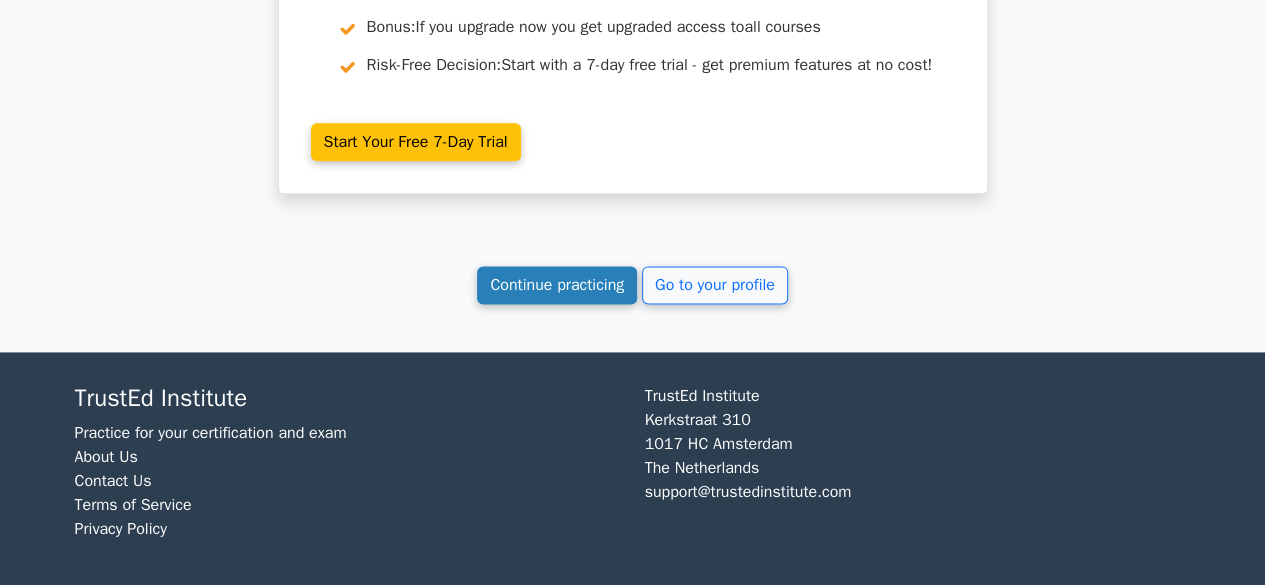 click on "Continue practicing" at bounding box center [557, 285] 